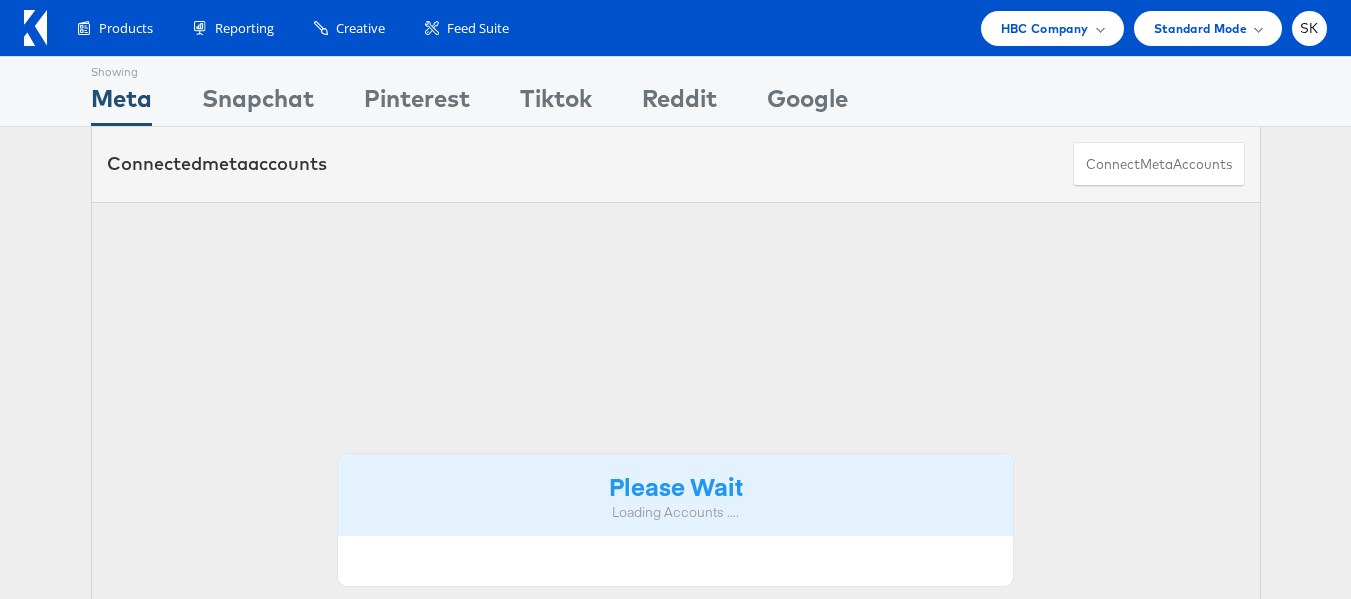 scroll, scrollTop: 0, scrollLeft: 0, axis: both 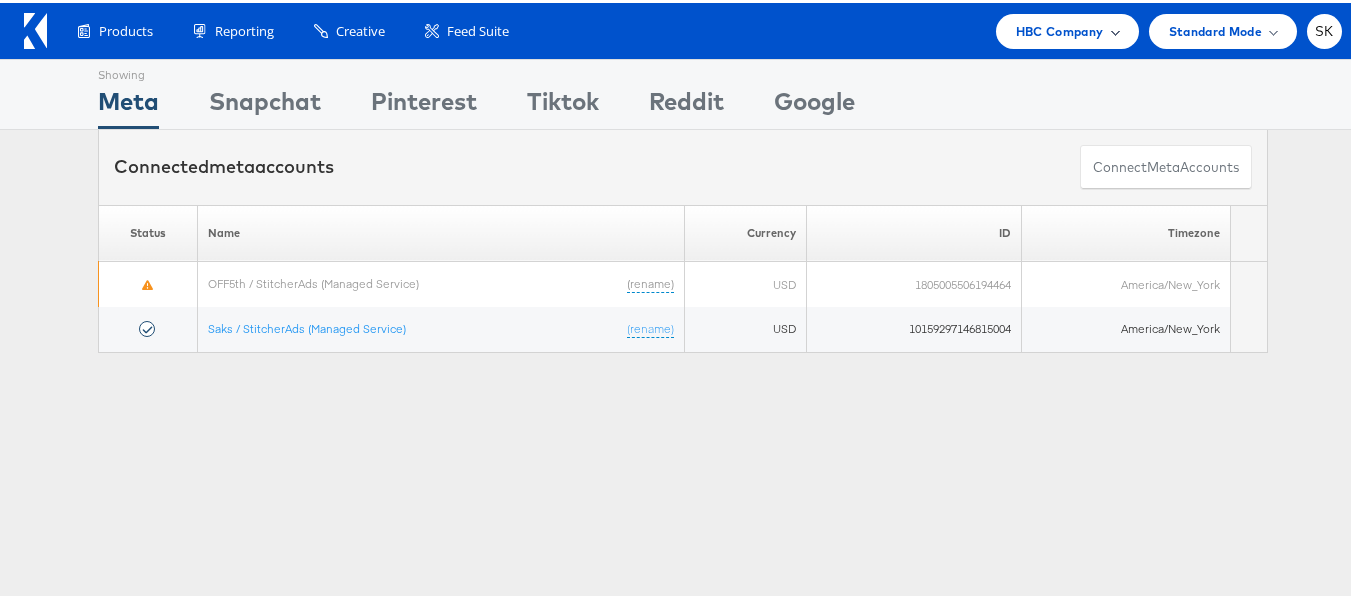 click on "HBC Company" at bounding box center [1060, 28] 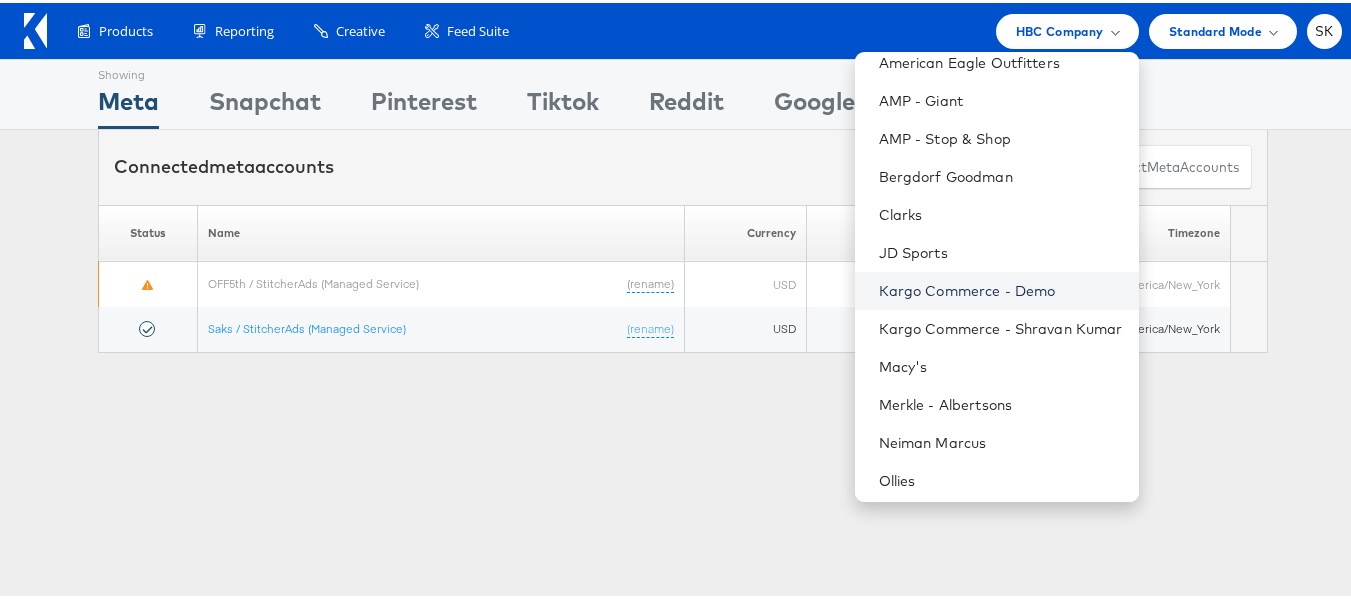 scroll, scrollTop: 248, scrollLeft: 0, axis: vertical 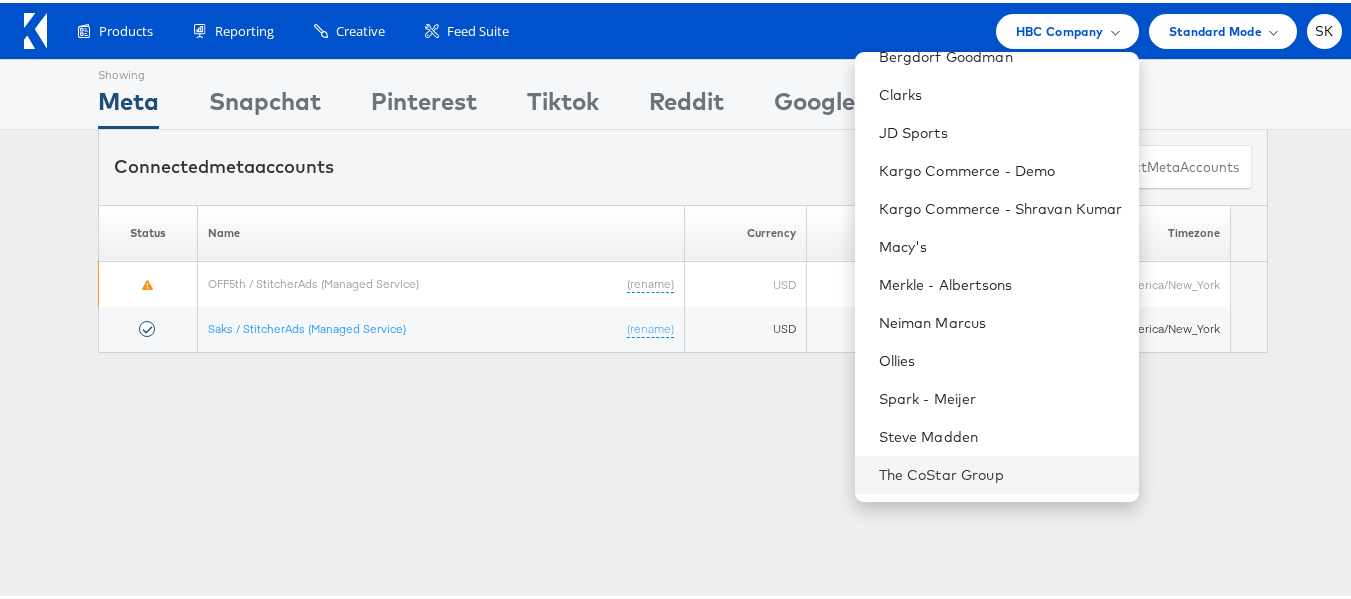 click on "The CoStar Group" at bounding box center [997, 472] 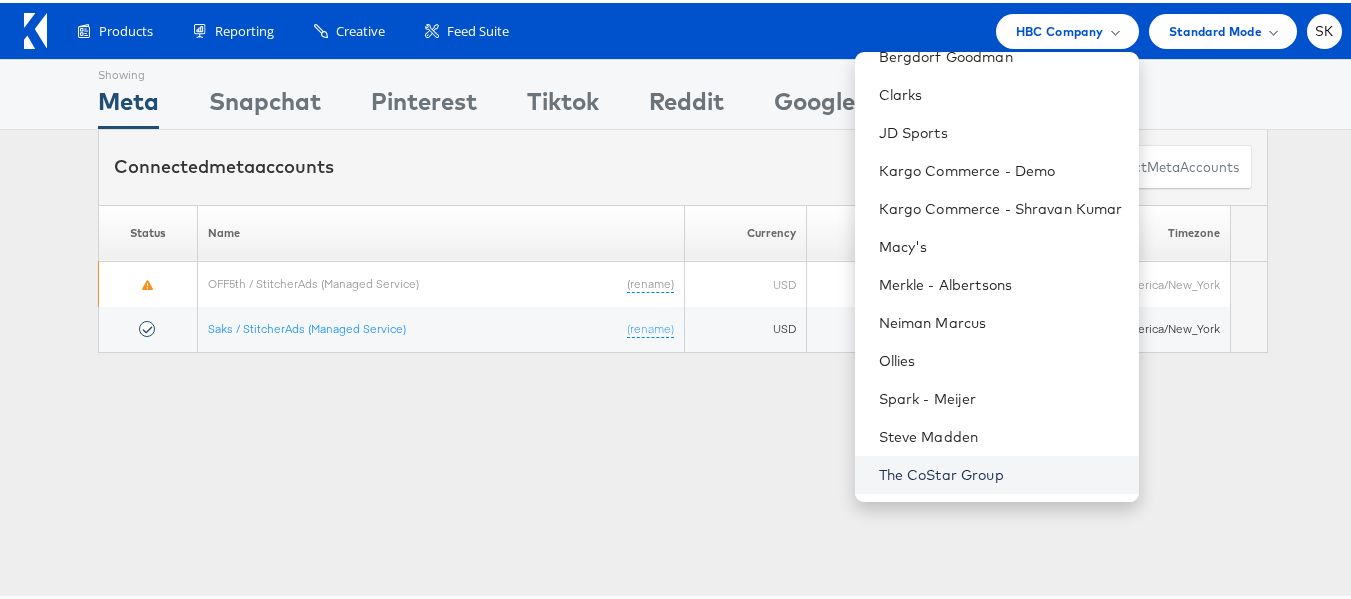 click on "The CoStar Group" at bounding box center (1001, 472) 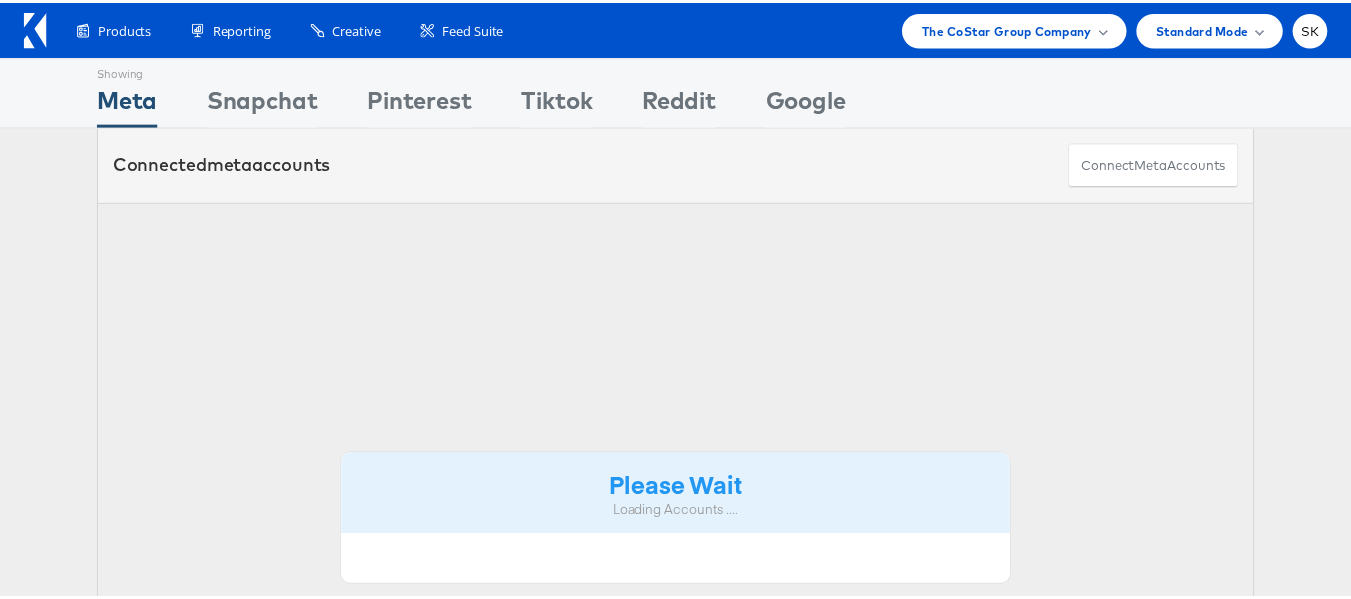 scroll, scrollTop: 0, scrollLeft: 0, axis: both 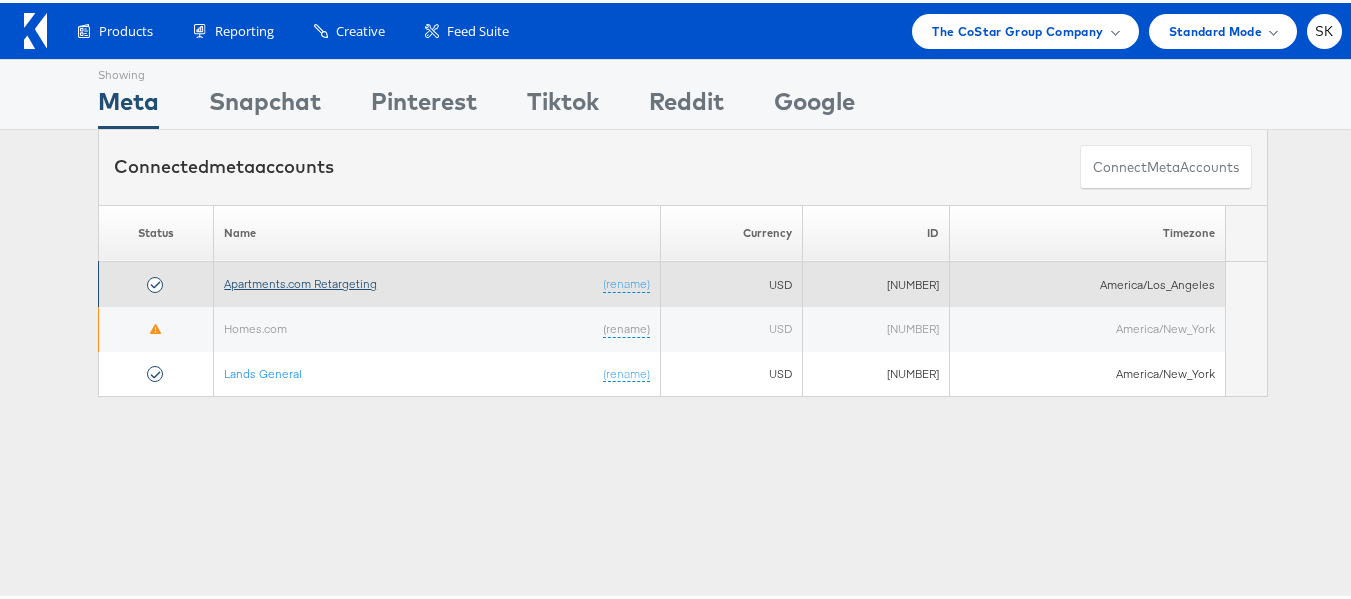 click on "Apartments.com Retargeting" at bounding box center [300, 280] 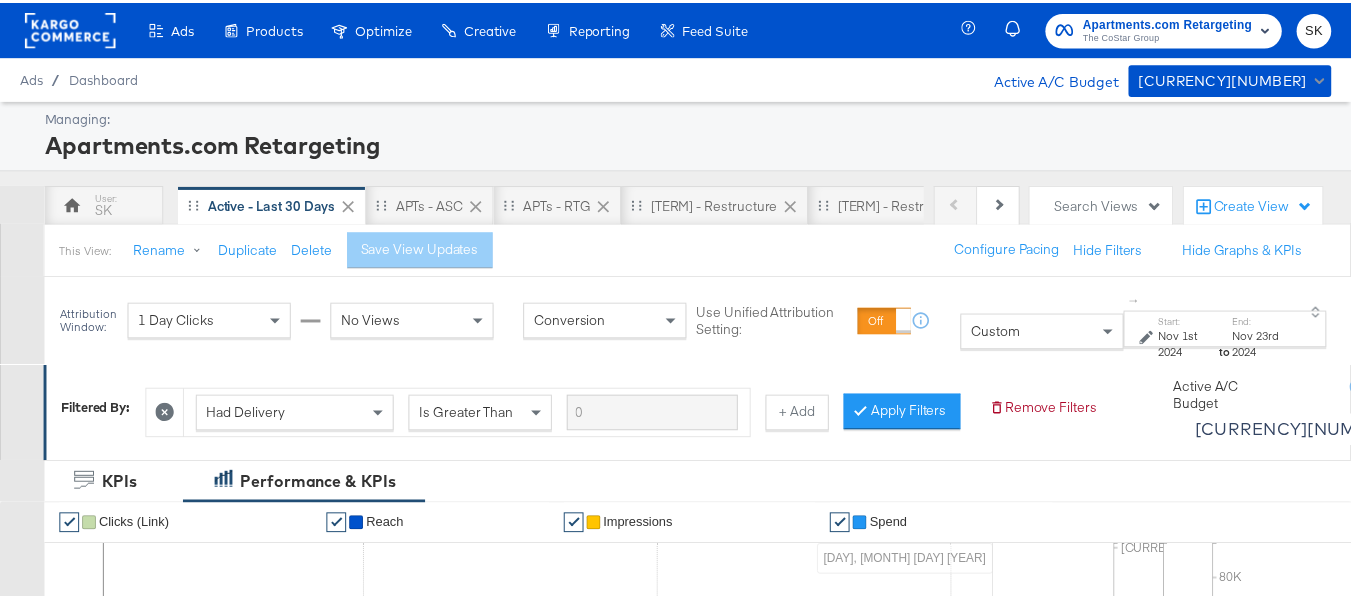 scroll, scrollTop: 0, scrollLeft: 0, axis: both 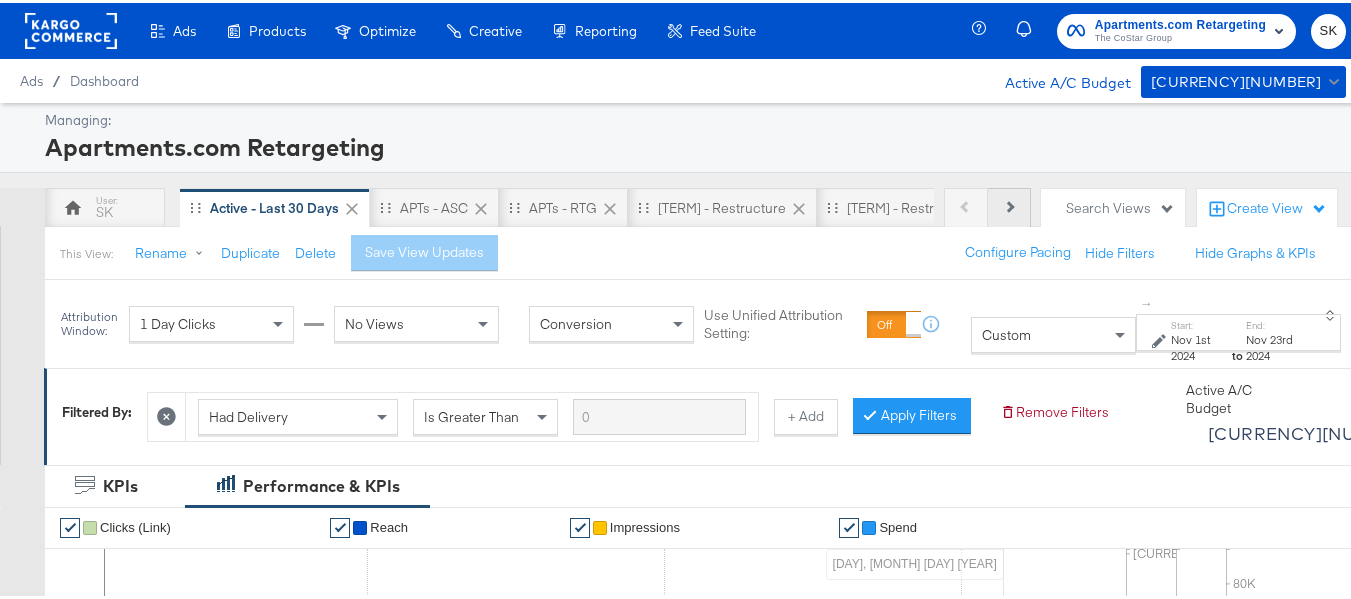 click on "Next" at bounding box center (1009, 205) 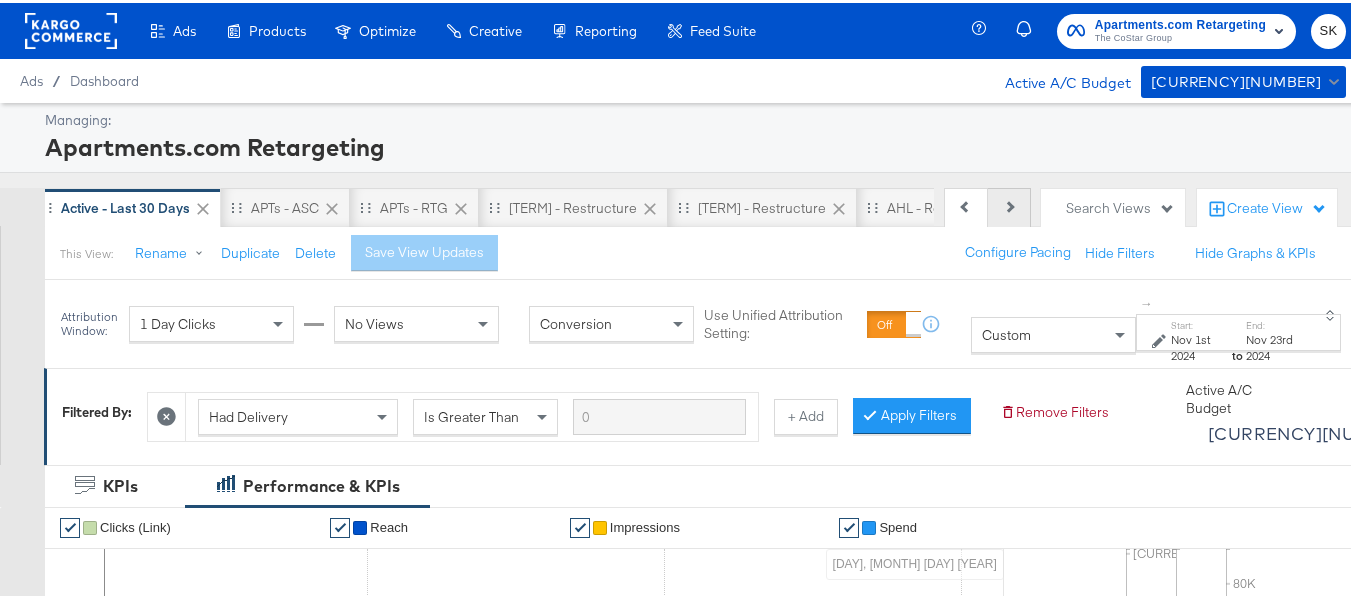 click on "Next" at bounding box center [1009, 205] 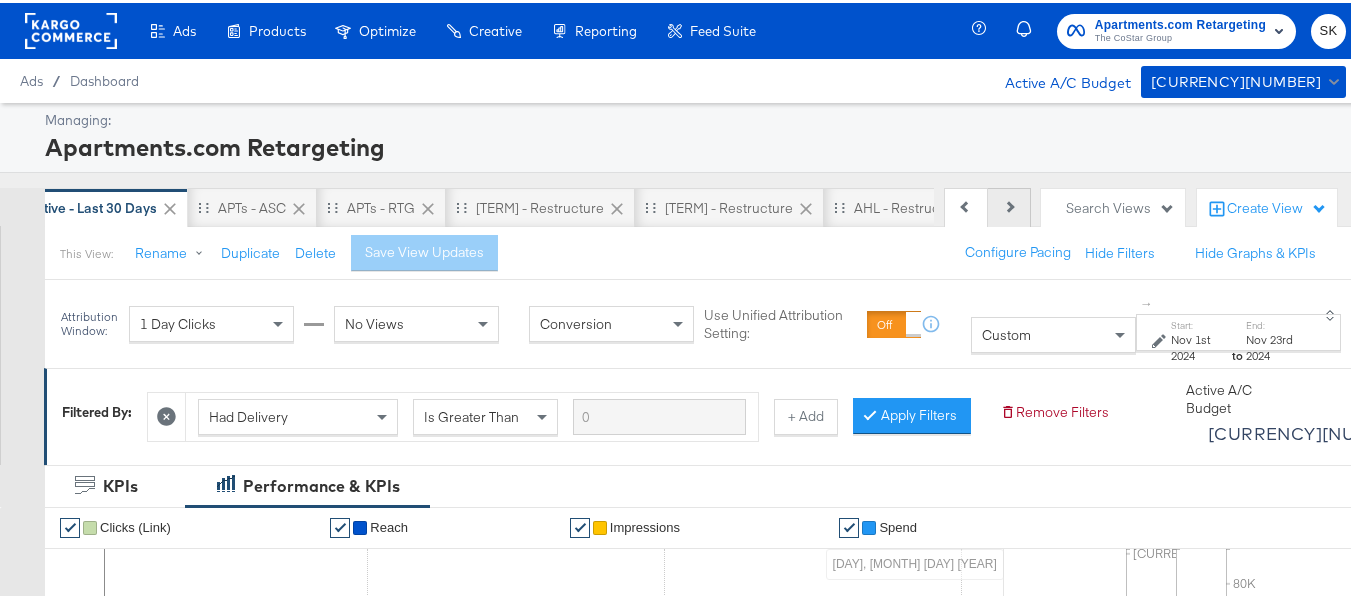 click on "Next" at bounding box center (1009, 205) 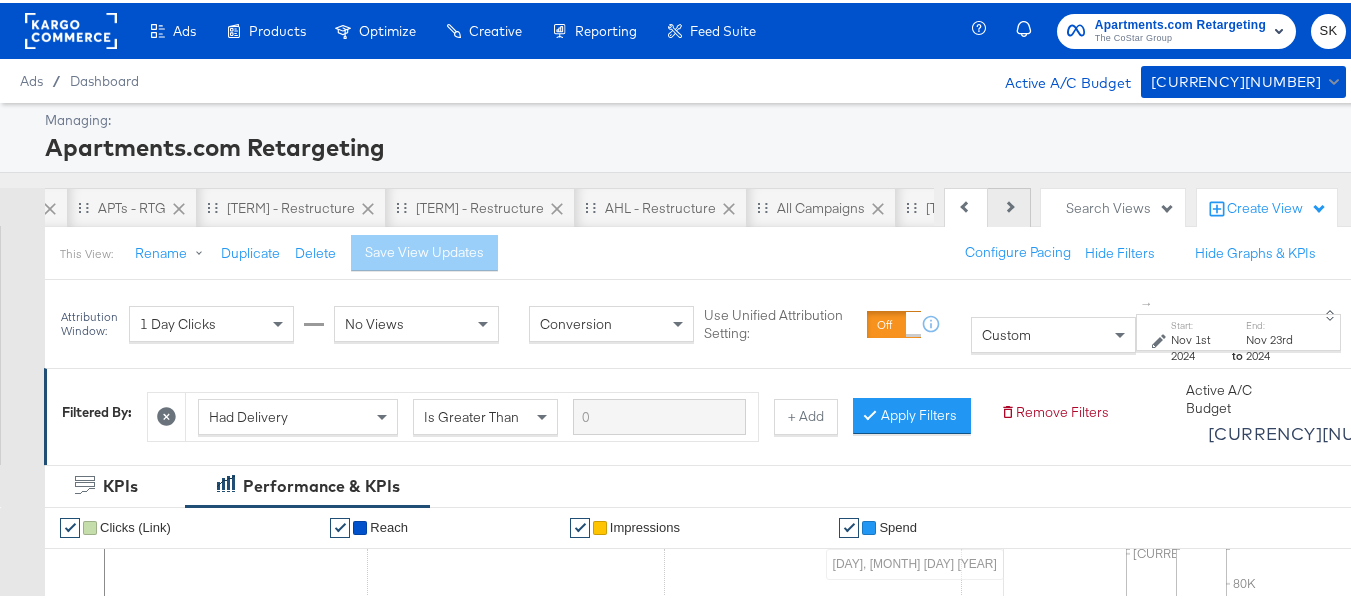 click on "Next" at bounding box center [1009, 205] 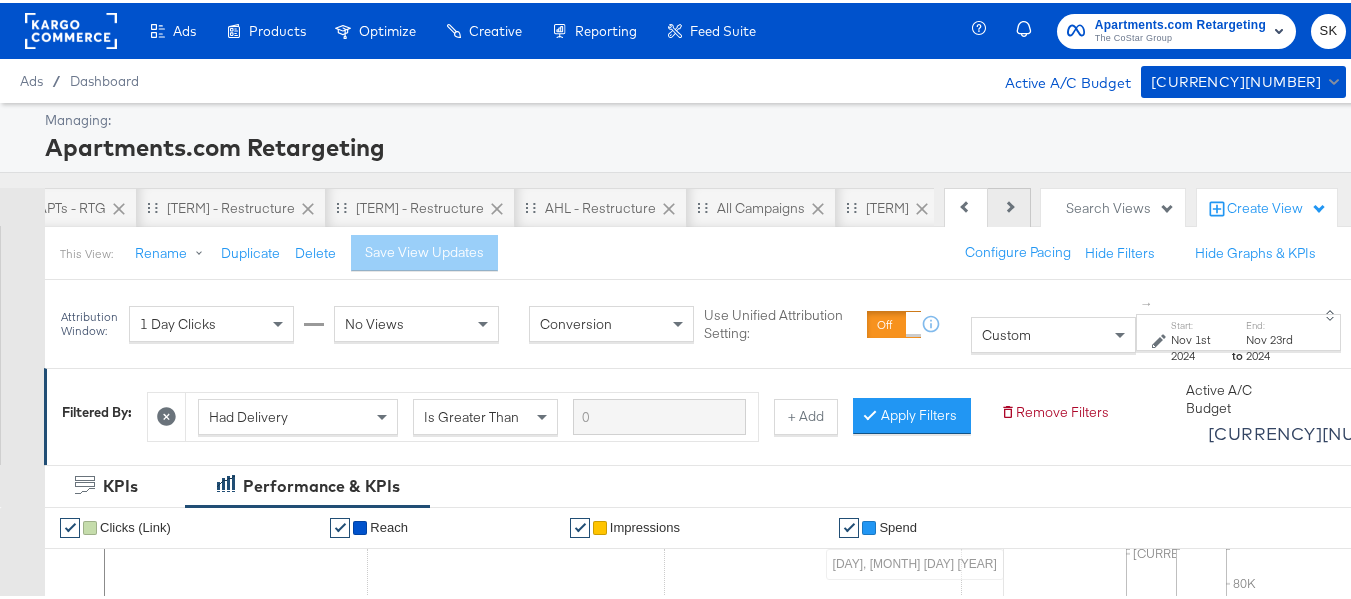 scroll, scrollTop: 0, scrollLeft: 689, axis: horizontal 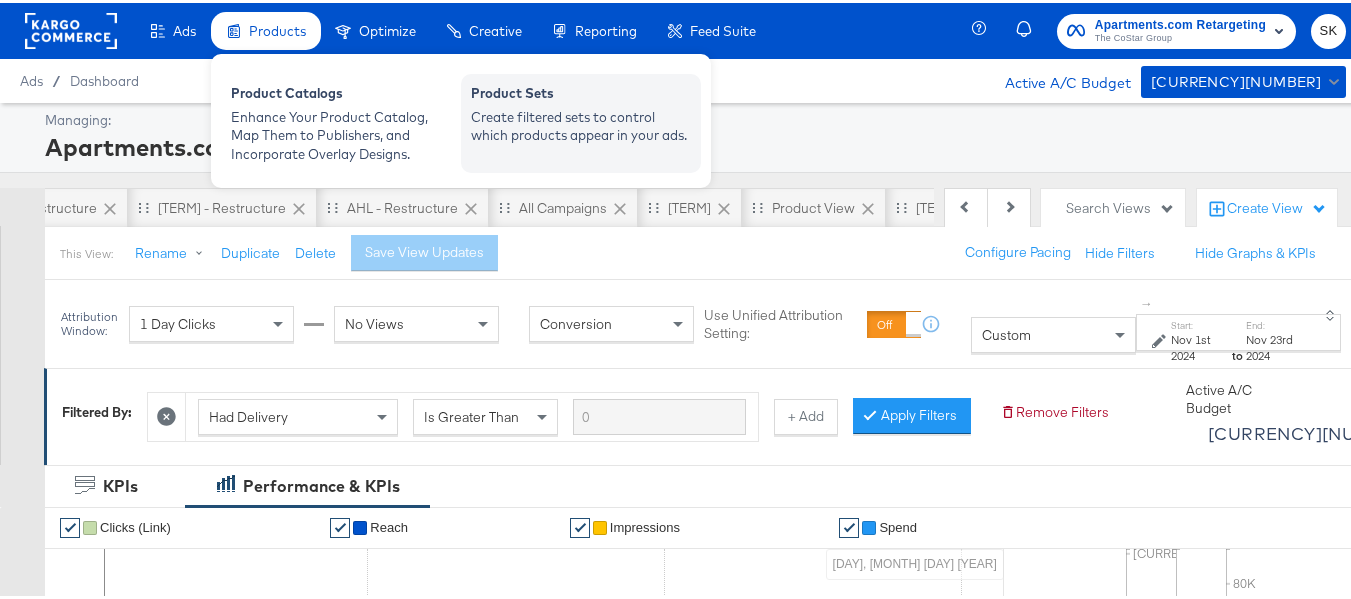 click on "Create filtered sets to control which products appear in your ads." at bounding box center (581, 123) 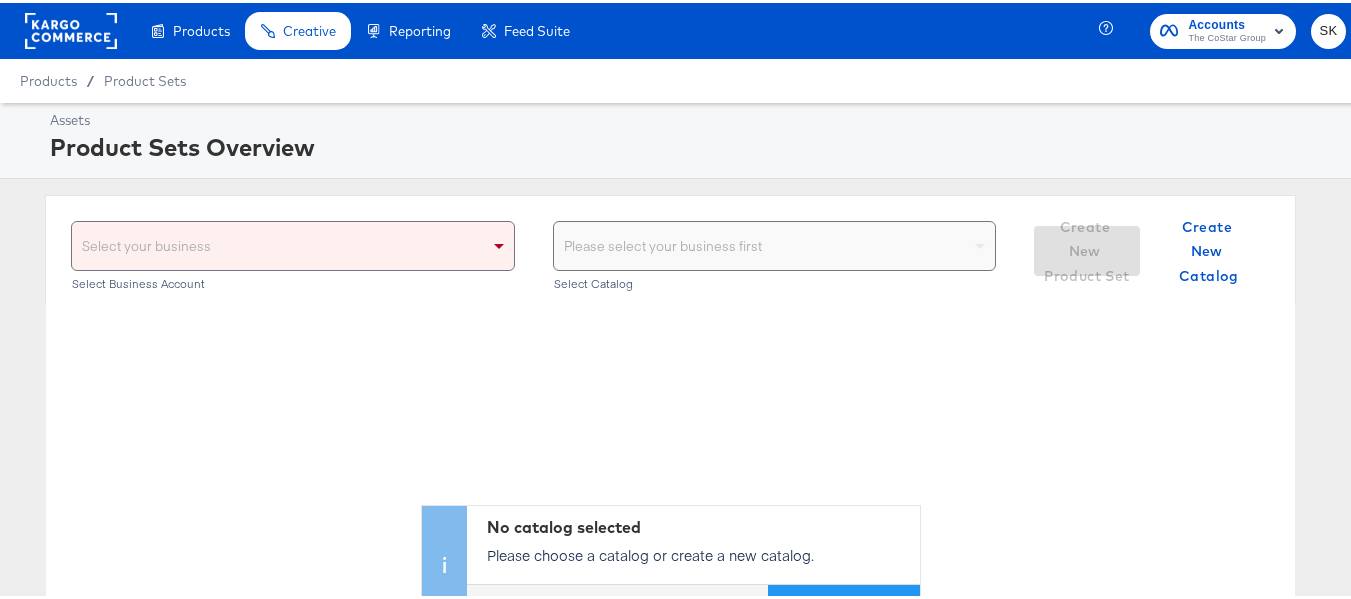 click on "Select your business" at bounding box center [293, 243] 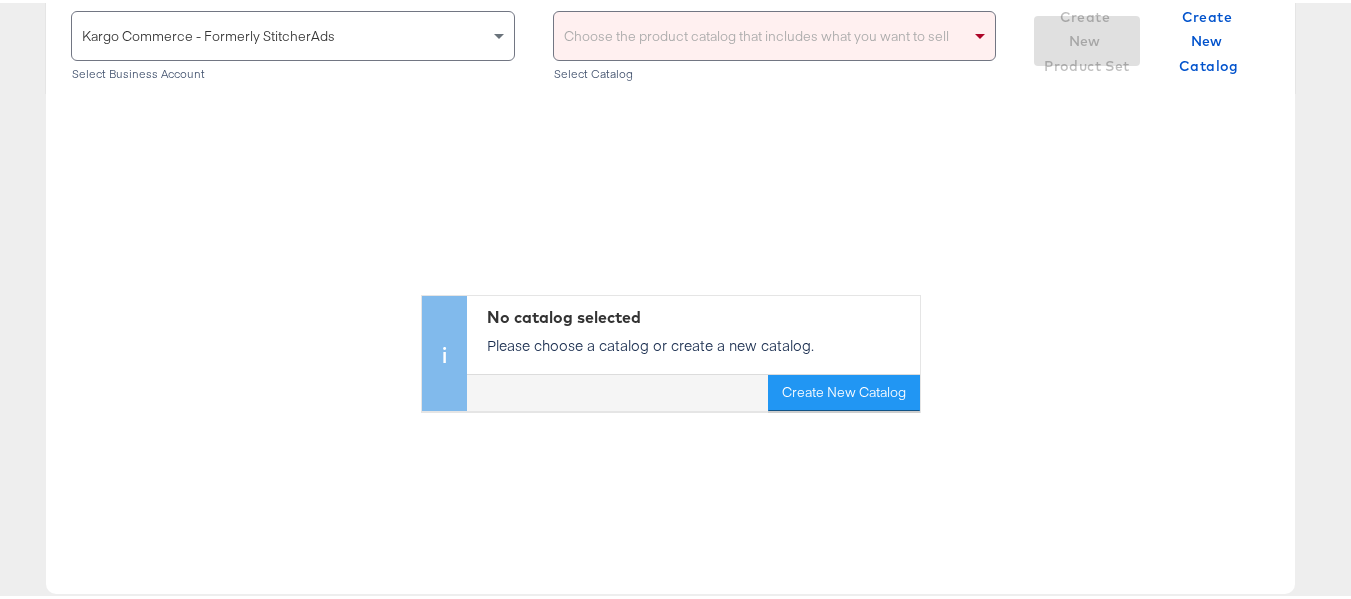 scroll, scrollTop: 0, scrollLeft: 0, axis: both 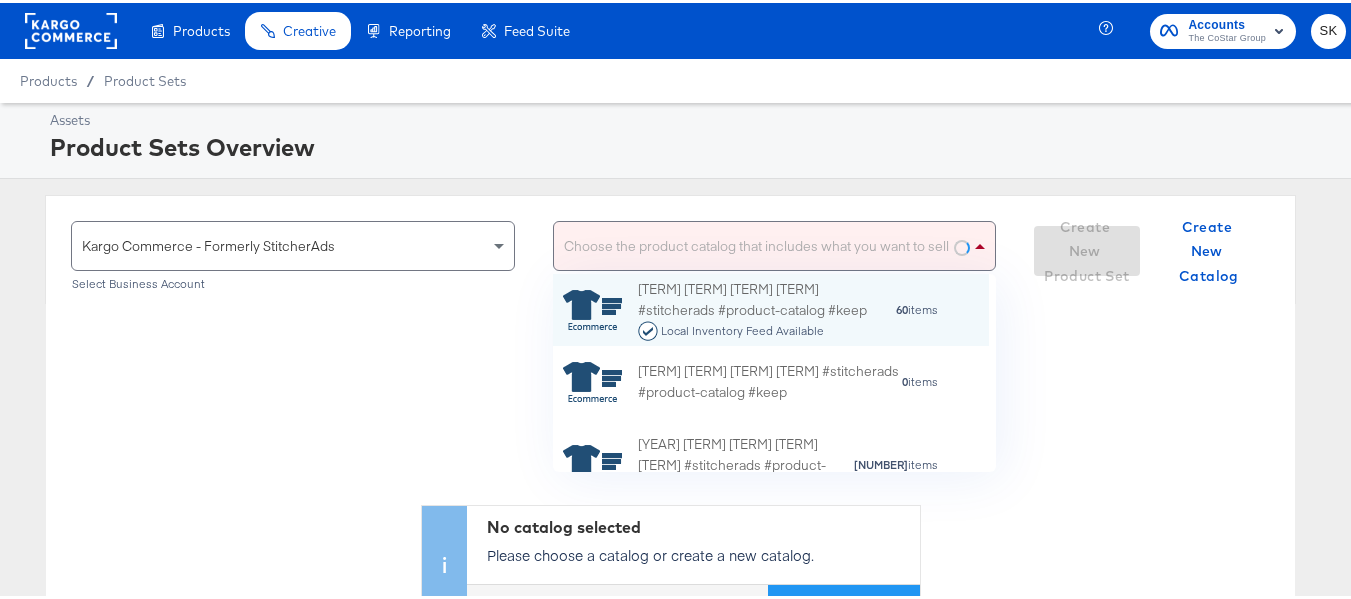 click on "Choose the product catalog that includes what you want to sell" at bounding box center [775, 243] 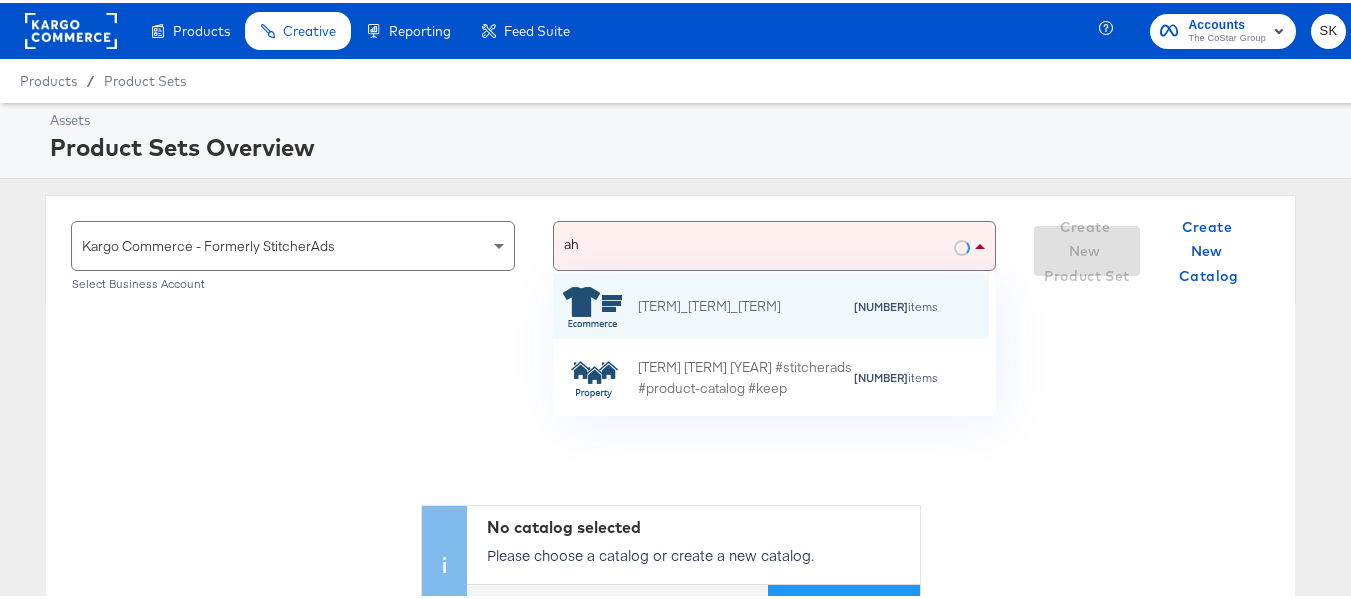 scroll, scrollTop: 16, scrollLeft: 16, axis: both 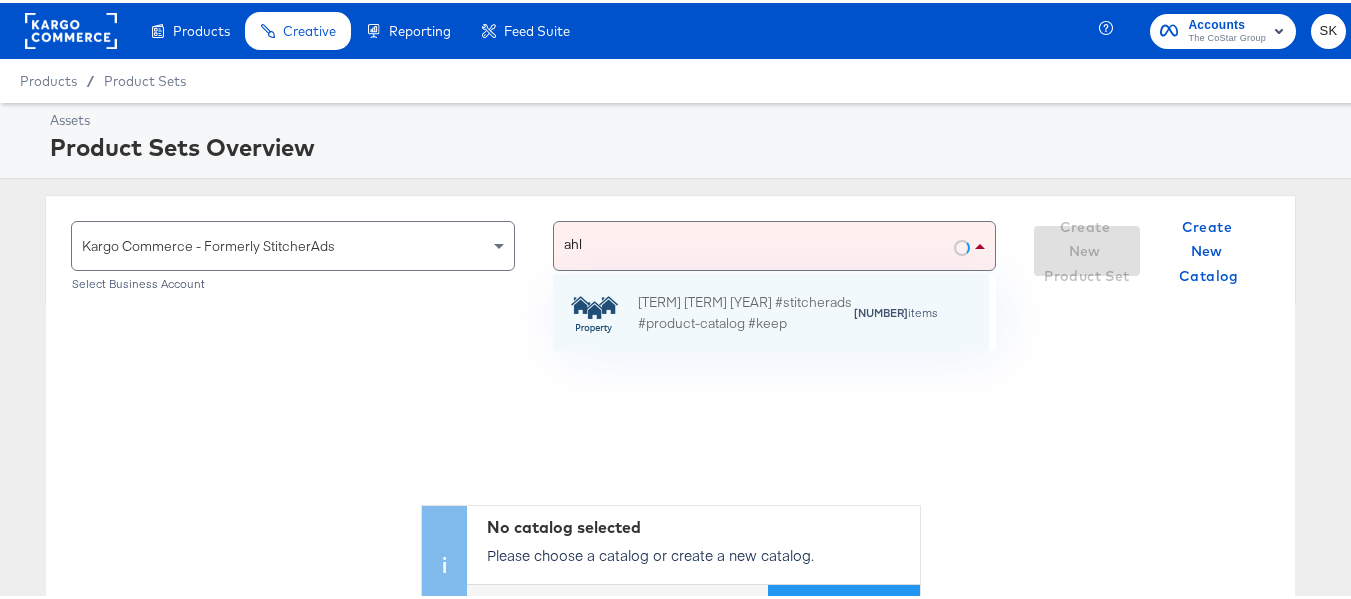 type on "ahl" 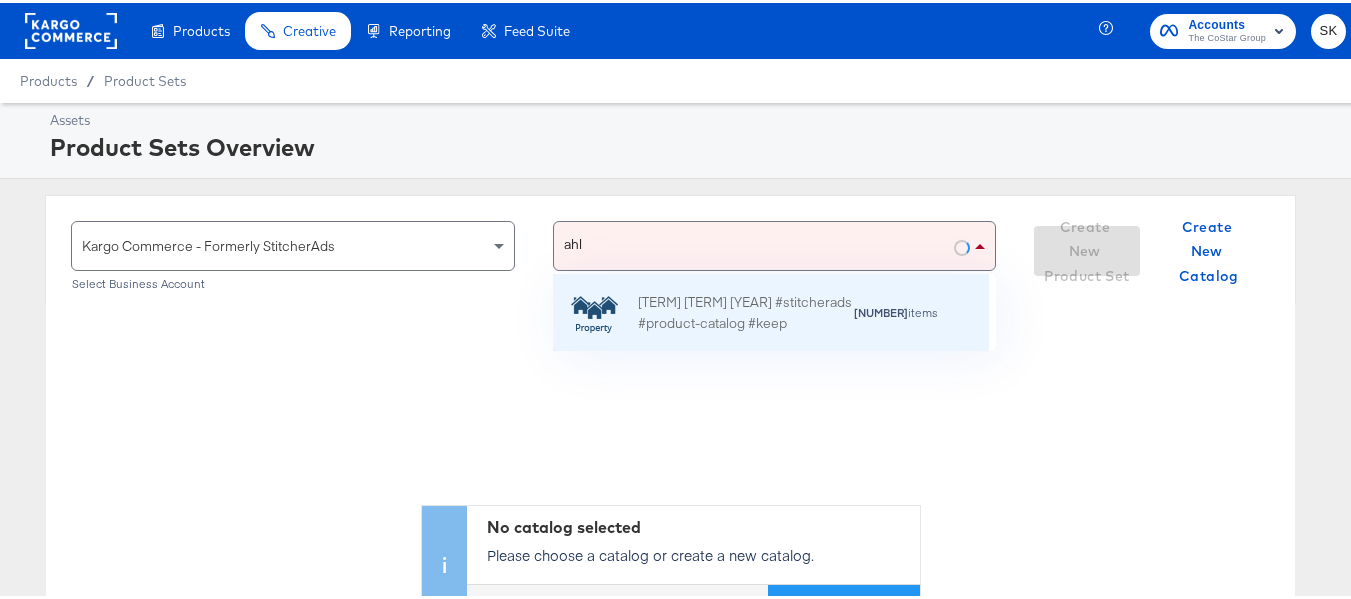 click on "Costar AHL Facebook Dare Feed 2024 #stitcherads #product-catalog #keep" at bounding box center (745, 310) 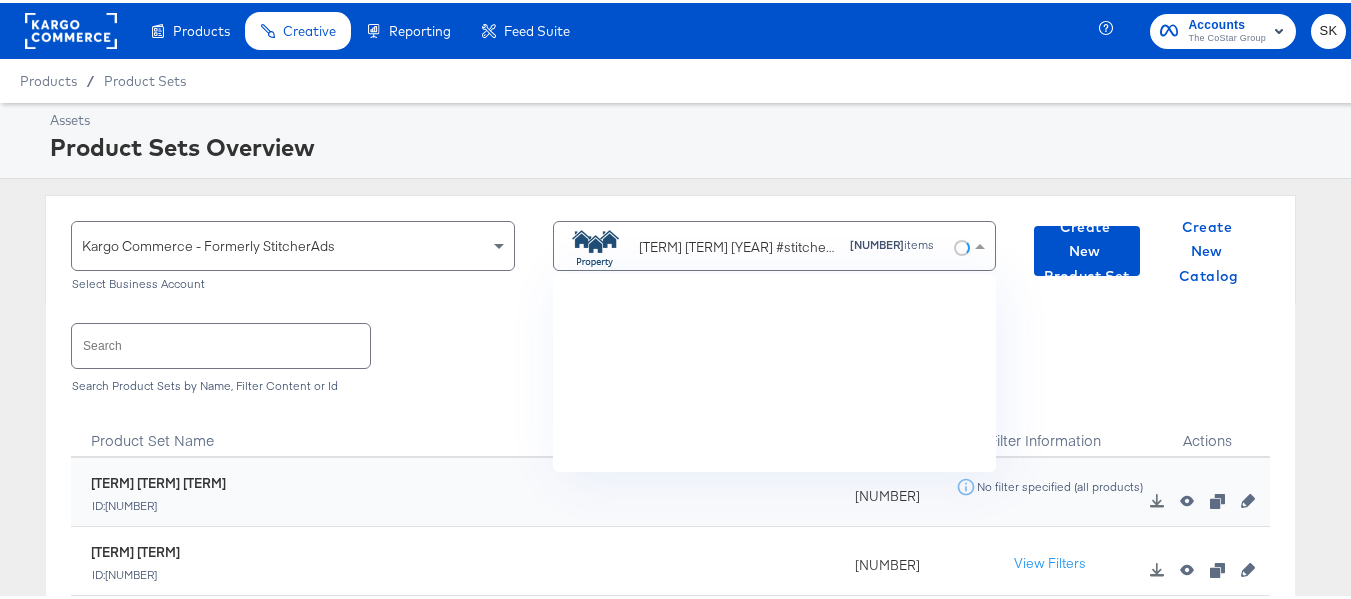 scroll, scrollTop: 4160, scrollLeft: 0, axis: vertical 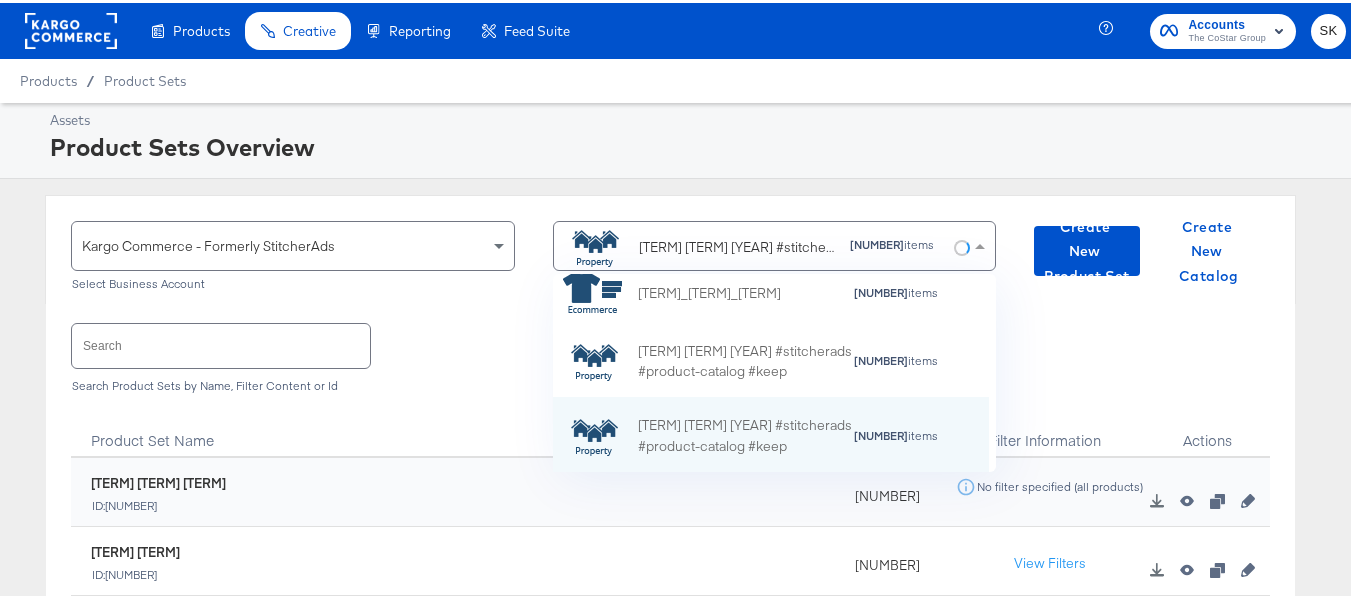 click at bounding box center (221, 342) 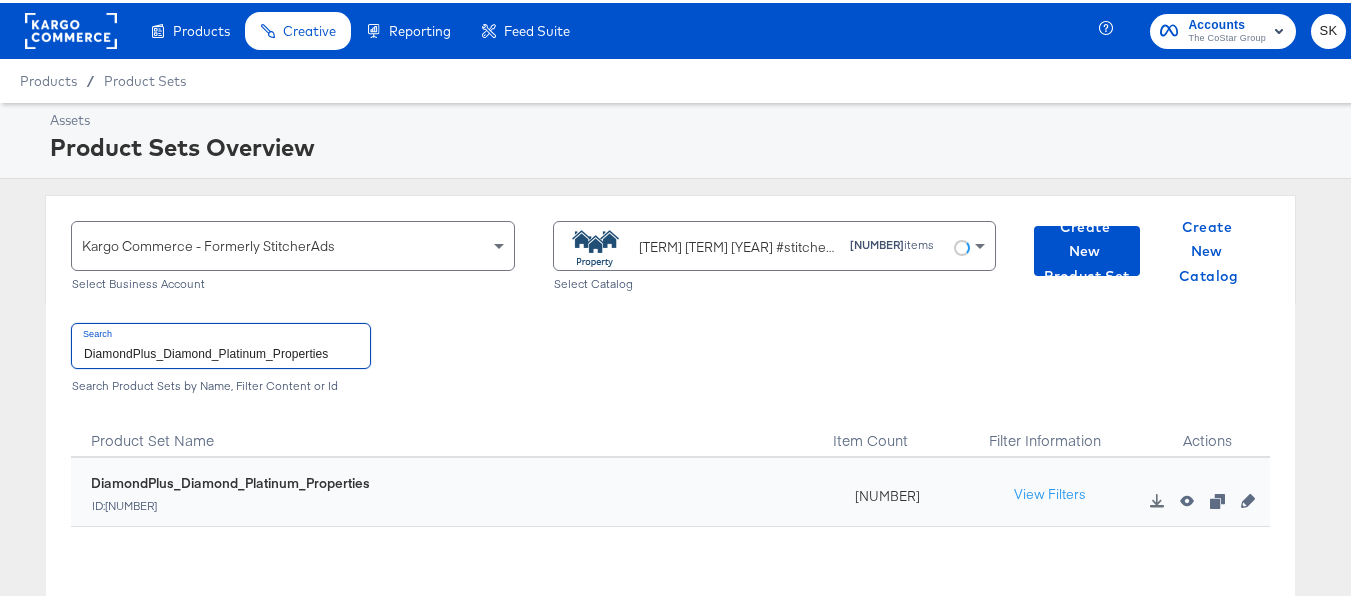 type on "DiamondPlus_Diamond_Platinum_Properties" 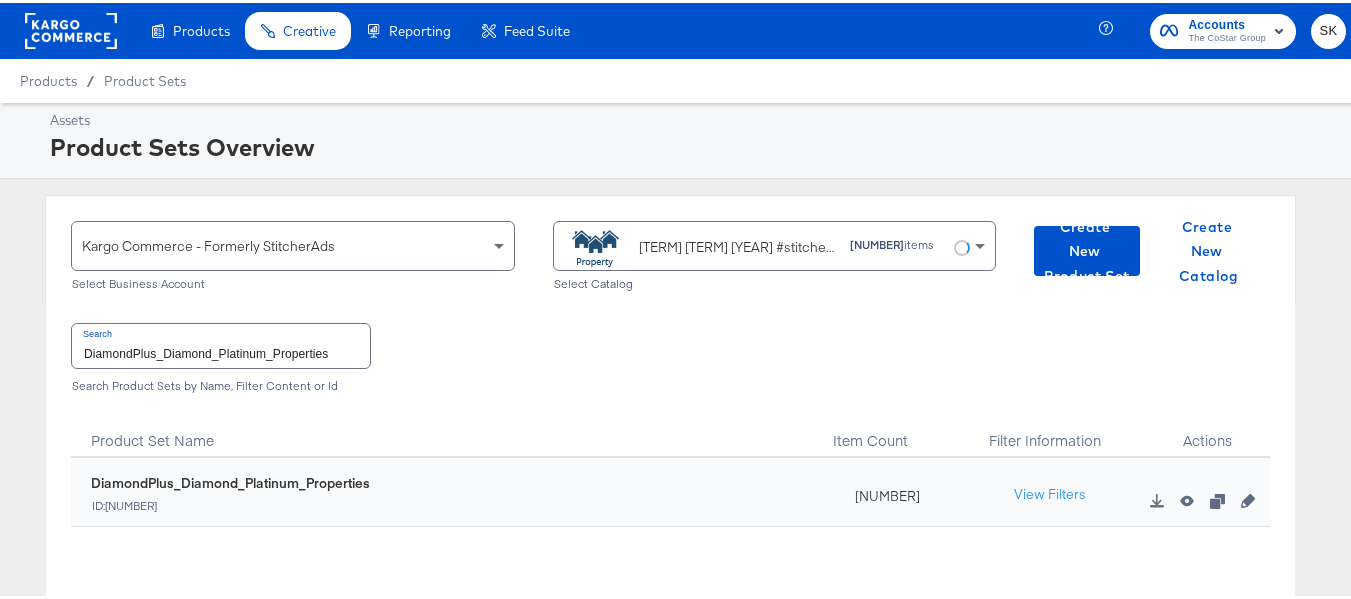 click on "21781" at bounding box center [882, 489] 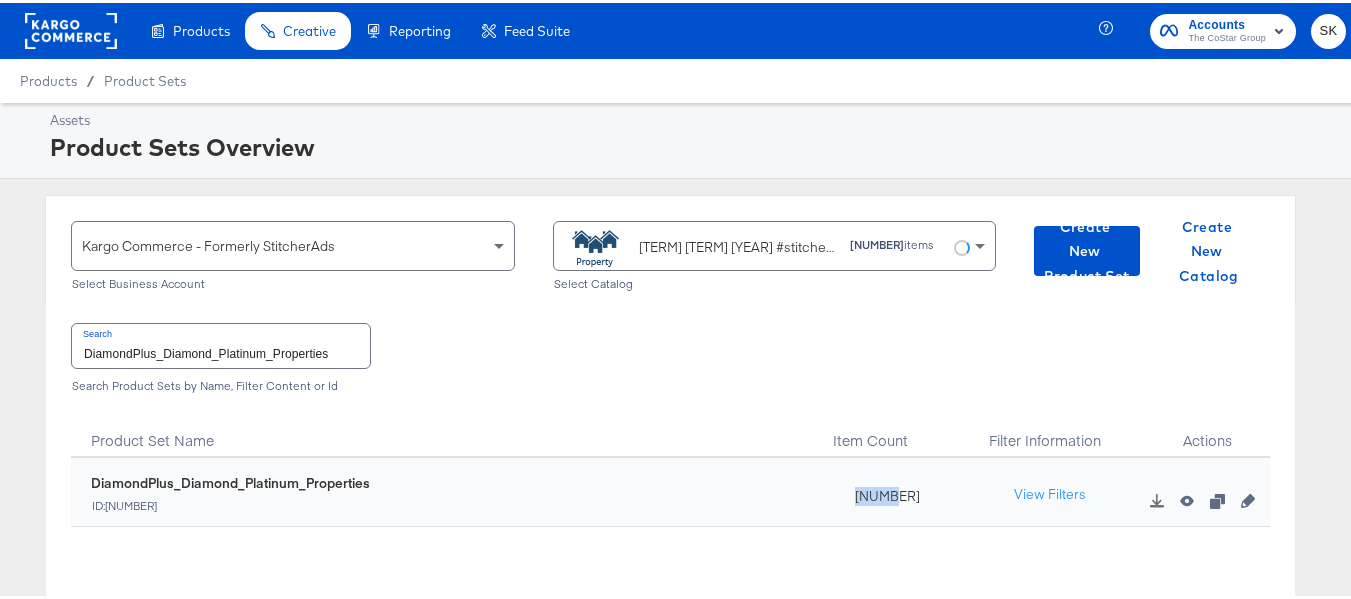 click on "21781" at bounding box center (882, 489) 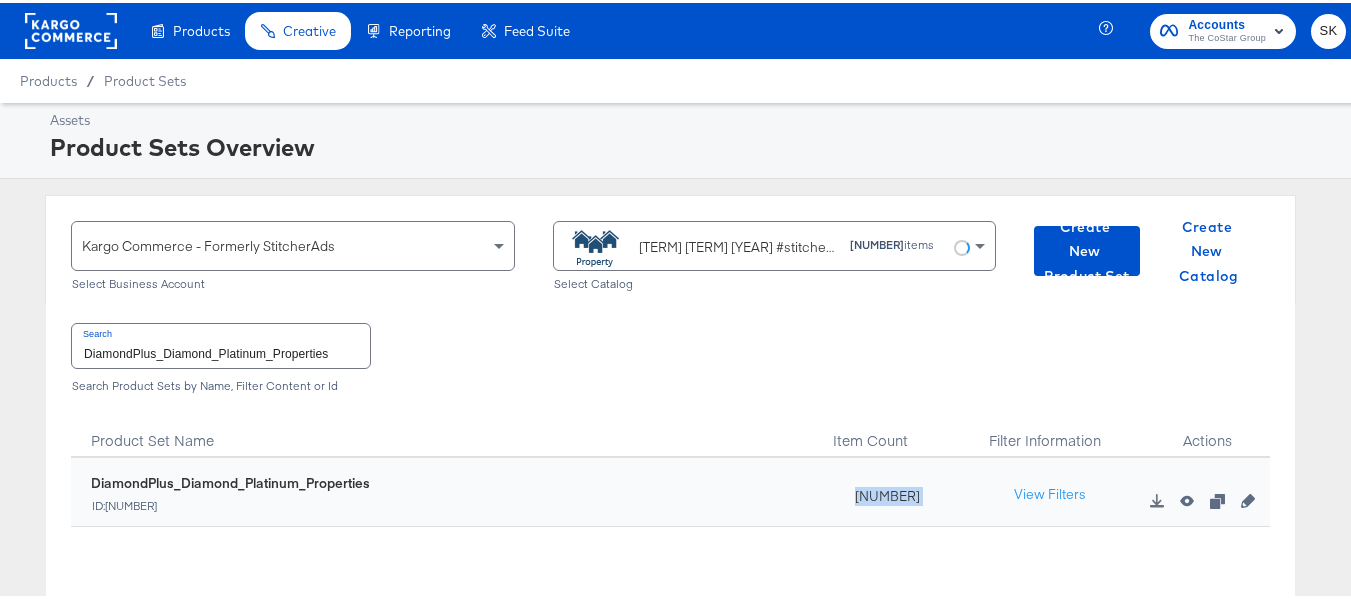 click on "21781" at bounding box center [882, 489] 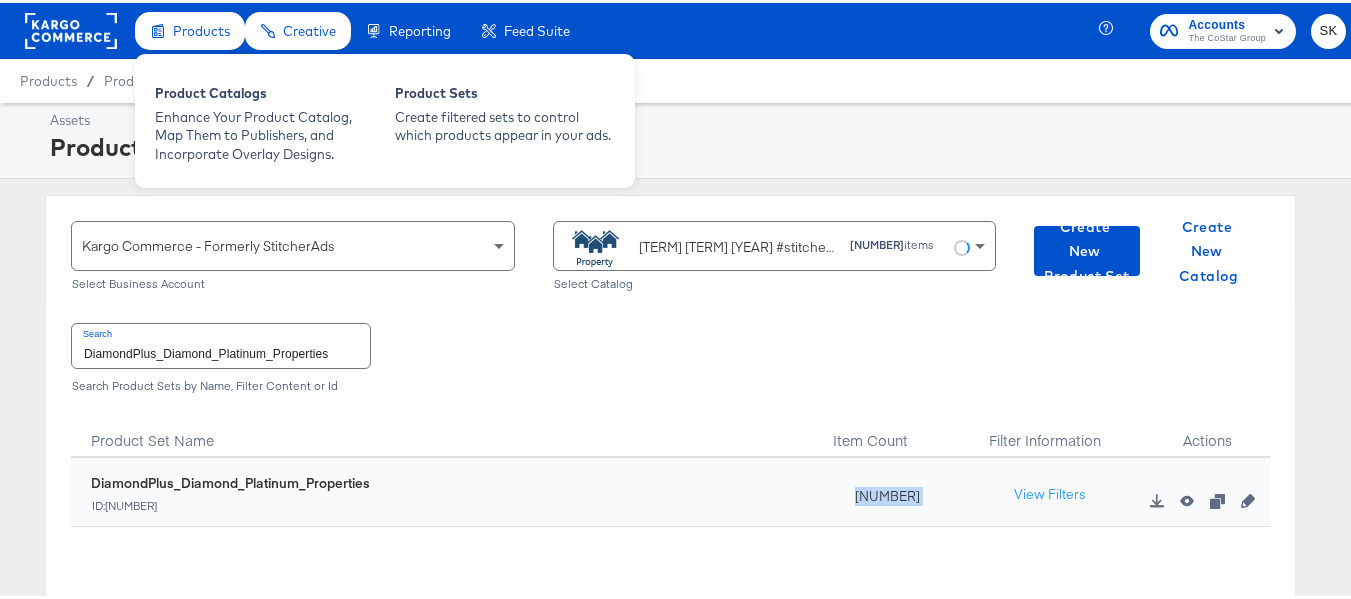 copy on "21781" 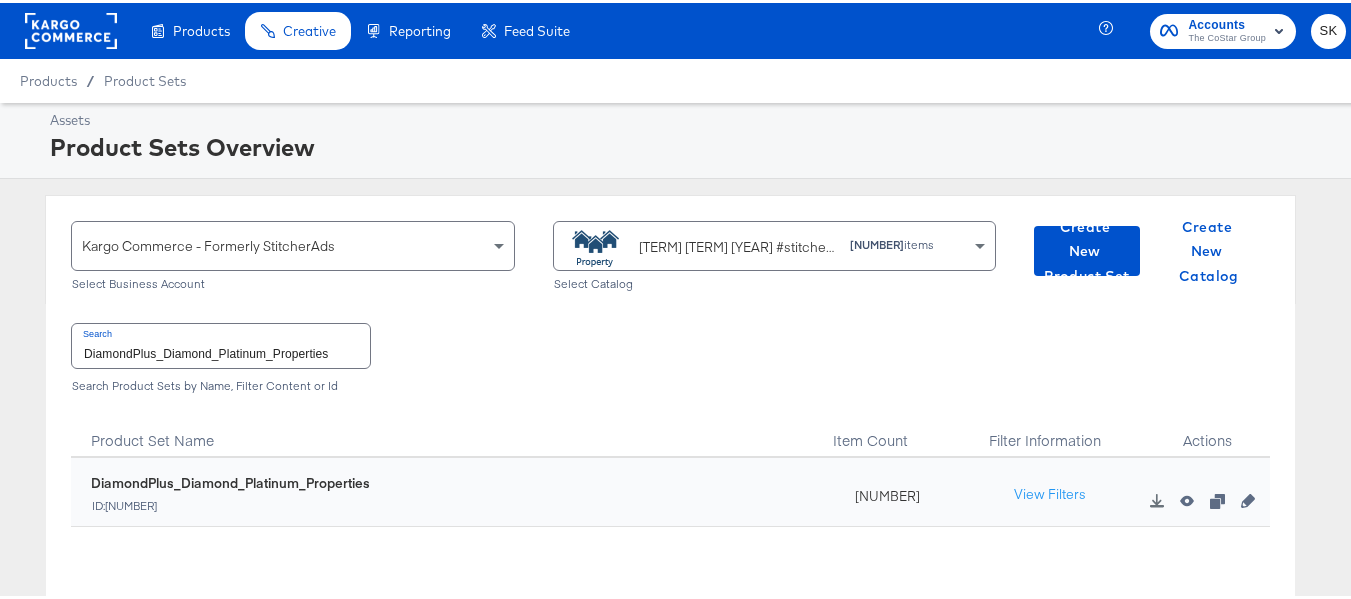 click on "DiamondPlus_Diamond_Platinum_Properties" at bounding box center (221, 342) 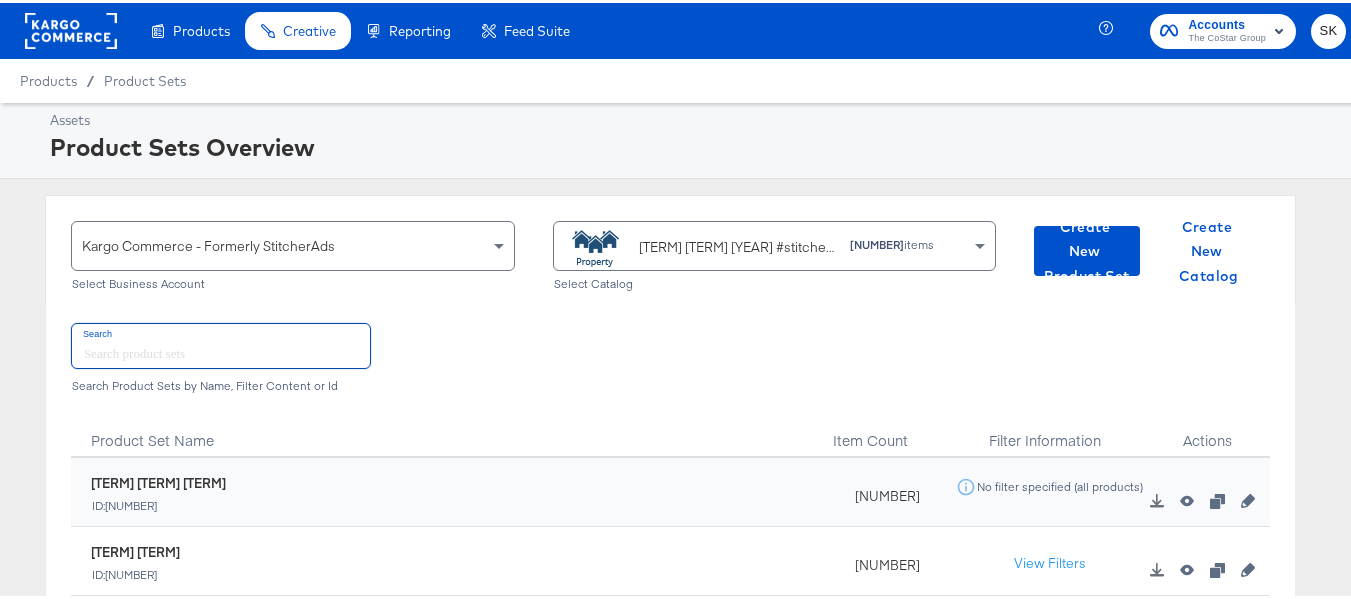 type 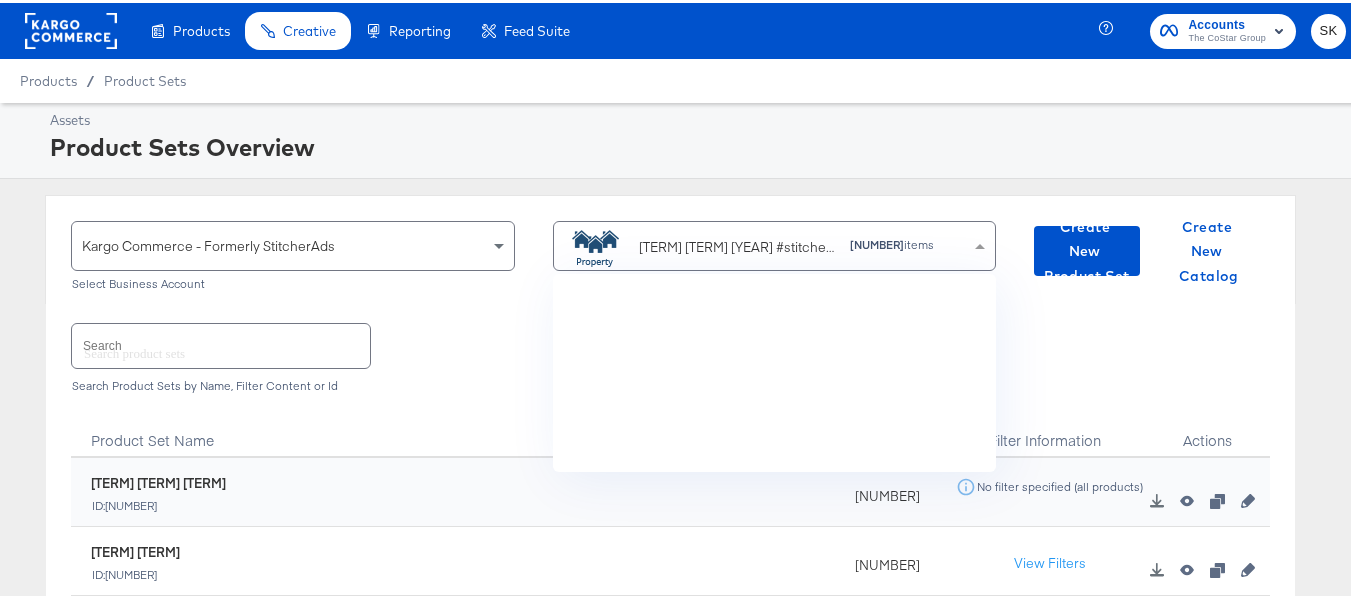 scroll, scrollTop: 4160, scrollLeft: 0, axis: vertical 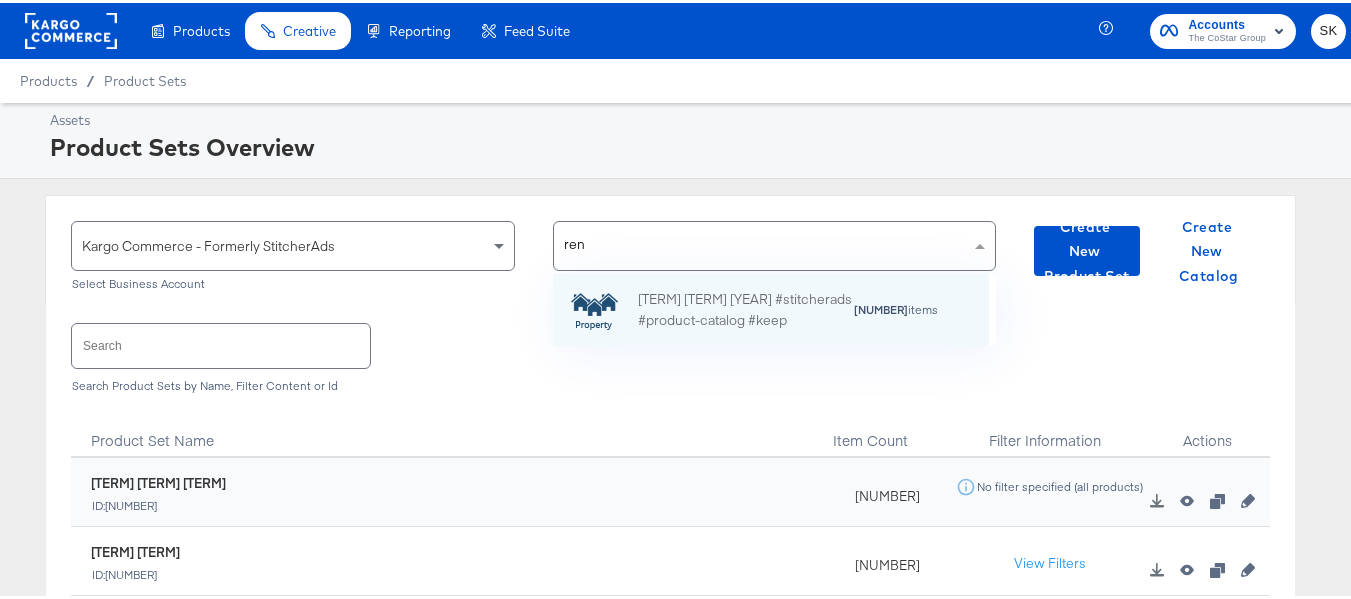 type on "rent" 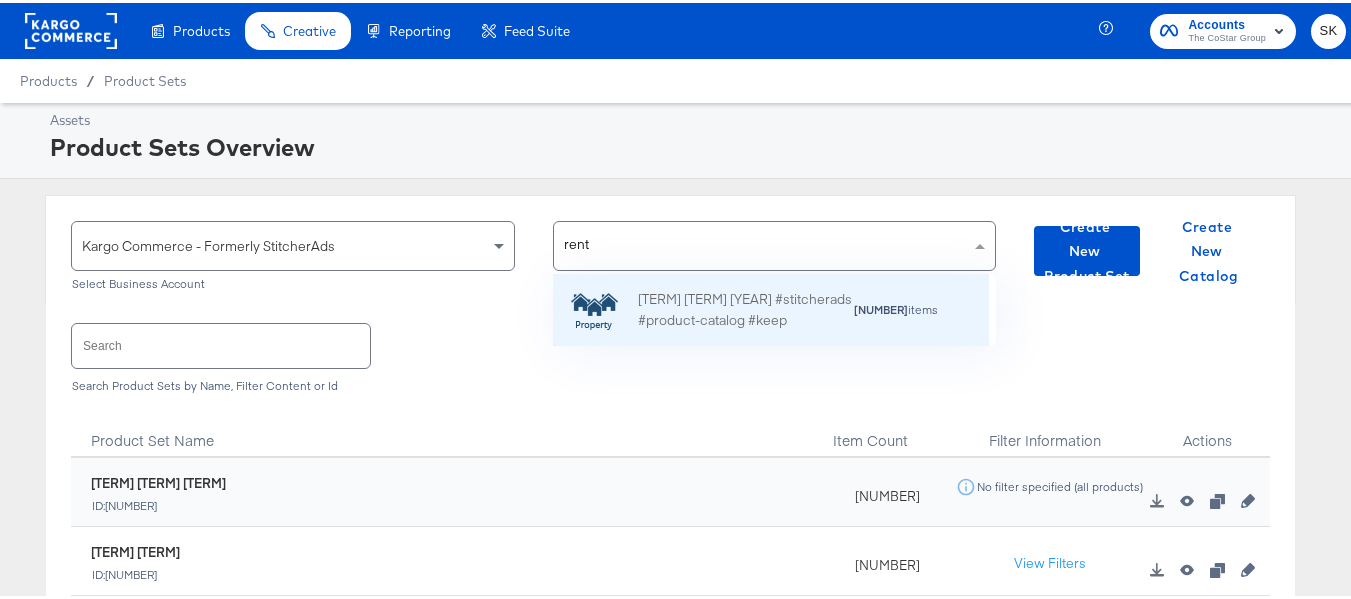 click on "Co Star Apts For Rent Fb 2024 #stitcherads #product-catalog #keep" at bounding box center (745, 307) 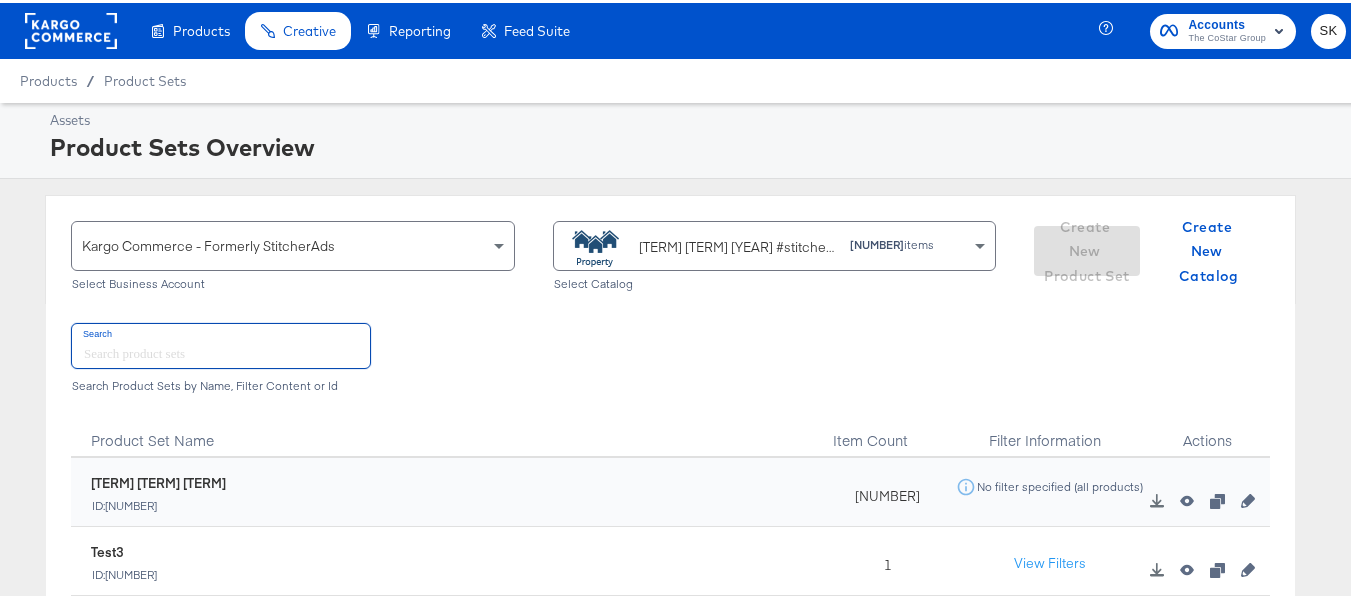 click at bounding box center (221, 342) 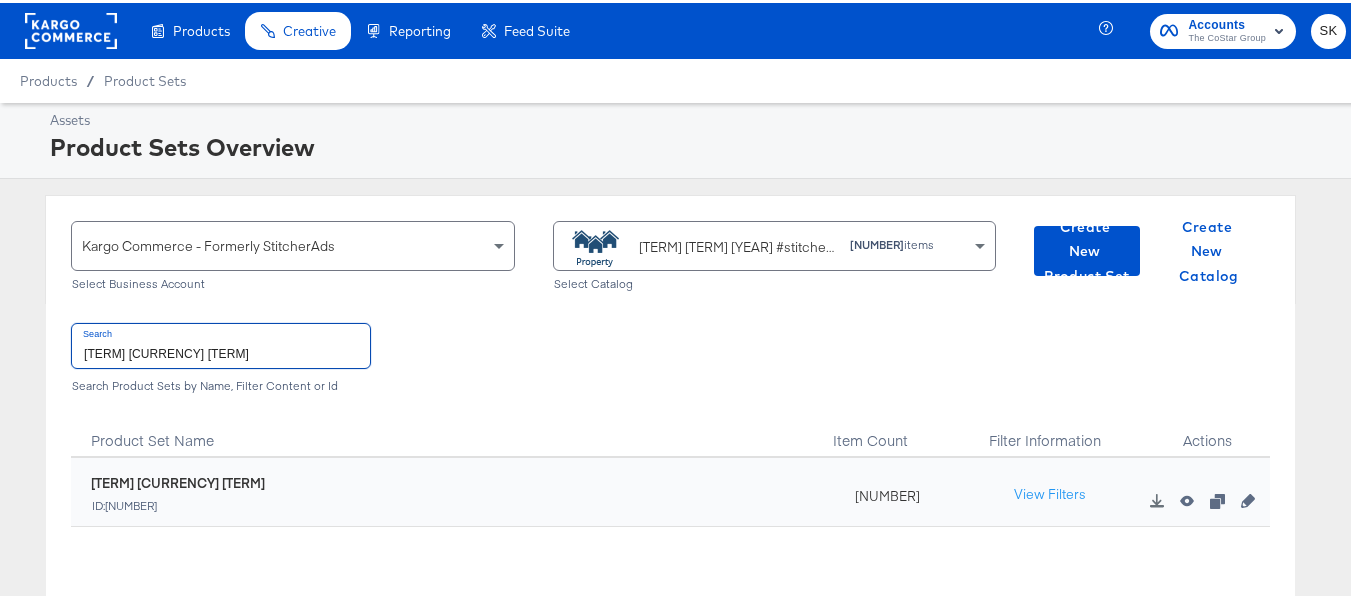 type on "ForRent.com_Diamond & Platinum" 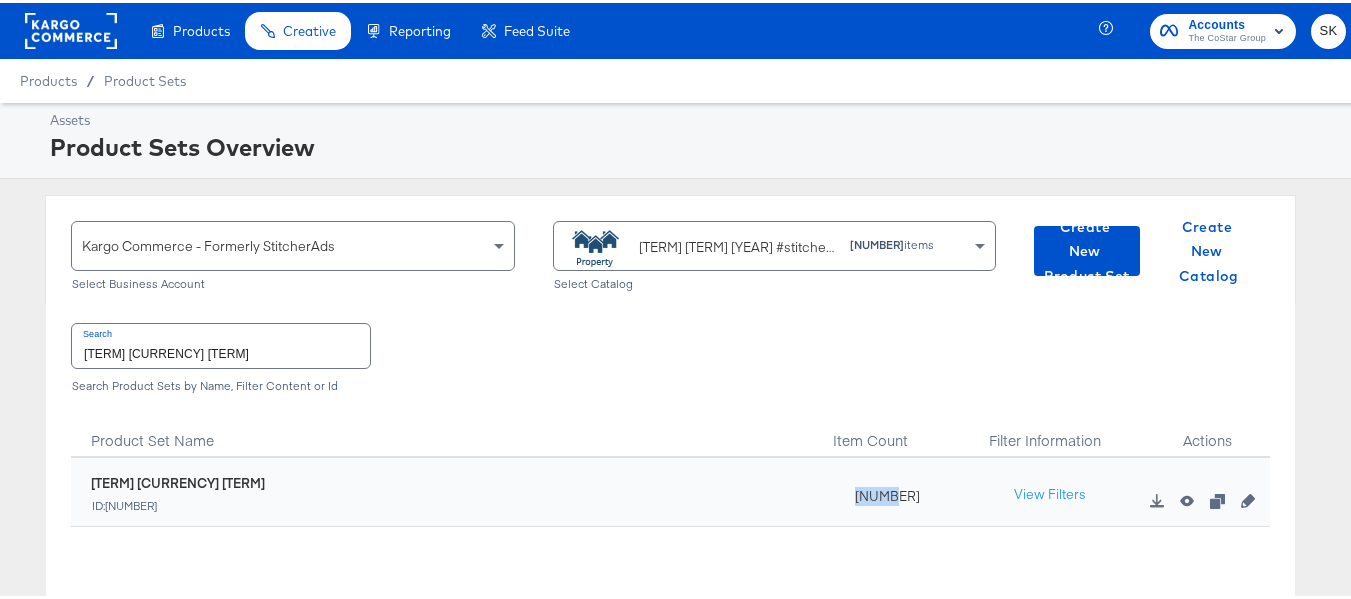 click on "32375" at bounding box center (882, 489) 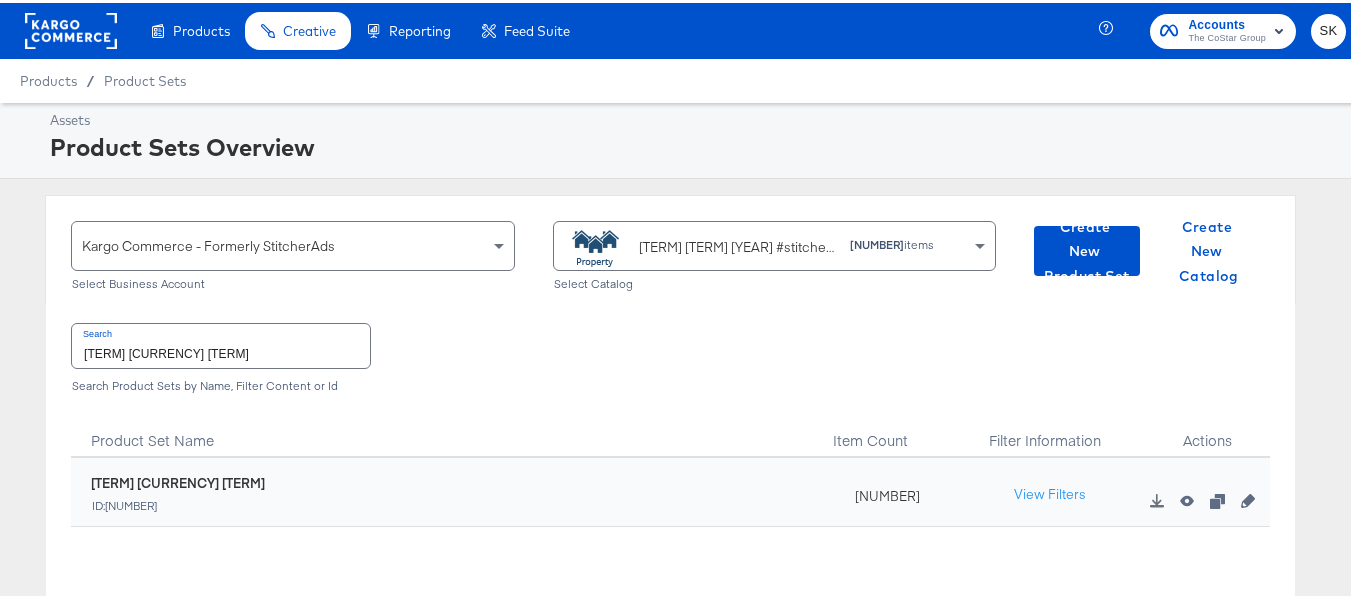 click on "ForRent.com_Diamond & Platinum" at bounding box center (221, 342) 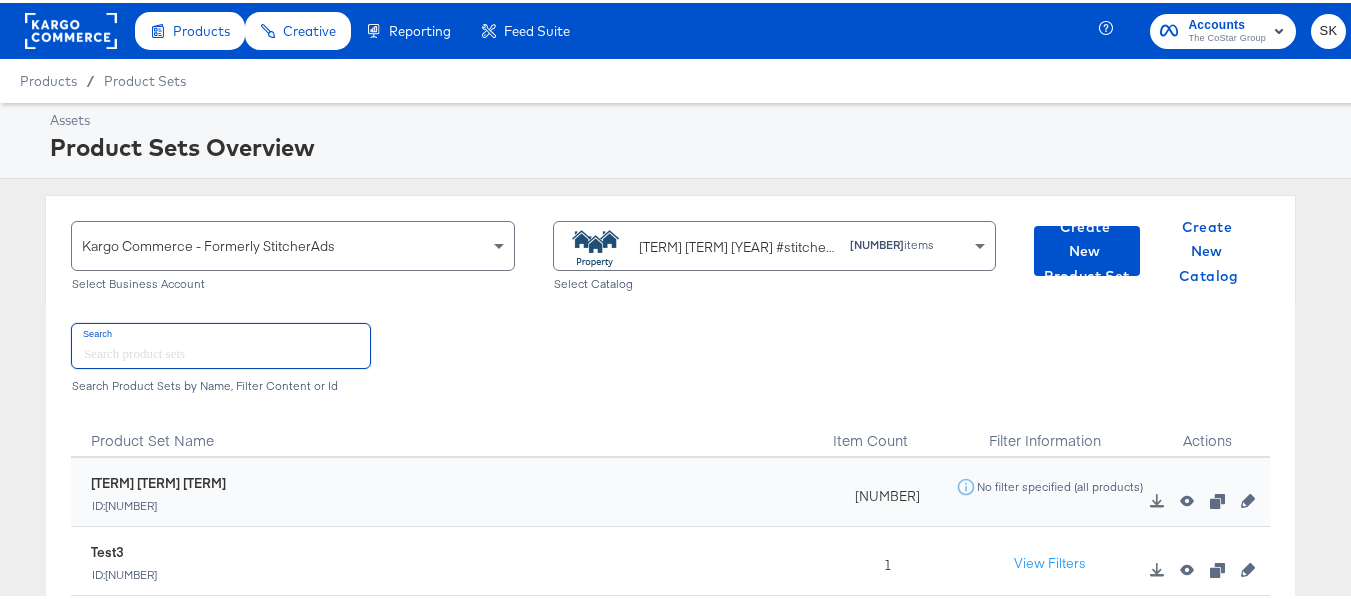 type 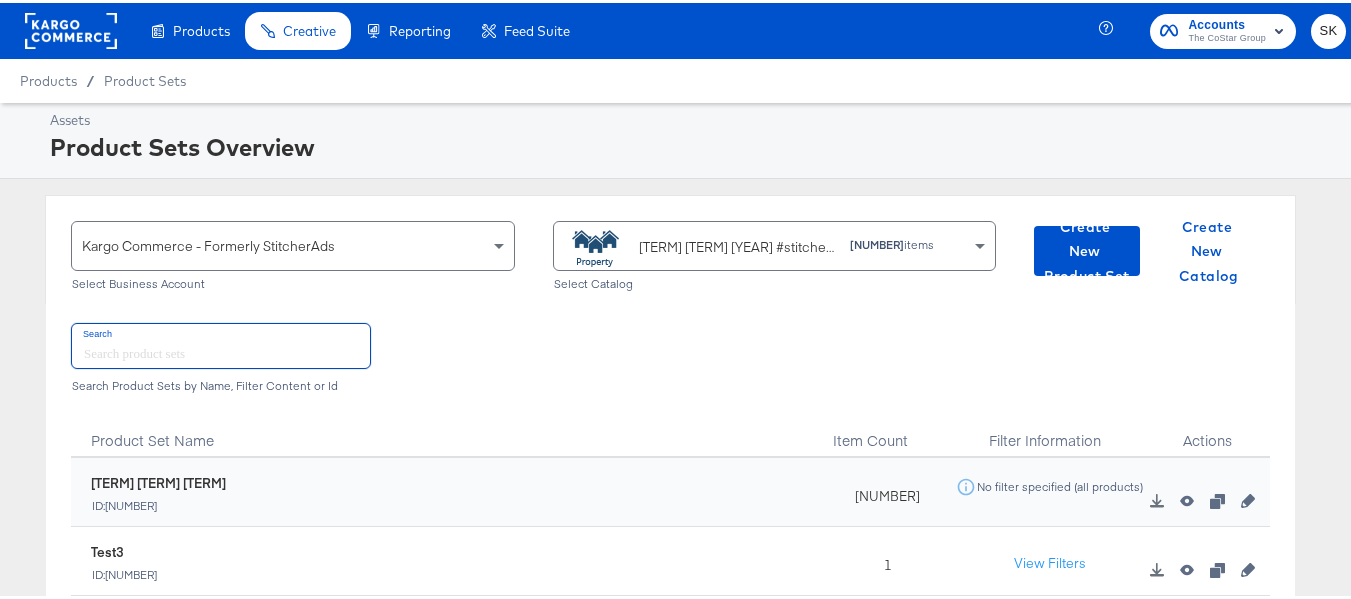 click on "Co Star Apts For Rent Fb 2024 #stitcherads #product-catalog #keep" at bounding box center [699, 244] 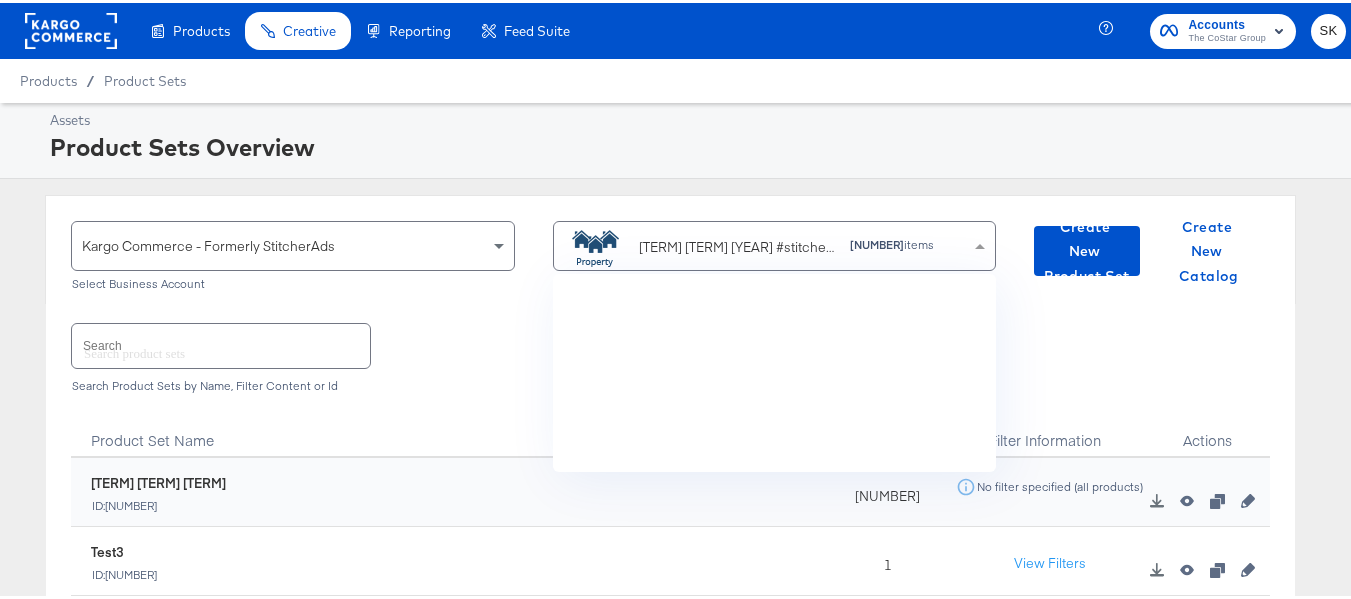 scroll, scrollTop: 4083, scrollLeft: 0, axis: vertical 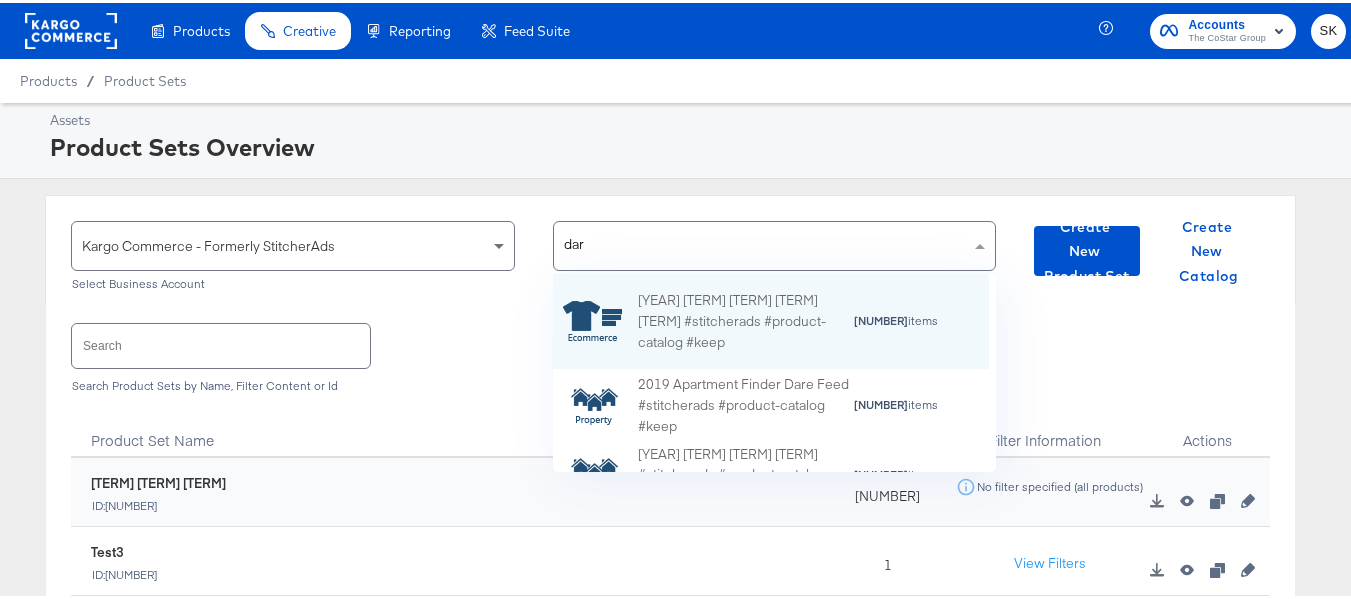 type on "dare" 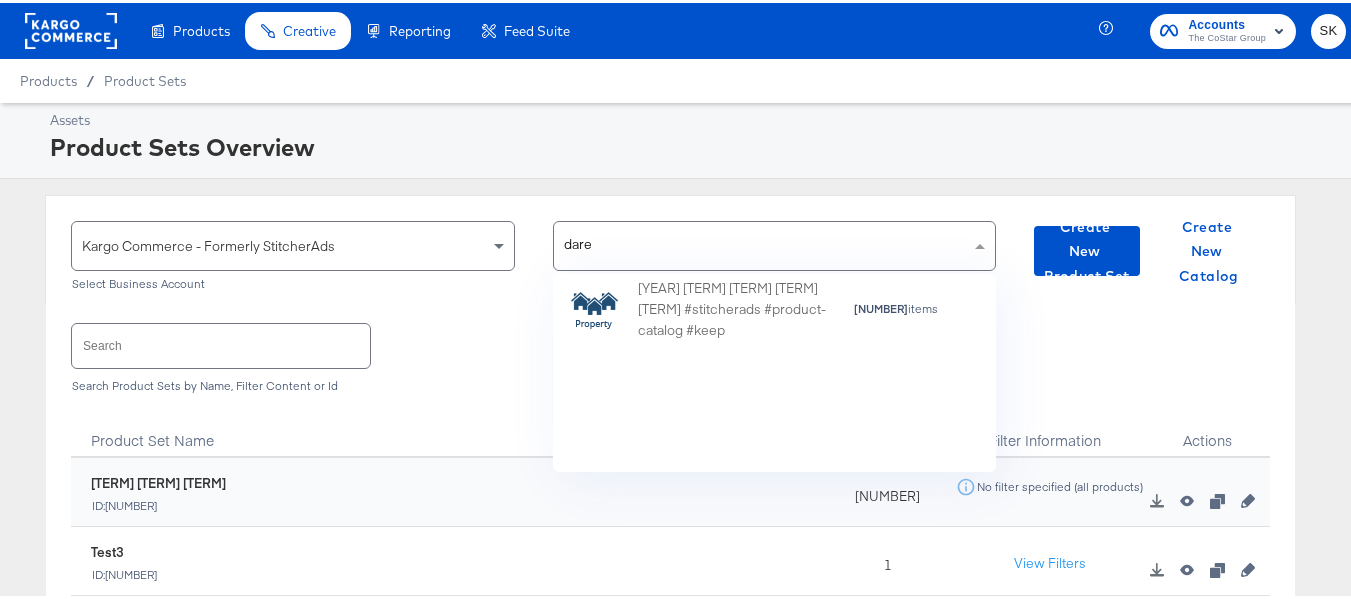scroll, scrollTop: 413, scrollLeft: 0, axis: vertical 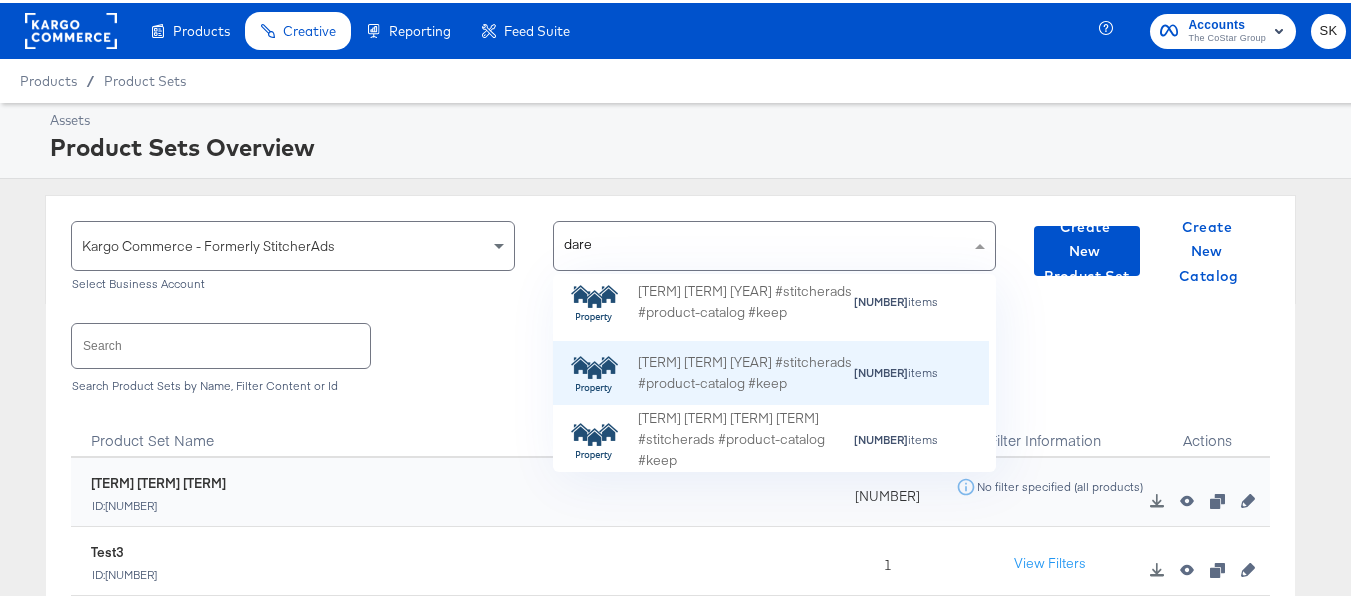 click on "Costar Apt Fb Dare 2024 #stitcherads #product-catalog #keep" at bounding box center [745, 371] 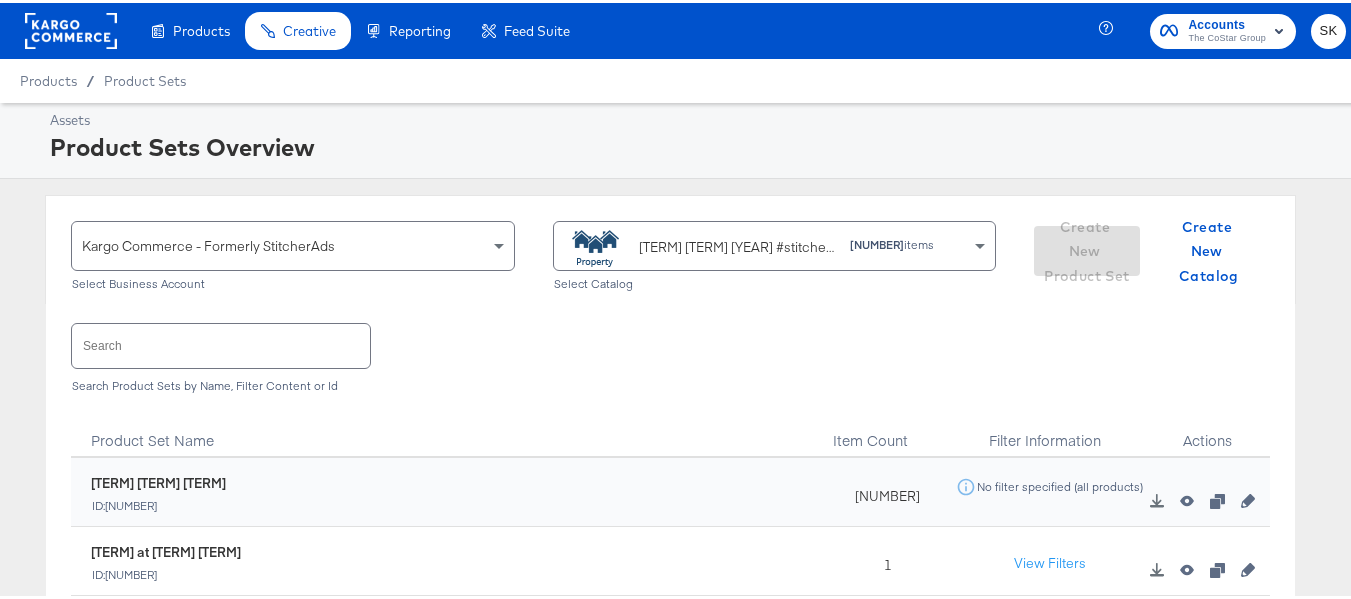 click at bounding box center [221, 342] 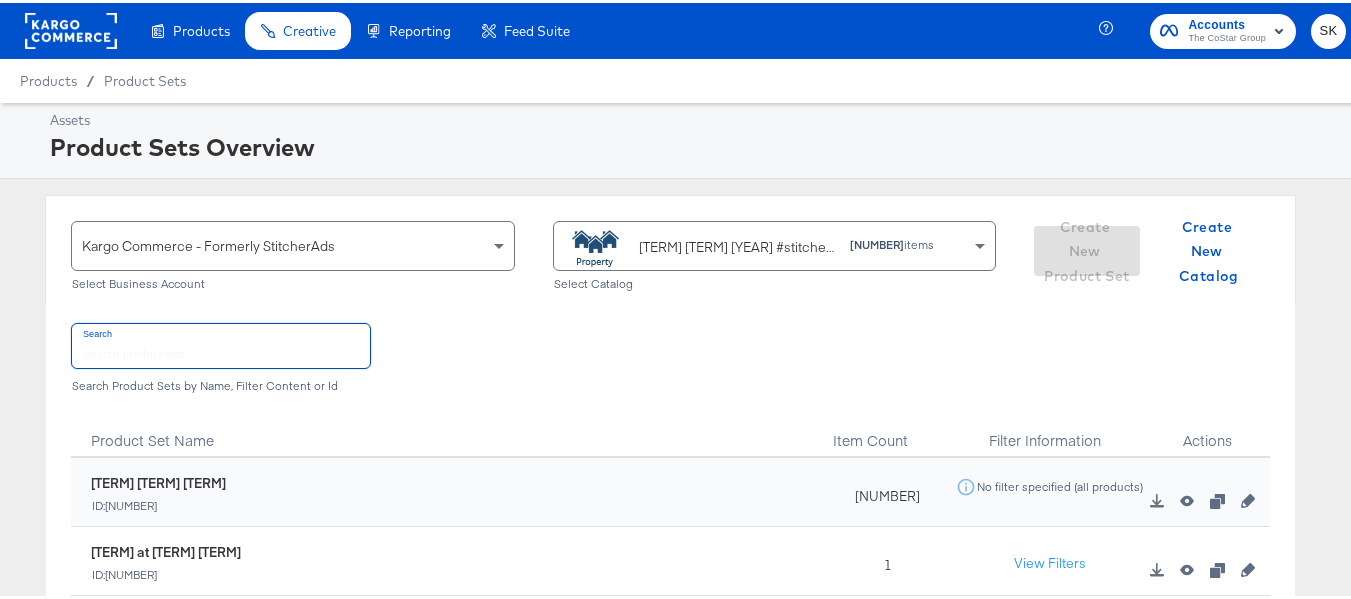 paste on "DARECatalog_Apts_AllPlatinum_AllDiamond" 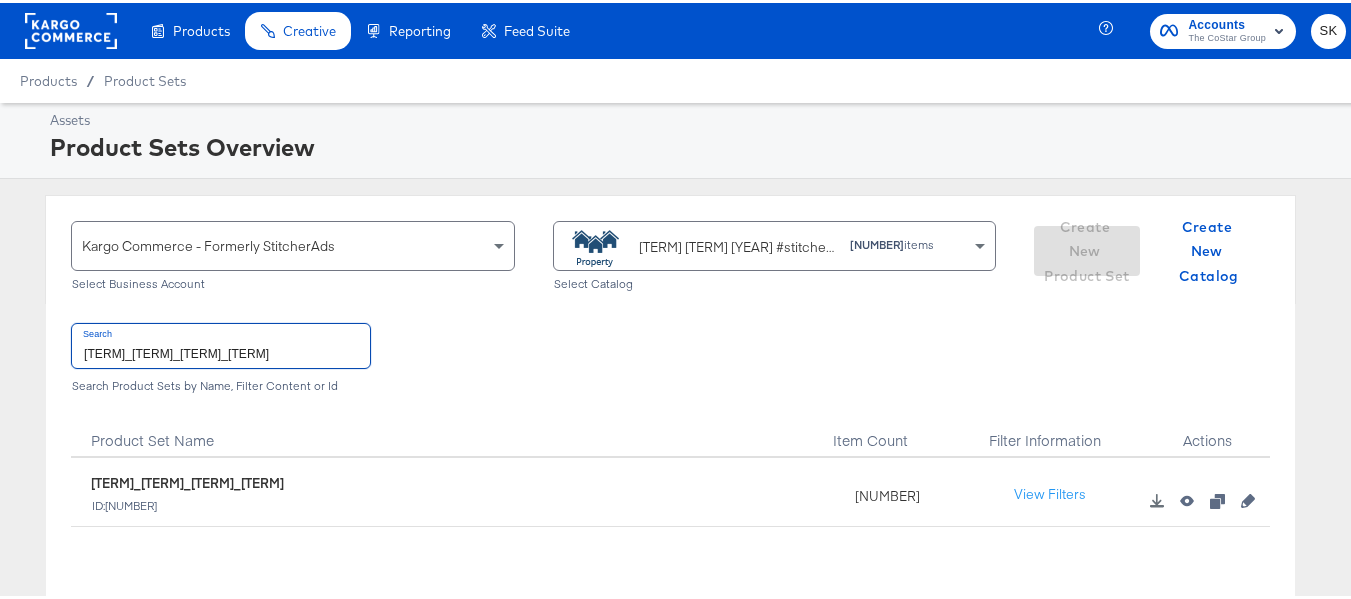 type on "DARECatalog_Apts_AllPlatinum_AllDiamond" 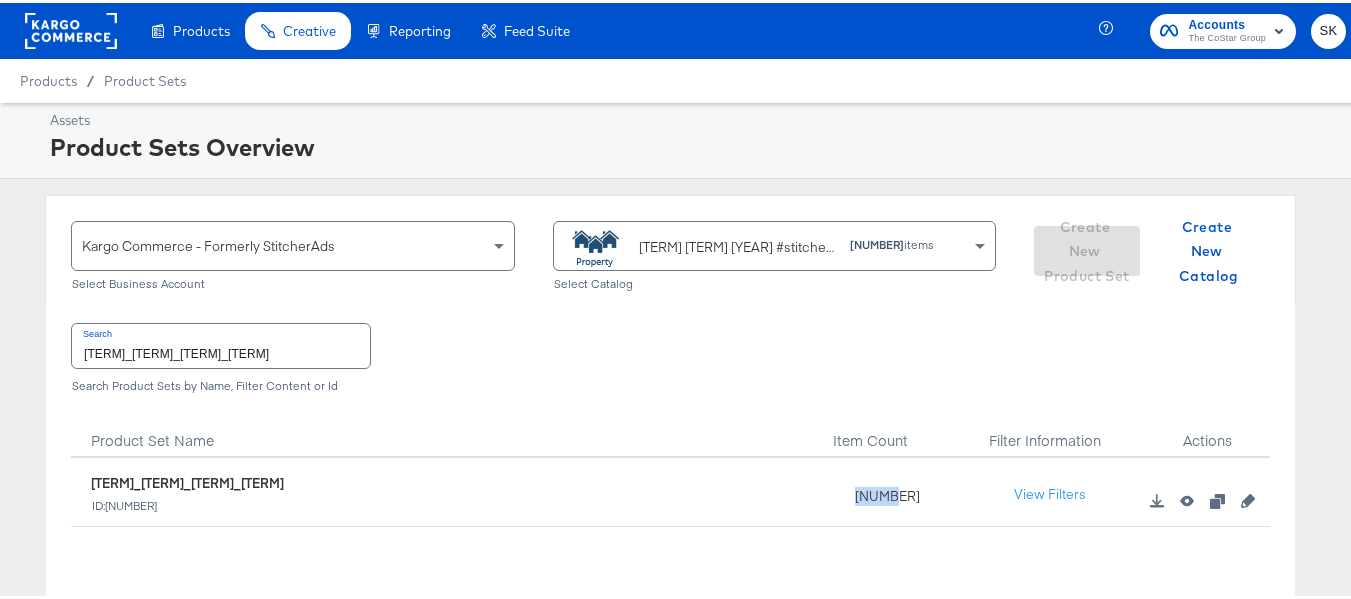 click on "34395" at bounding box center (882, 489) 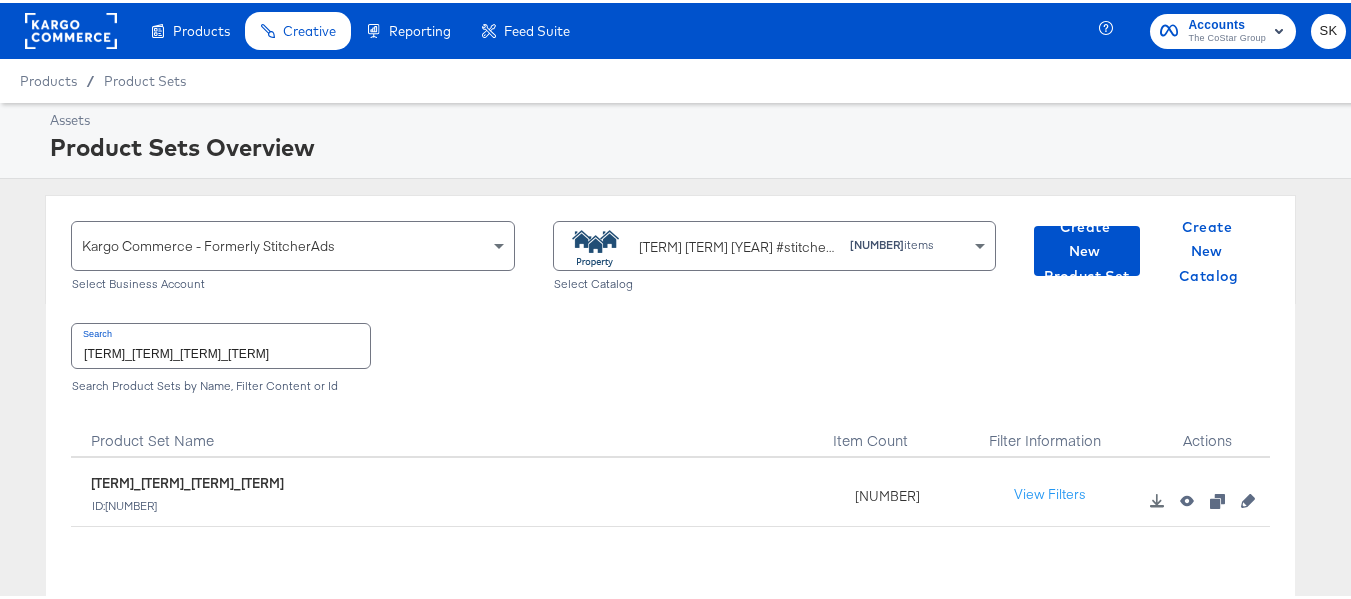 click on "Search Product Sets by Name, Filter Content or Id" at bounding box center (670, 383) 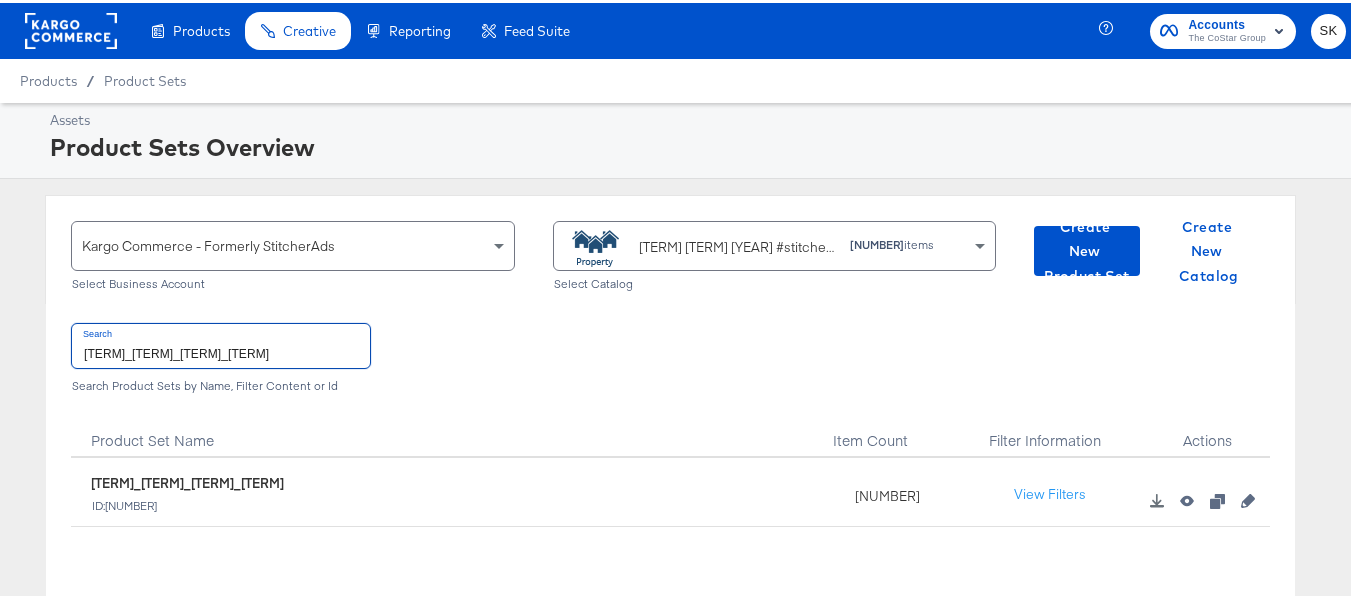 click on "DARECatalog_Apts_AllPlatinum_AllDiamond" at bounding box center (221, 342) 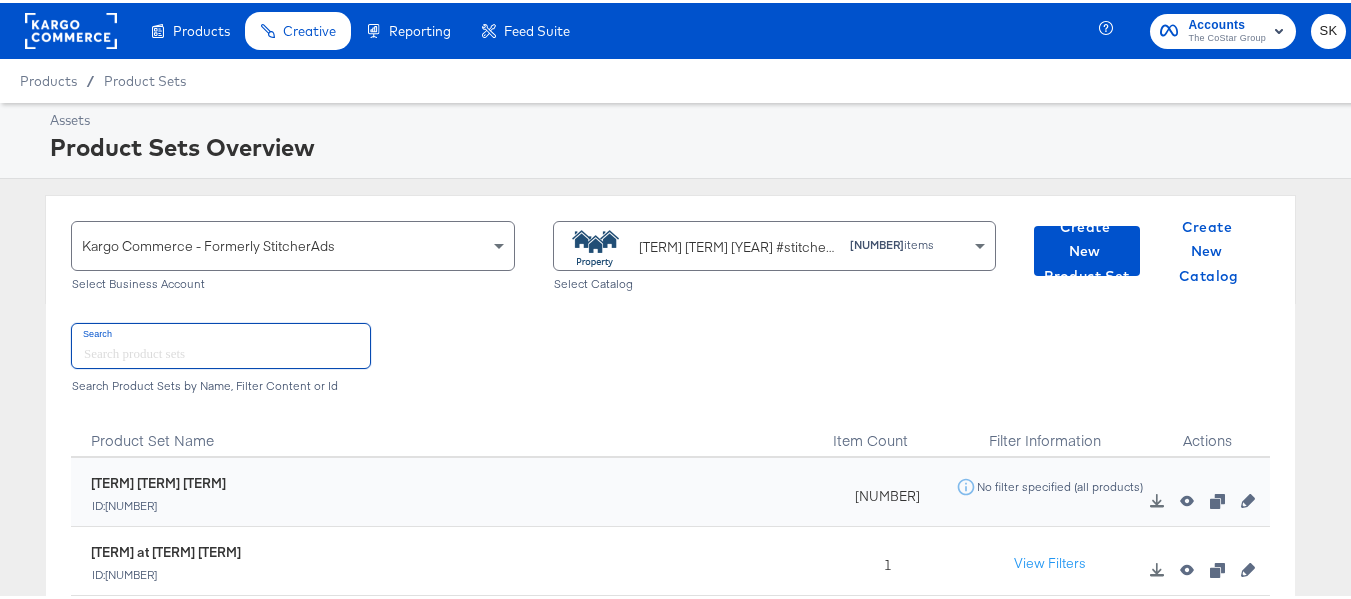 type 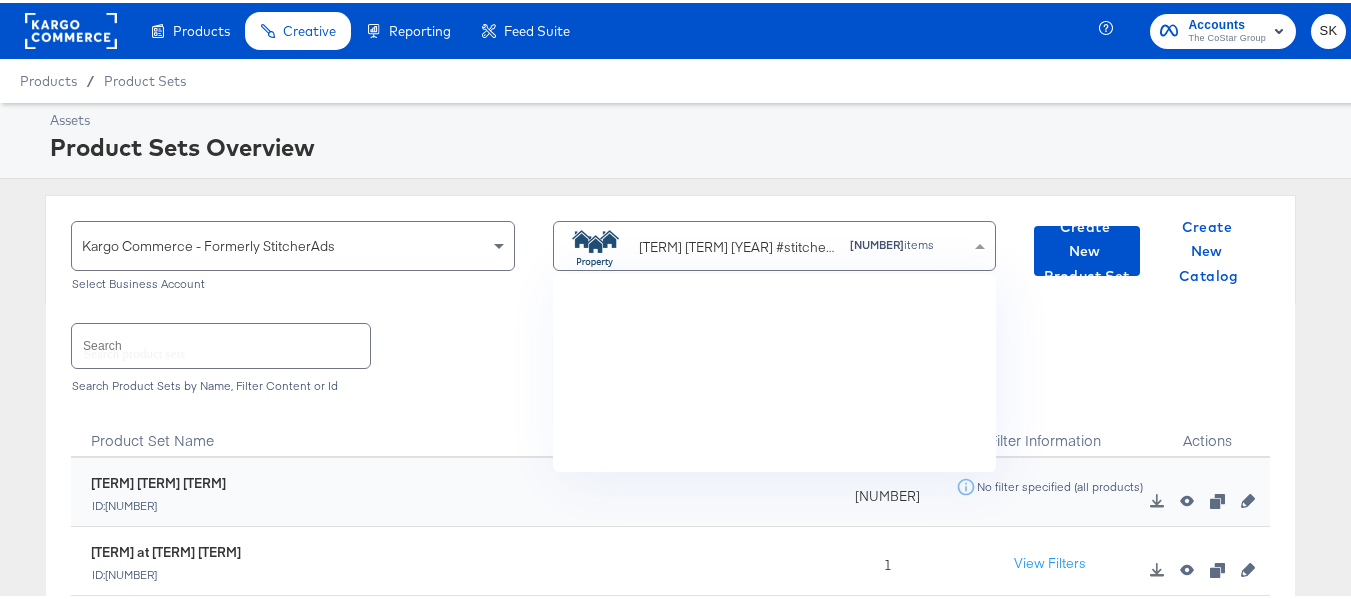 scroll, scrollTop: 4297, scrollLeft: 0, axis: vertical 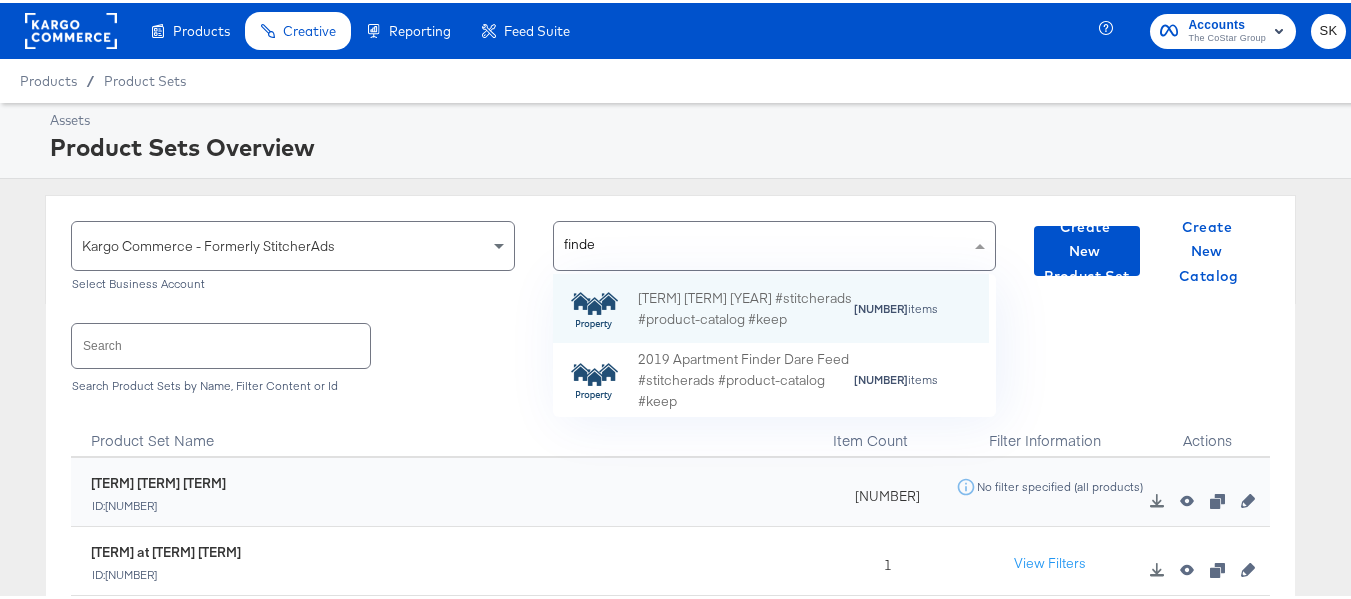 type on "finder" 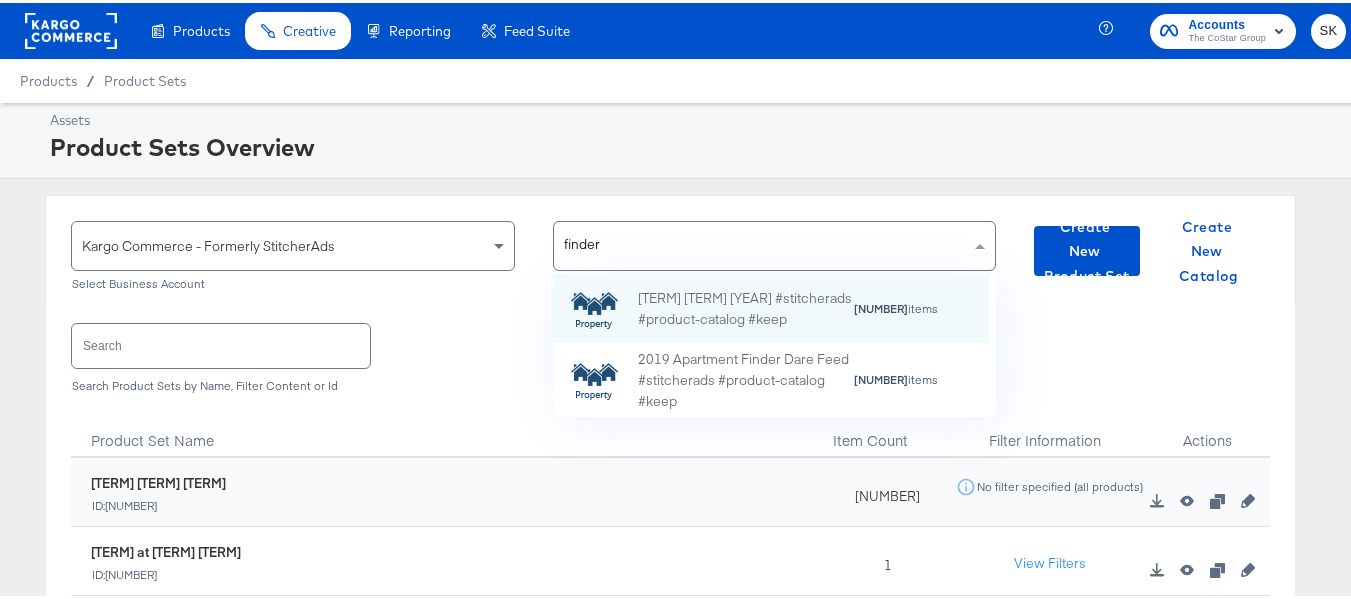 click on "Co Star Apts Finder Fb 2024 #stitcherads #product-catalog #keep" at bounding box center [745, 306] 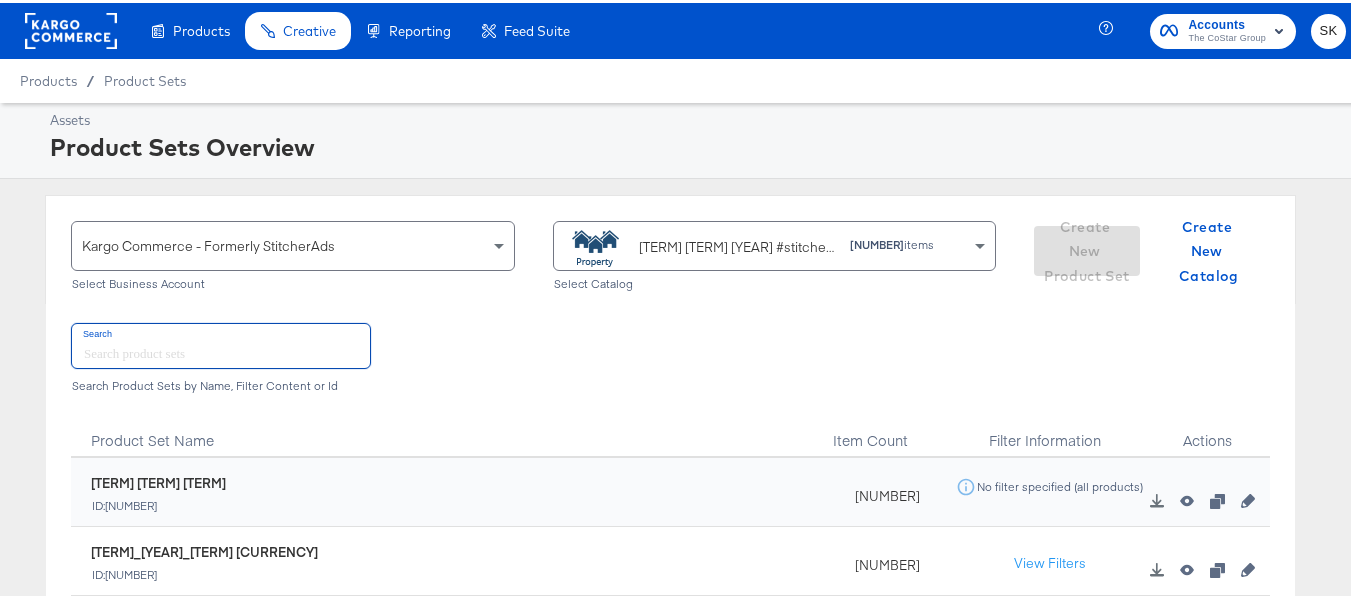 click at bounding box center (221, 342) 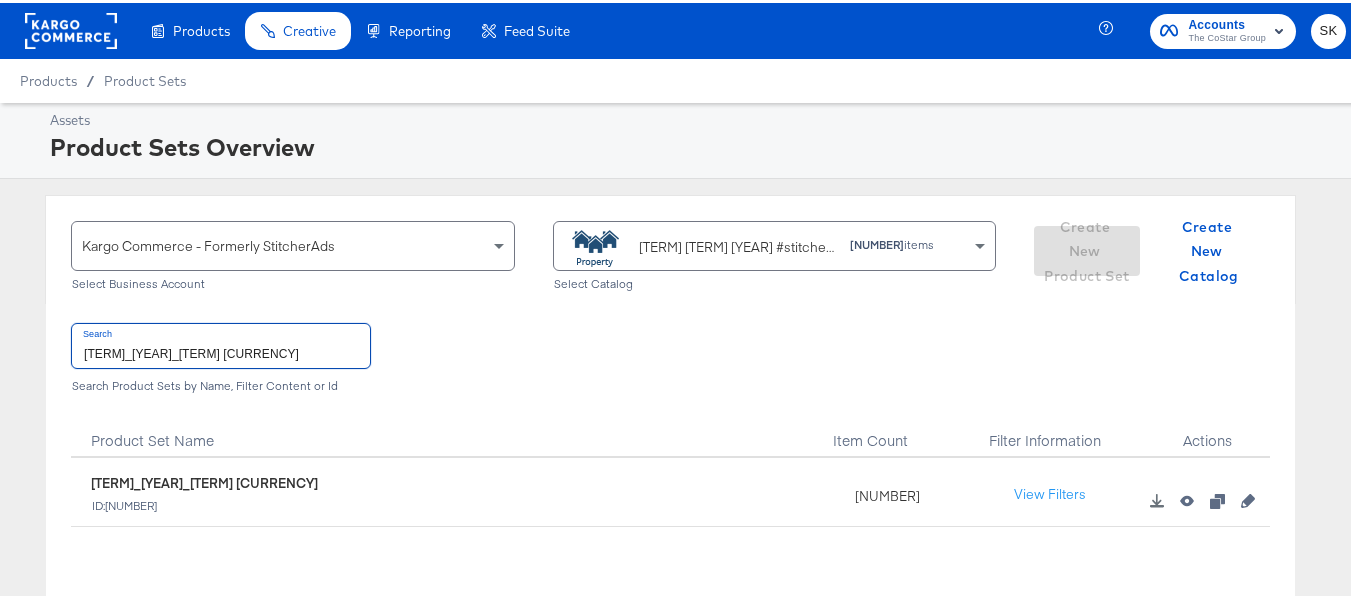 type on "ApartmentFinder_2024_Diamond & Platinum" 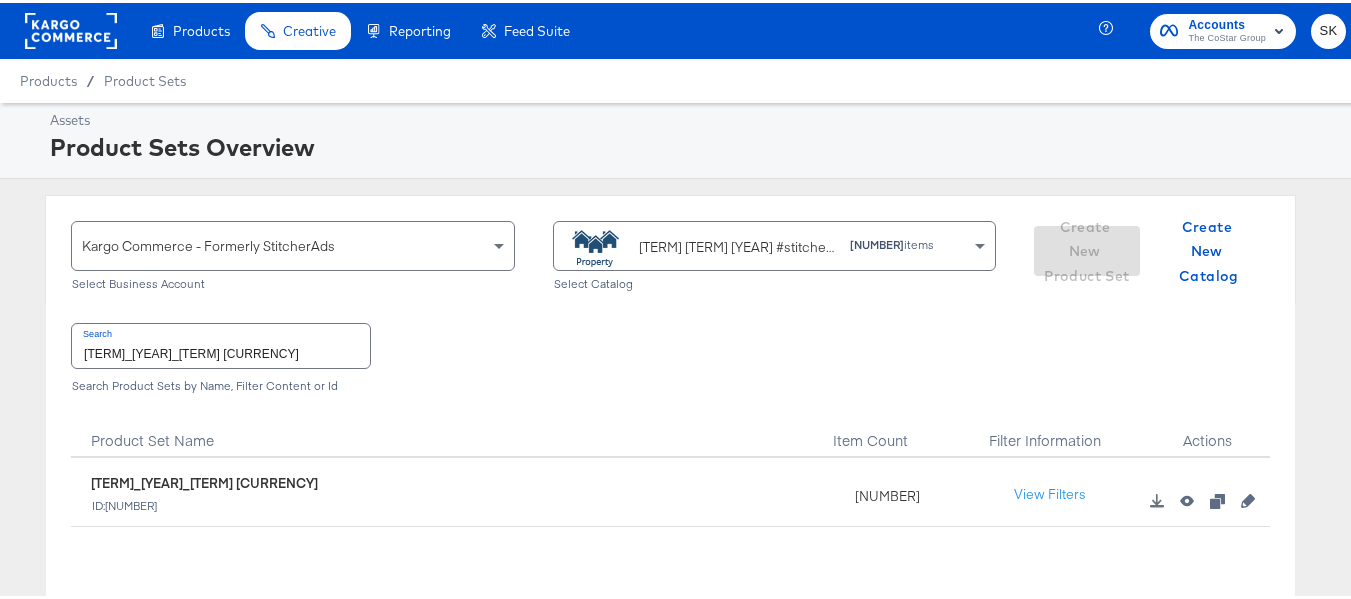 click on "33265" at bounding box center [882, 489] 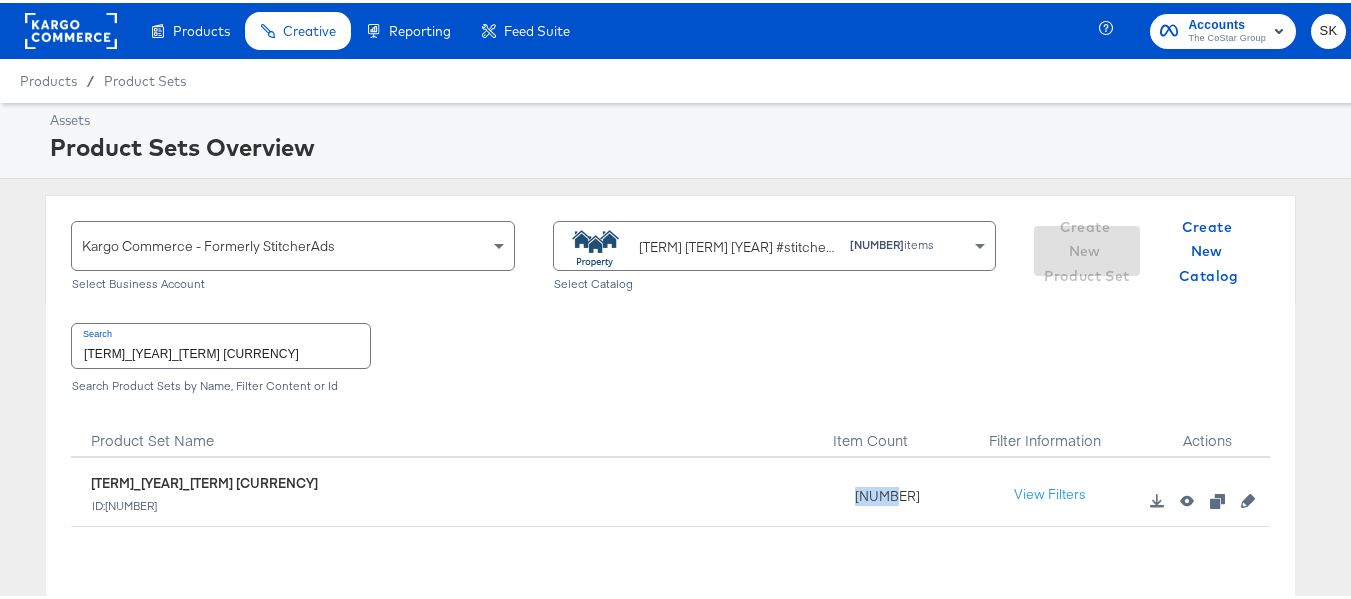 click on "33265" at bounding box center [882, 489] 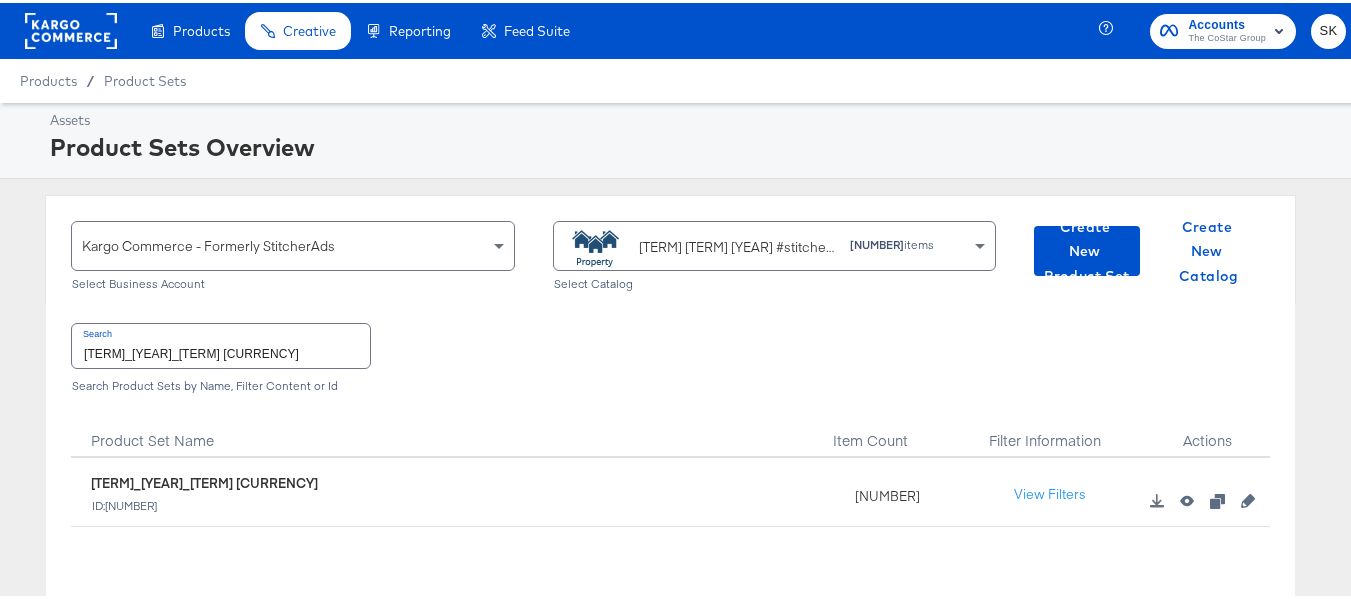 click 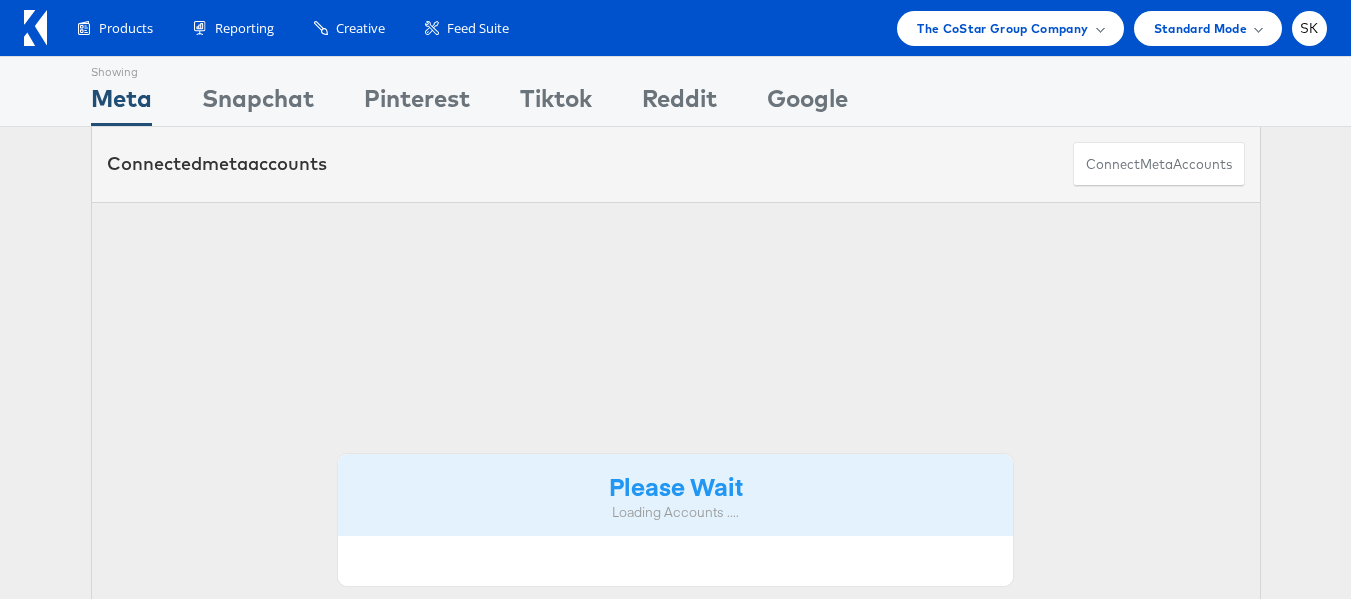 scroll, scrollTop: 0, scrollLeft: 0, axis: both 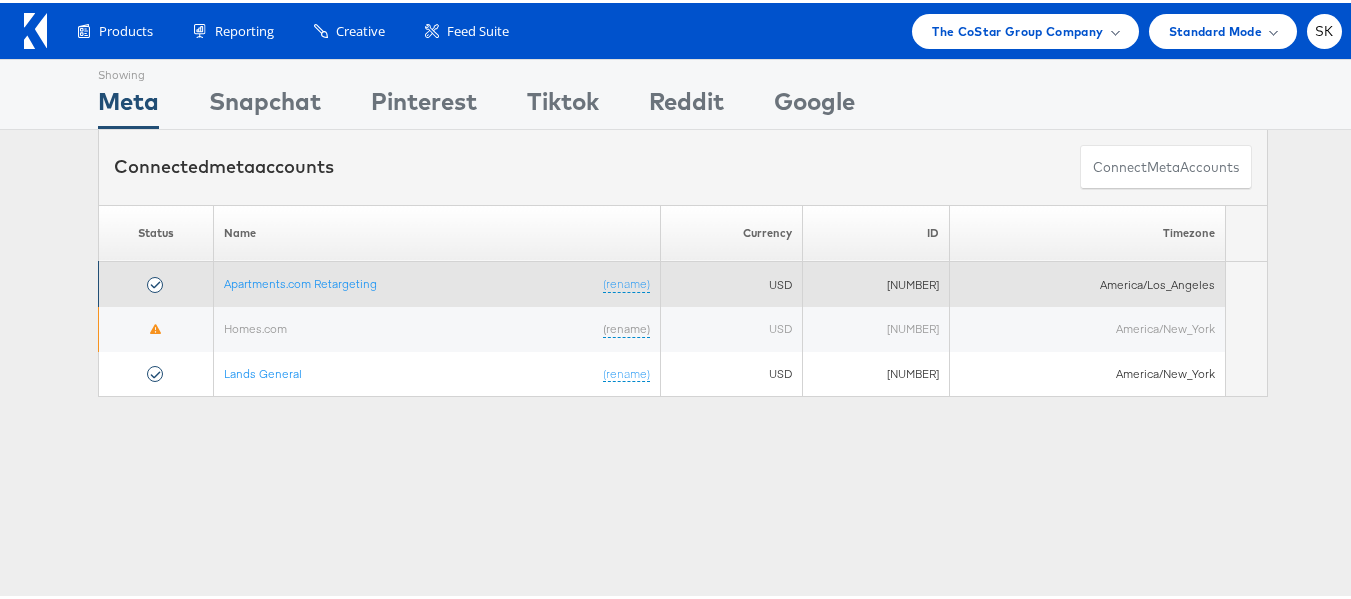 click on "Apartments.com Retargeting
(rename)" at bounding box center [437, 281] 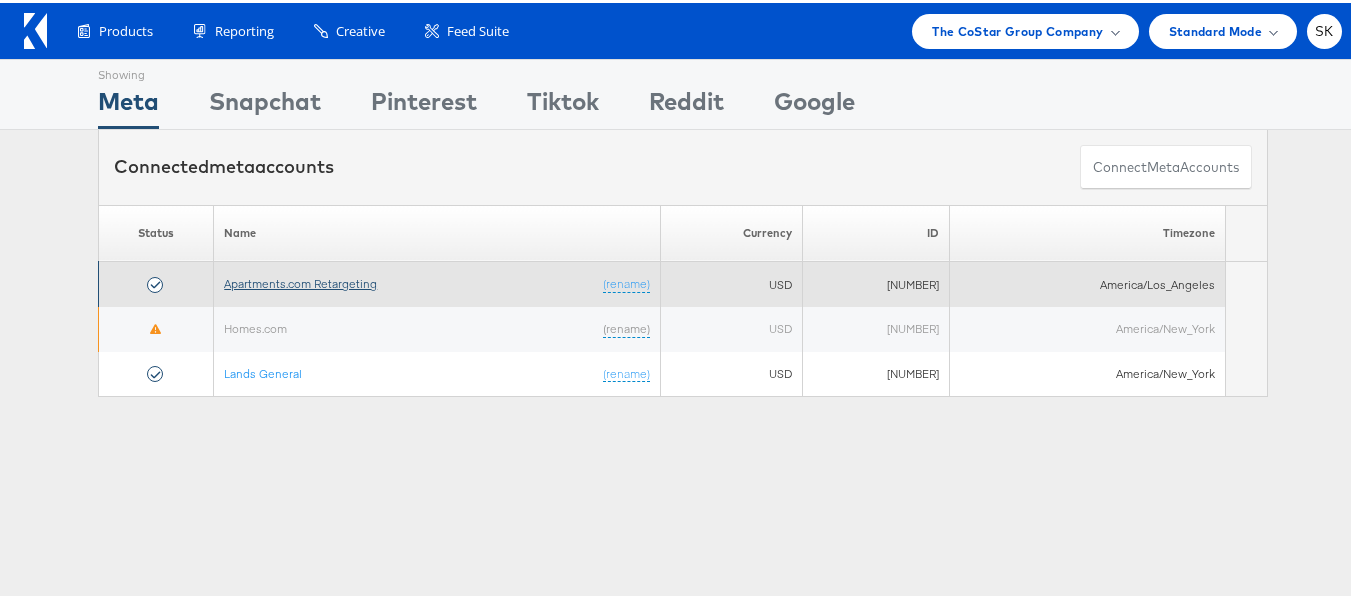click on "Apartments.com Retargeting" at bounding box center [300, 280] 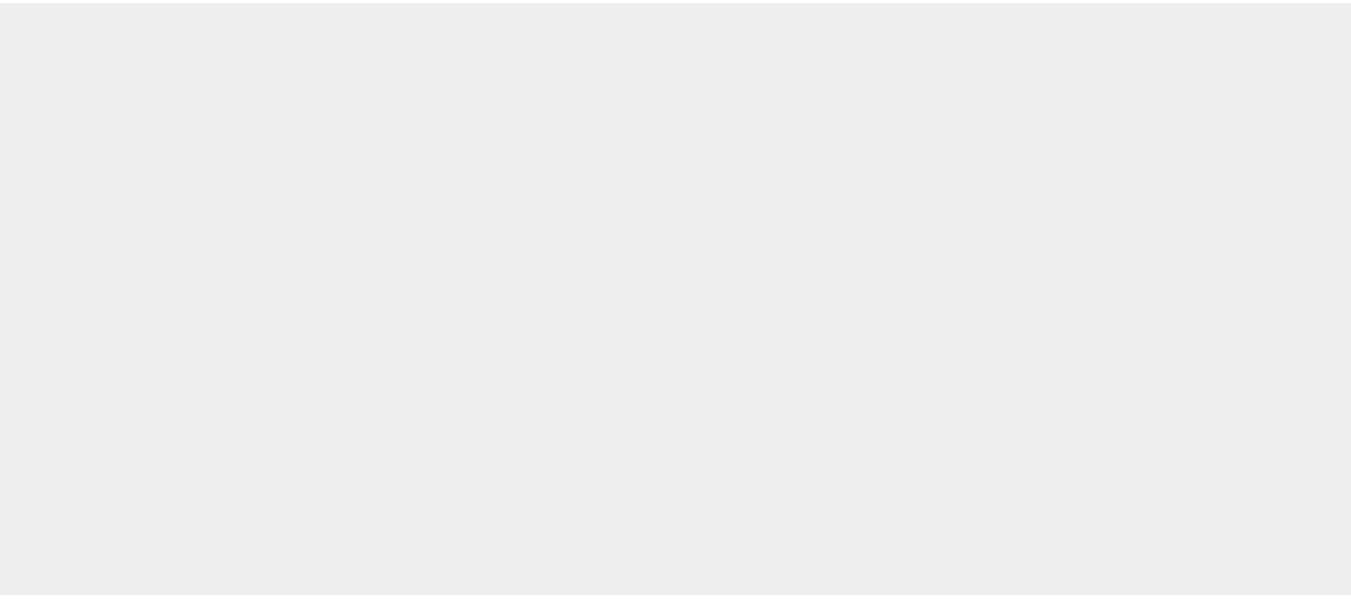 scroll, scrollTop: 0, scrollLeft: 0, axis: both 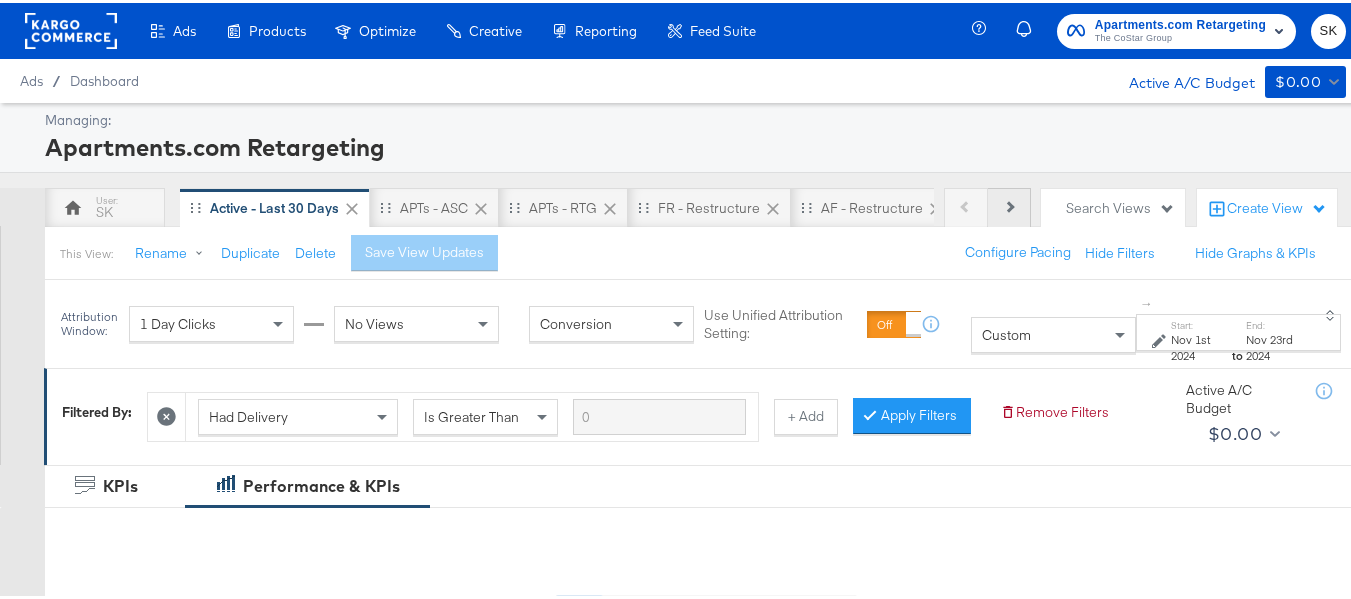 click at bounding box center [1008, 203] 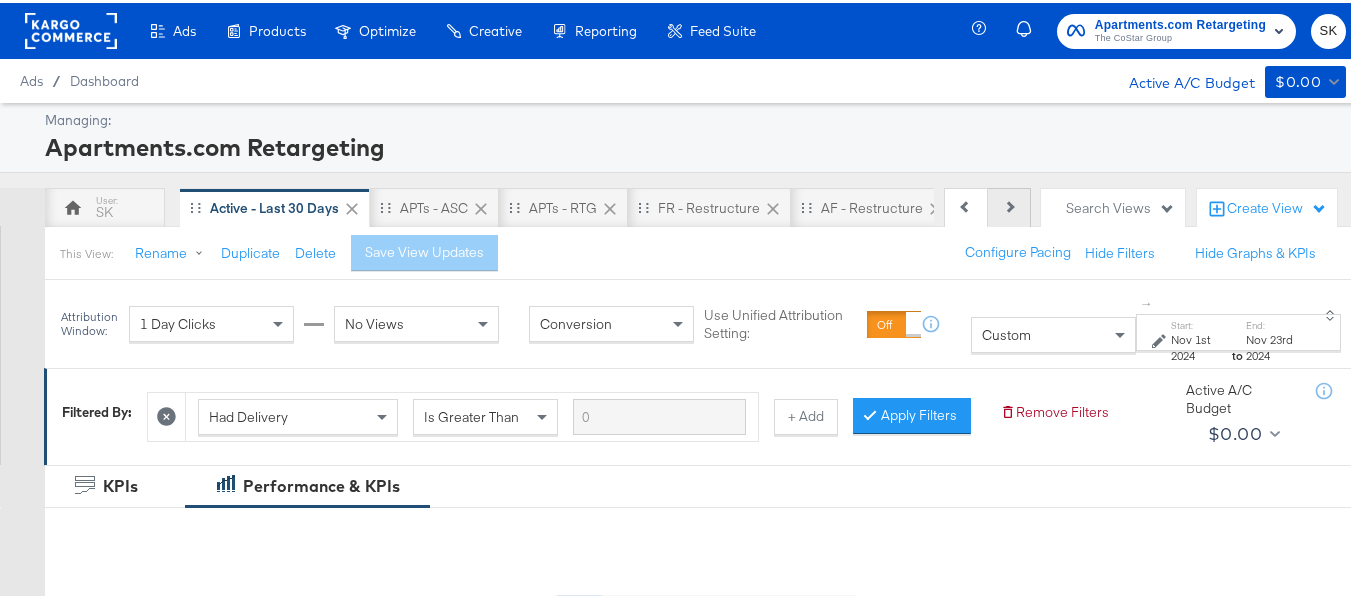 click at bounding box center [1008, 203] 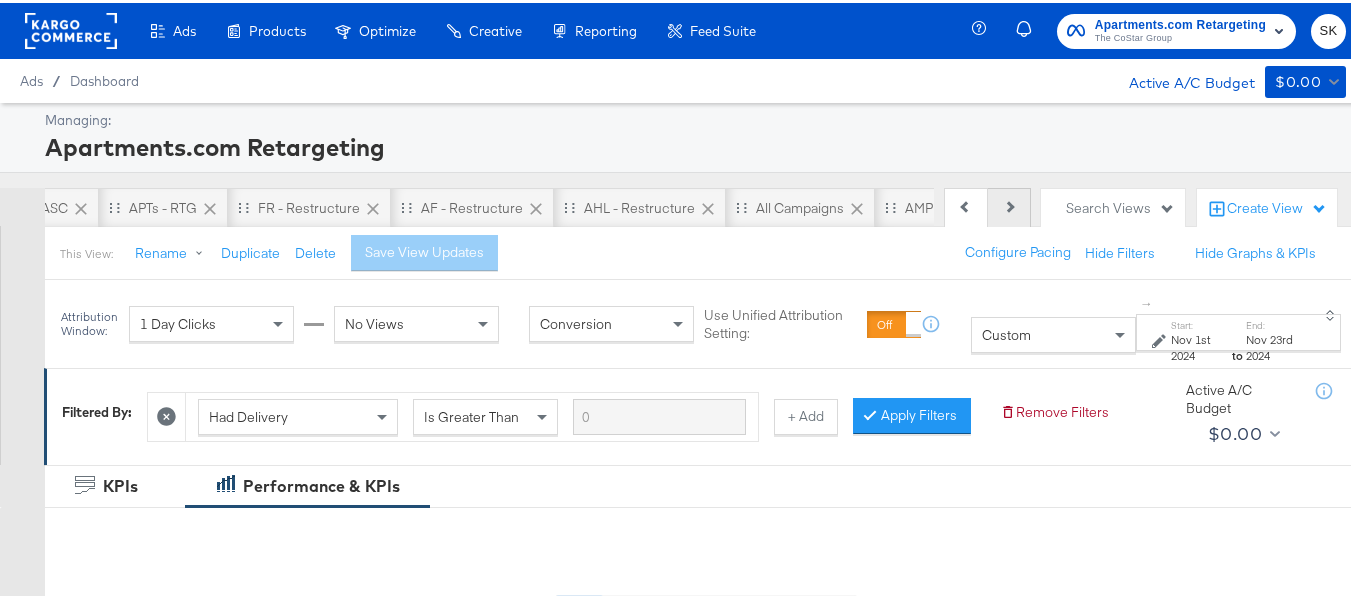 click on "Next" at bounding box center [1009, 205] 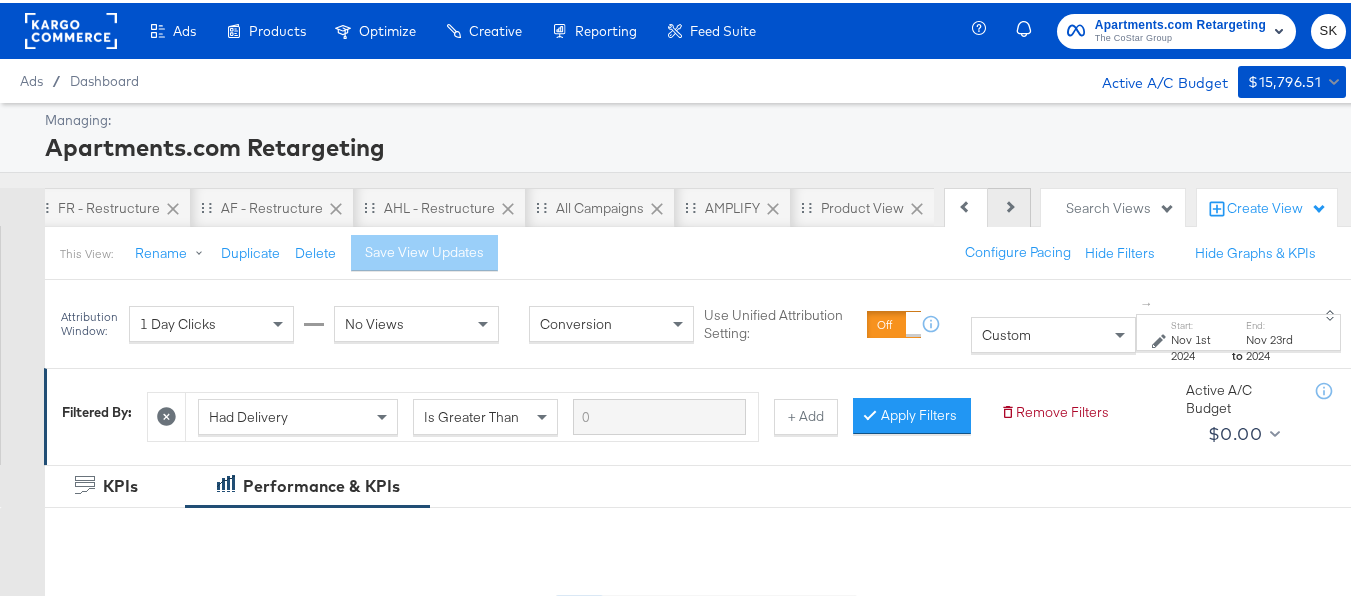 click on "Next" at bounding box center [1009, 205] 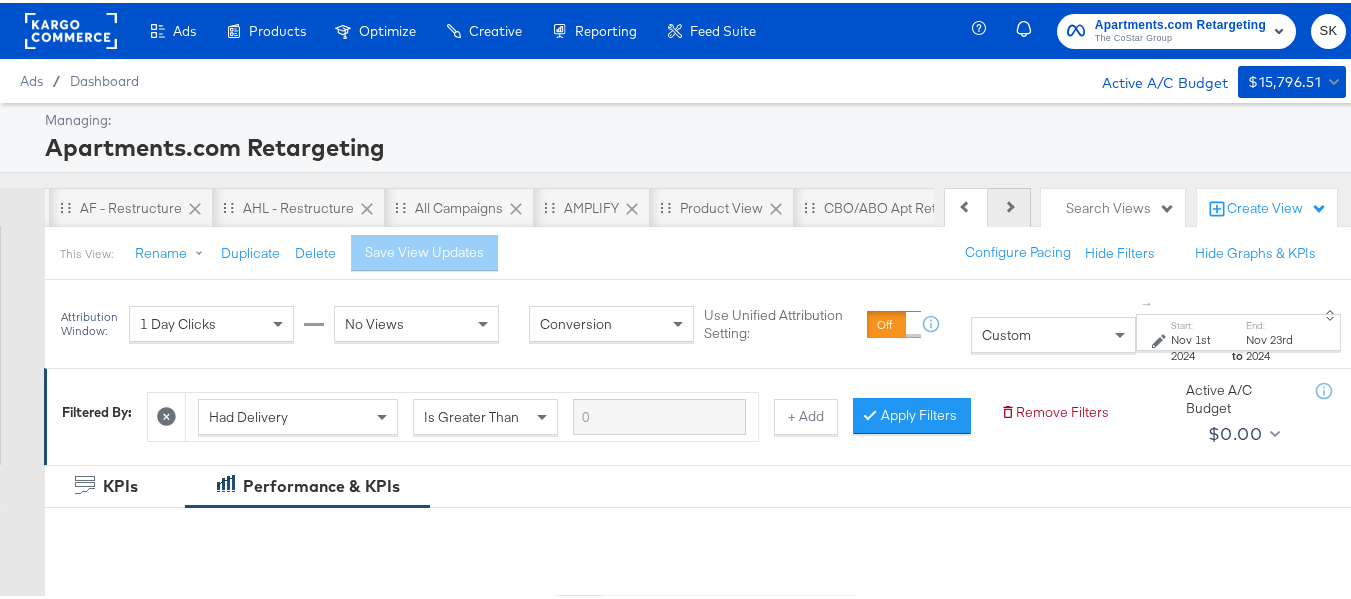 click on "Next" at bounding box center (1009, 205) 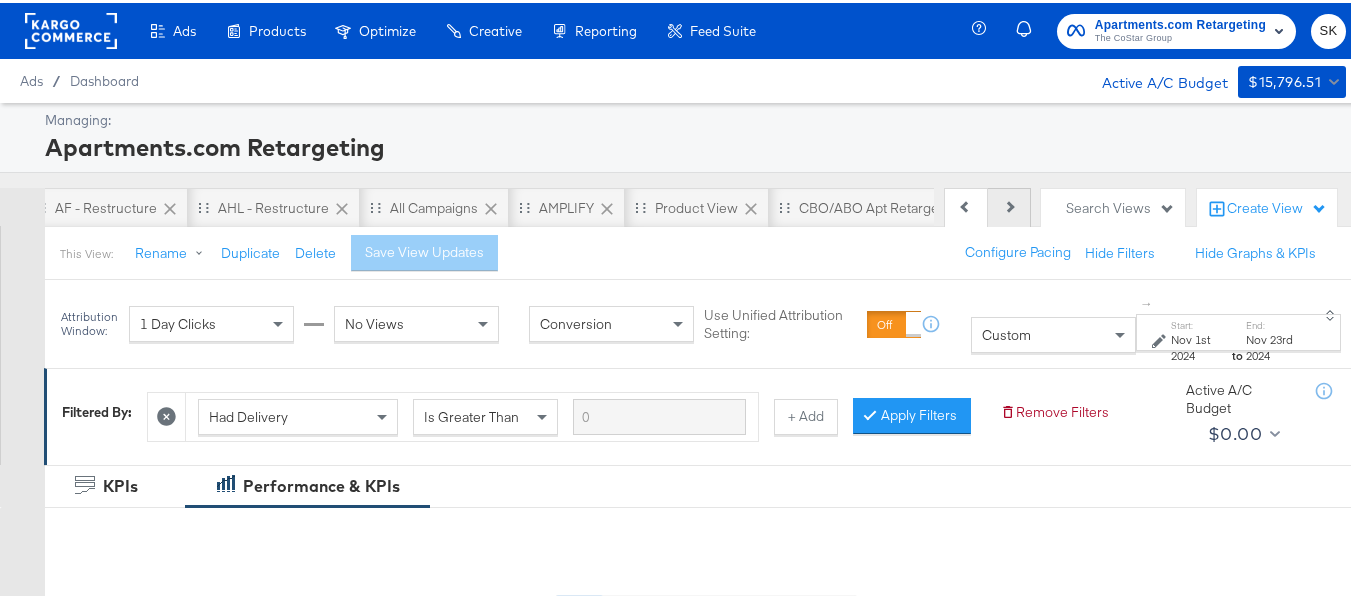 scroll, scrollTop: 0, scrollLeft: 898, axis: horizontal 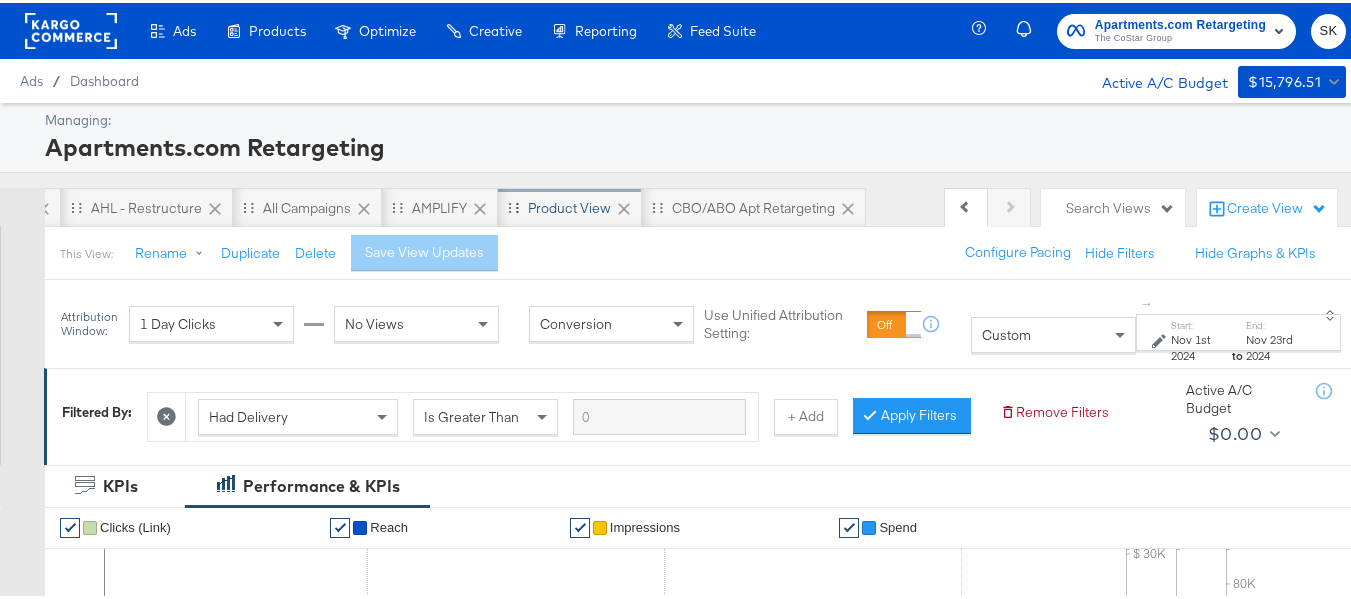 click on "Product View" at bounding box center (569, 205) 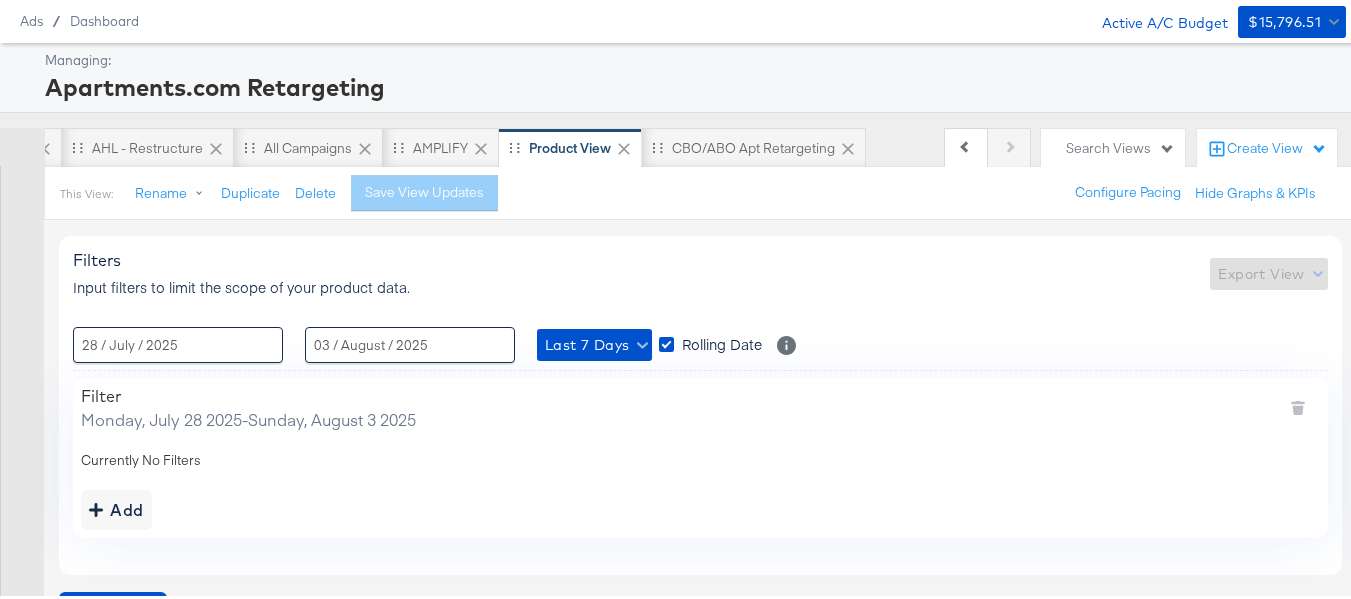 scroll, scrollTop: 106, scrollLeft: 0, axis: vertical 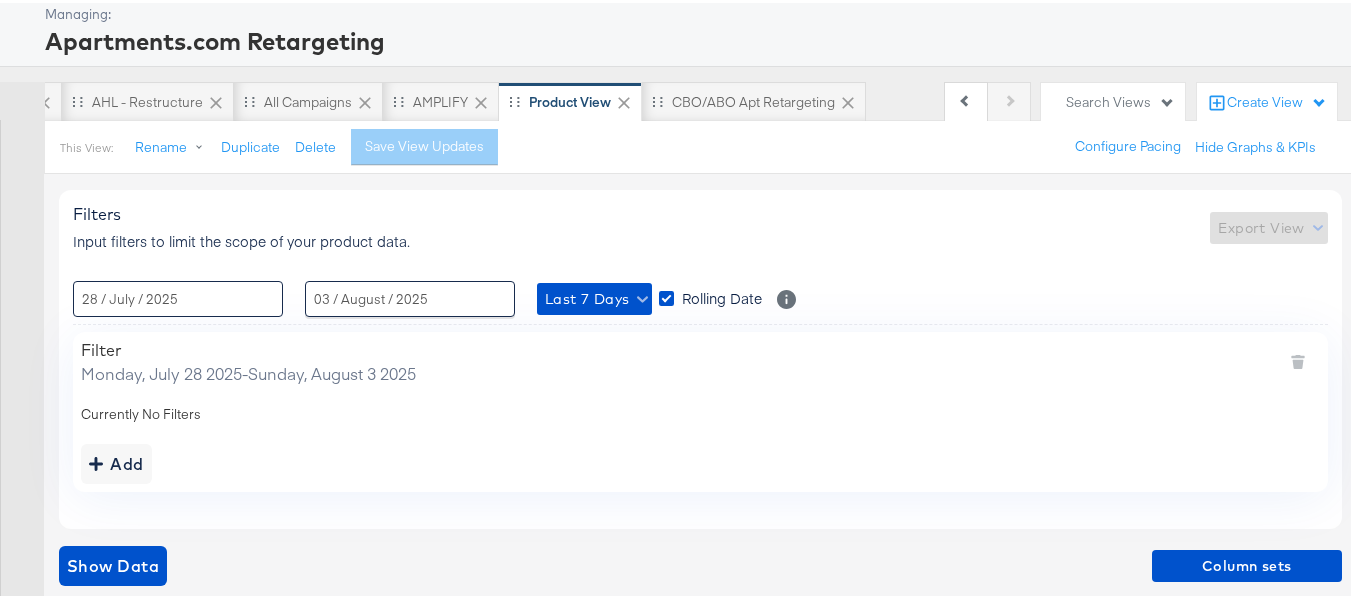 click on "28 / July / 2025" at bounding box center (178, 296) 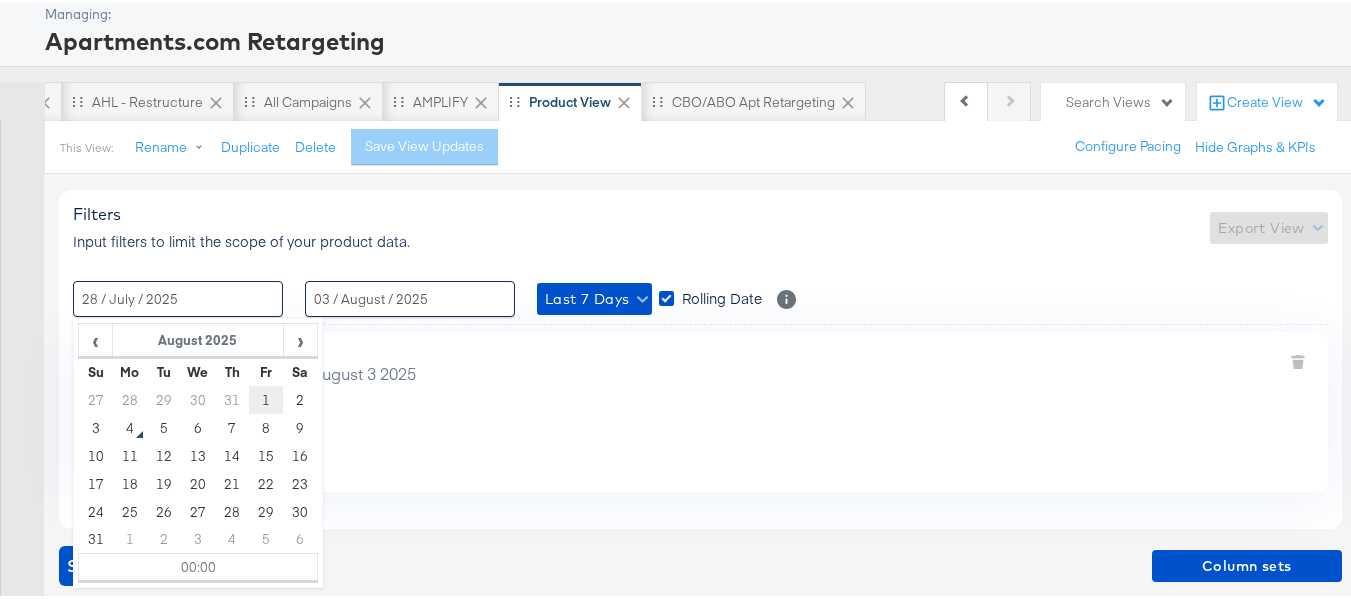 click on "1" at bounding box center (266, 397) 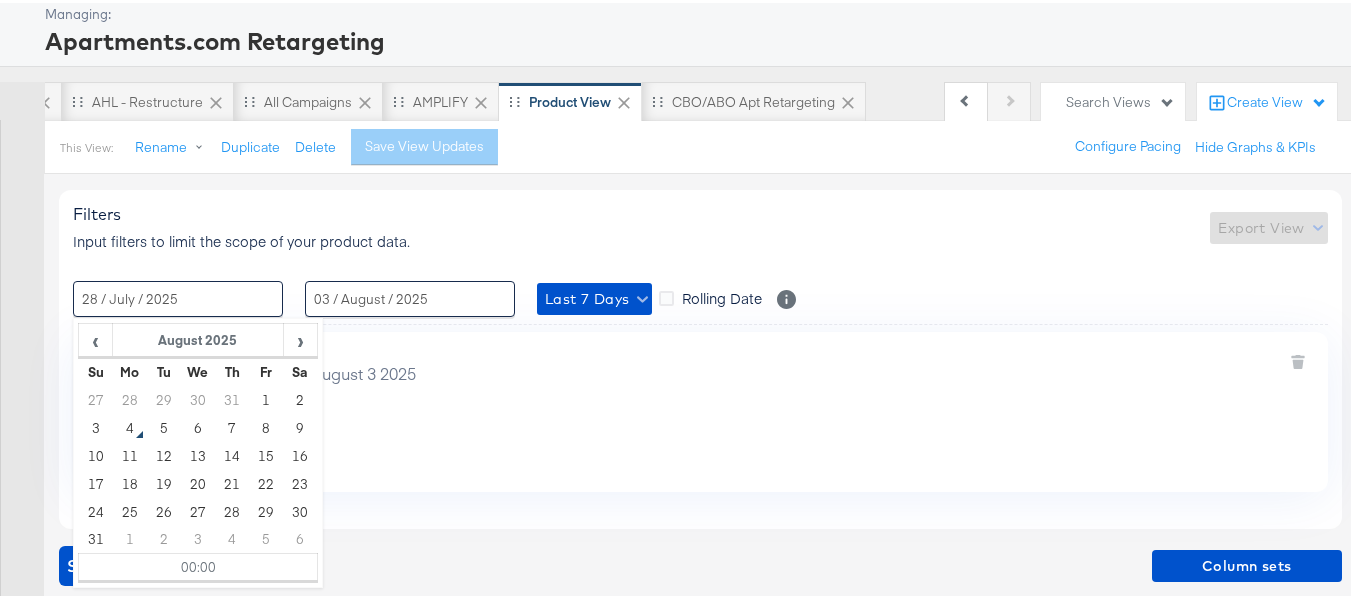type on "01 / August / 2025 00:00" 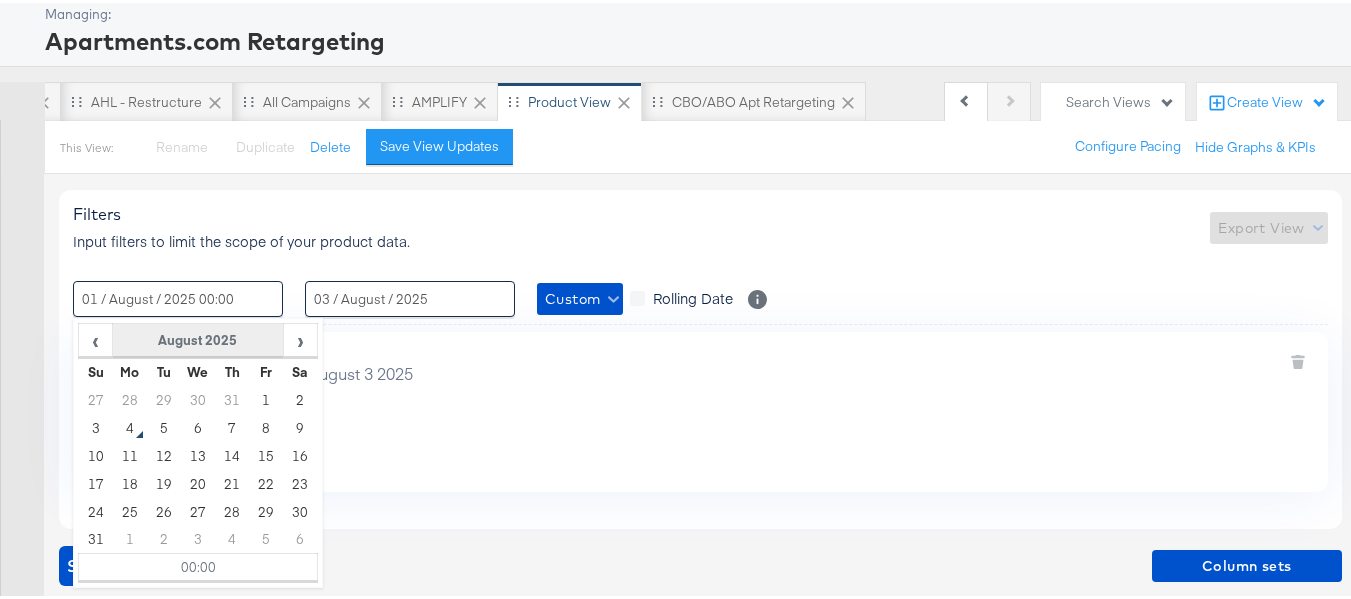 scroll, scrollTop: 0, scrollLeft: 897, axis: horizontal 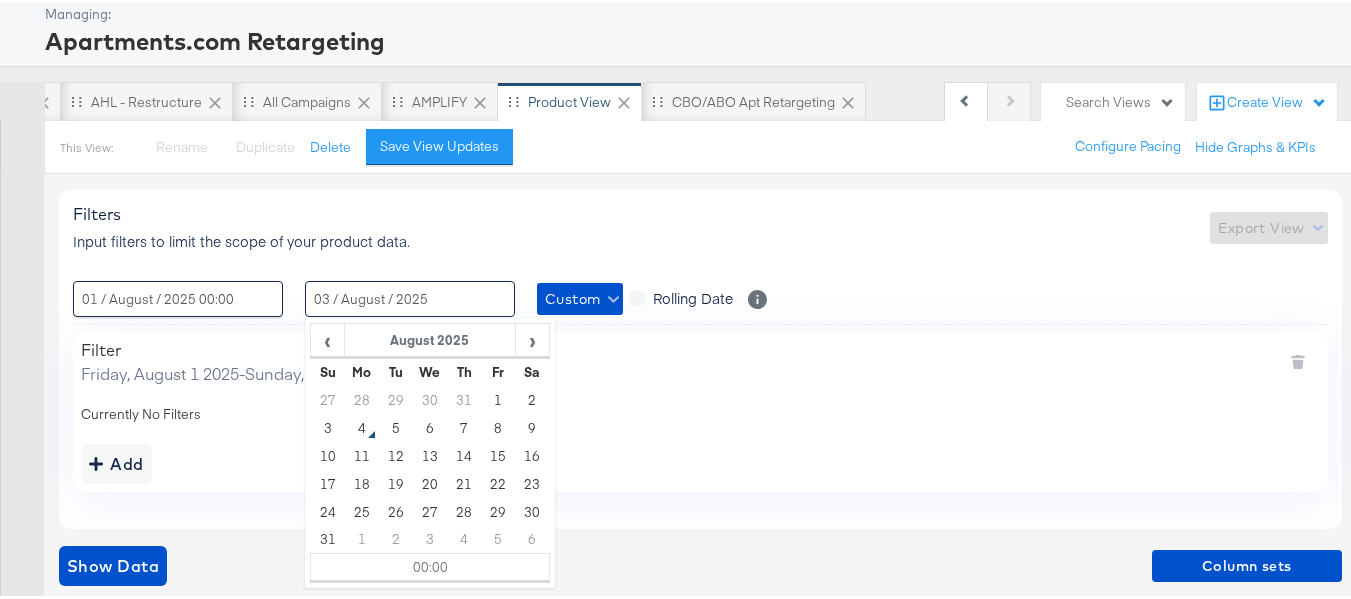 click on "03 / August / 2025" at bounding box center (410, 296) 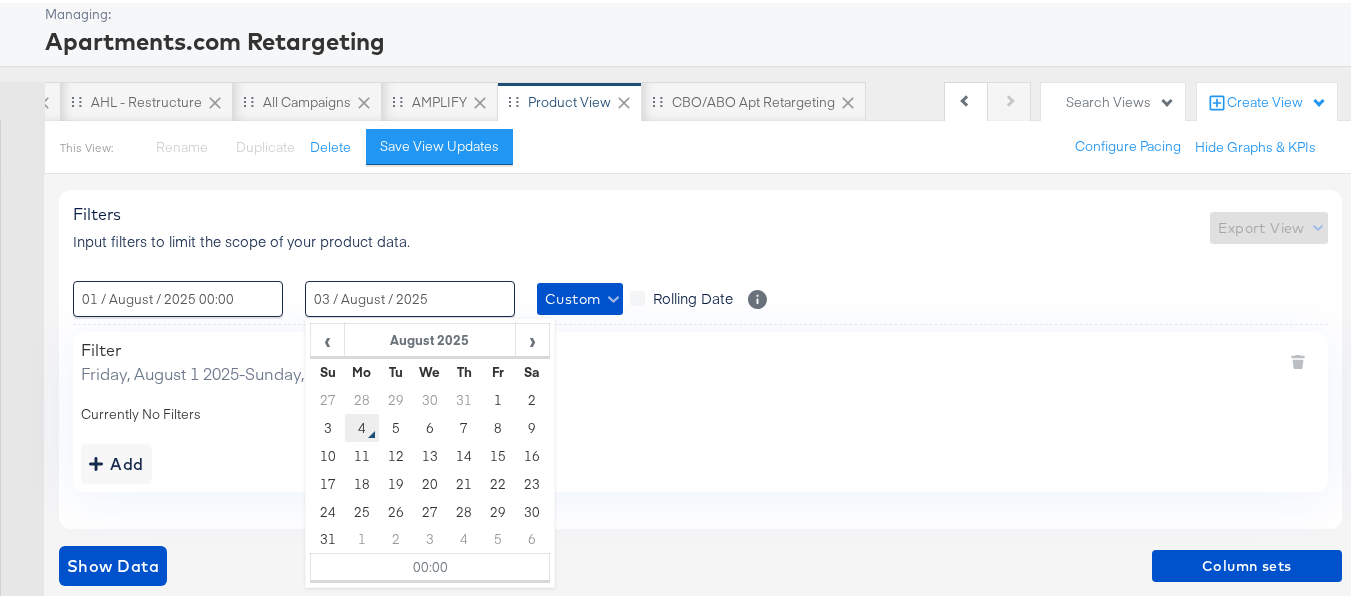 click on "4" at bounding box center (362, 425) 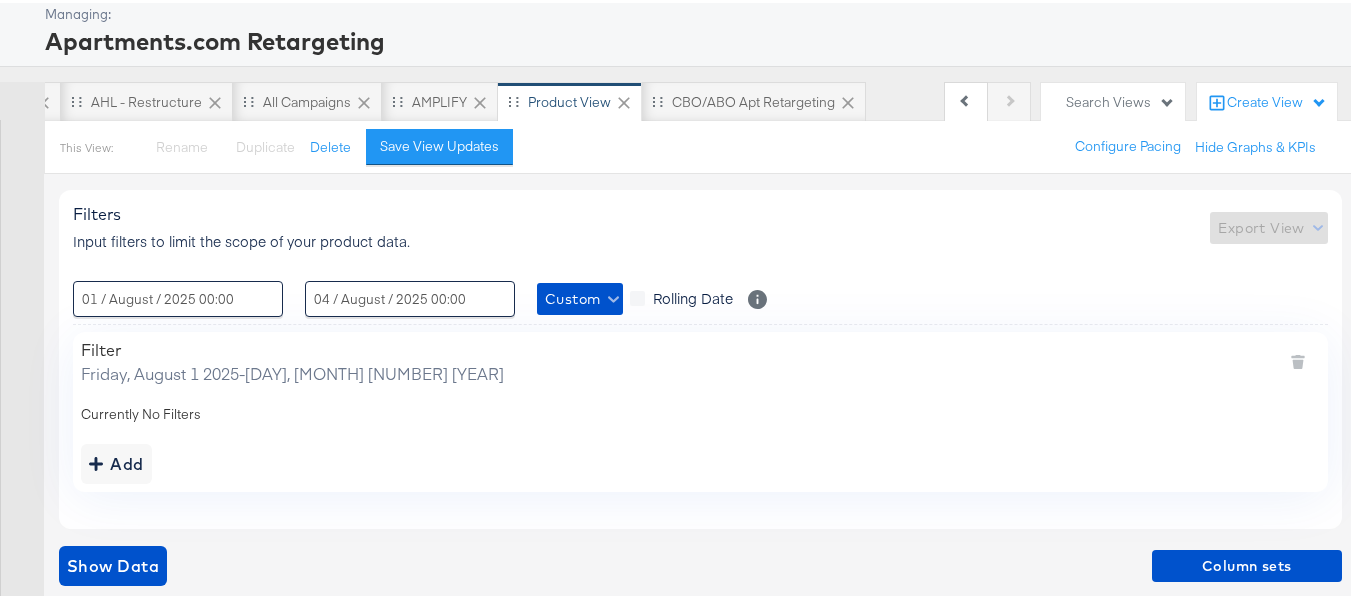 click on ": 01 / August / 2025 00:00 ‹ August 2025 › Su Mo Tu We Th Fr Sa 27 28 29 30 31 1 2 3 4 5 6 7 8 9 10 11 12 13 14 15 16 17 18 19 20 21 22 23 24 25 26 27 28 29 30 31 1 2 3 4 5 6 00:00   : 04 / August / 2025 00:00 ‹ August 2025 › Su Mo Tu We Th Fr Sa 27 28 29 30 31 1 2 3 4 5 6 7 8 9 10 11 12 13 14 15 16 17 18 19 20 21 22 23 24 25 26 27 28 29 30 31 1 2 3 4 5 6 00:00 Custom Rolling Date Select to update the date range every day" at bounding box center (700, 296) 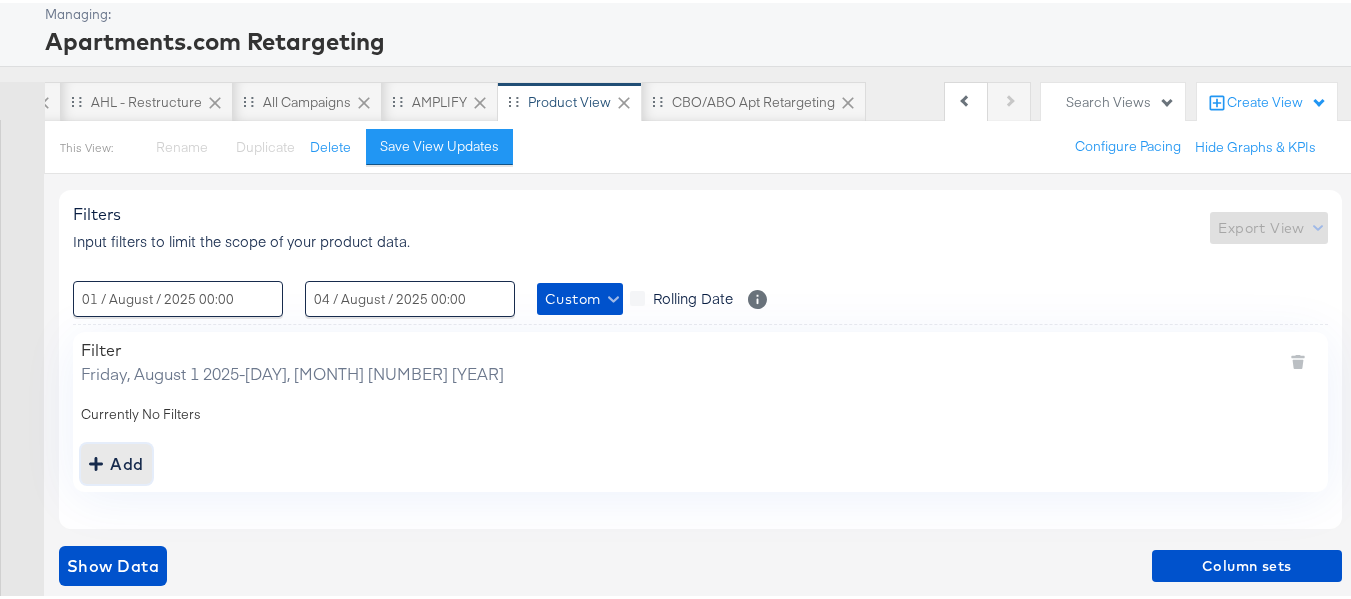 click on "Add" at bounding box center (116, 461) 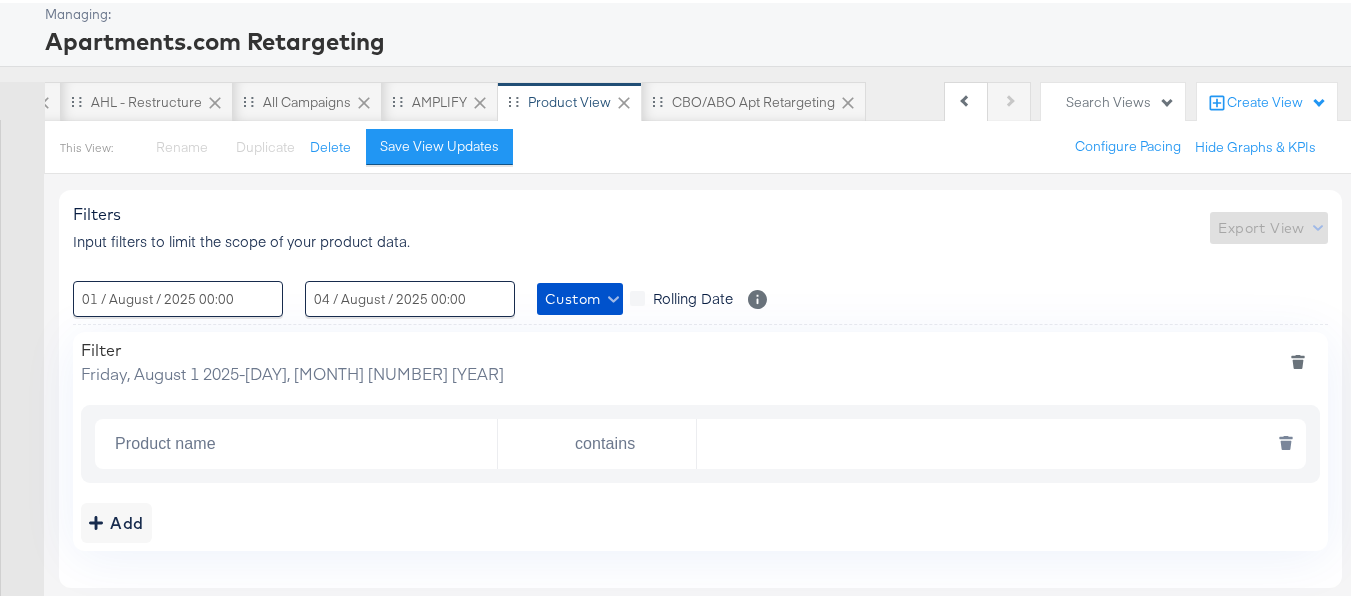click on "Product name" at bounding box center (302, 441) 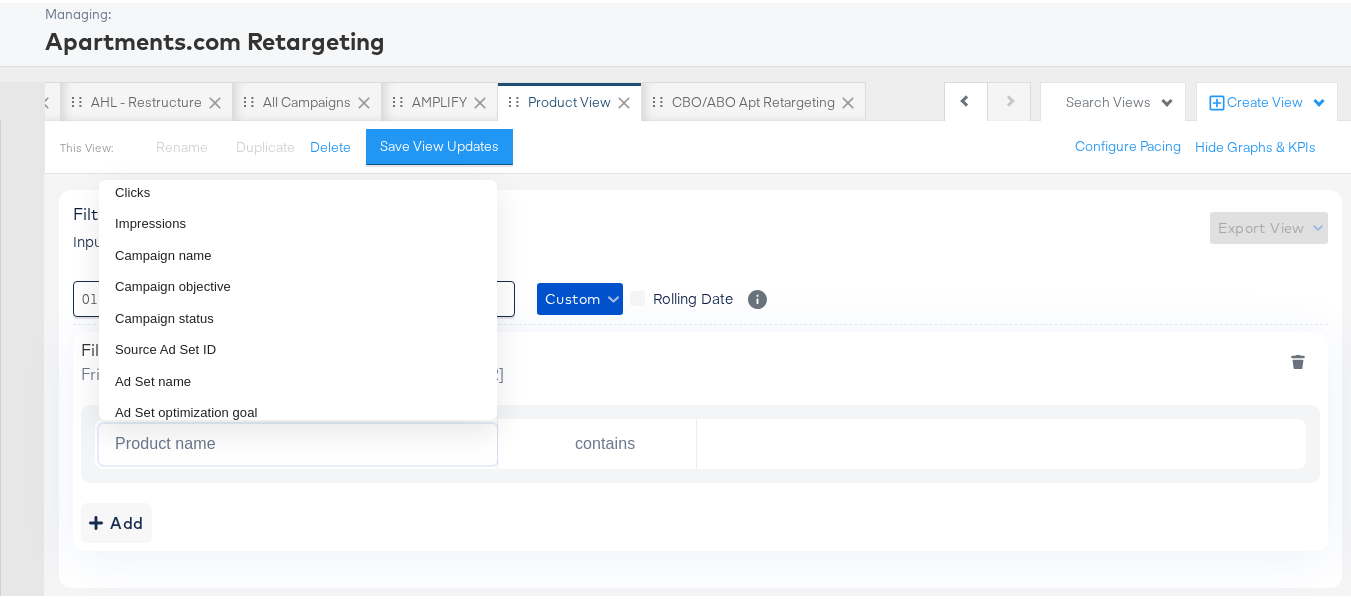 scroll, scrollTop: 200, scrollLeft: 0, axis: vertical 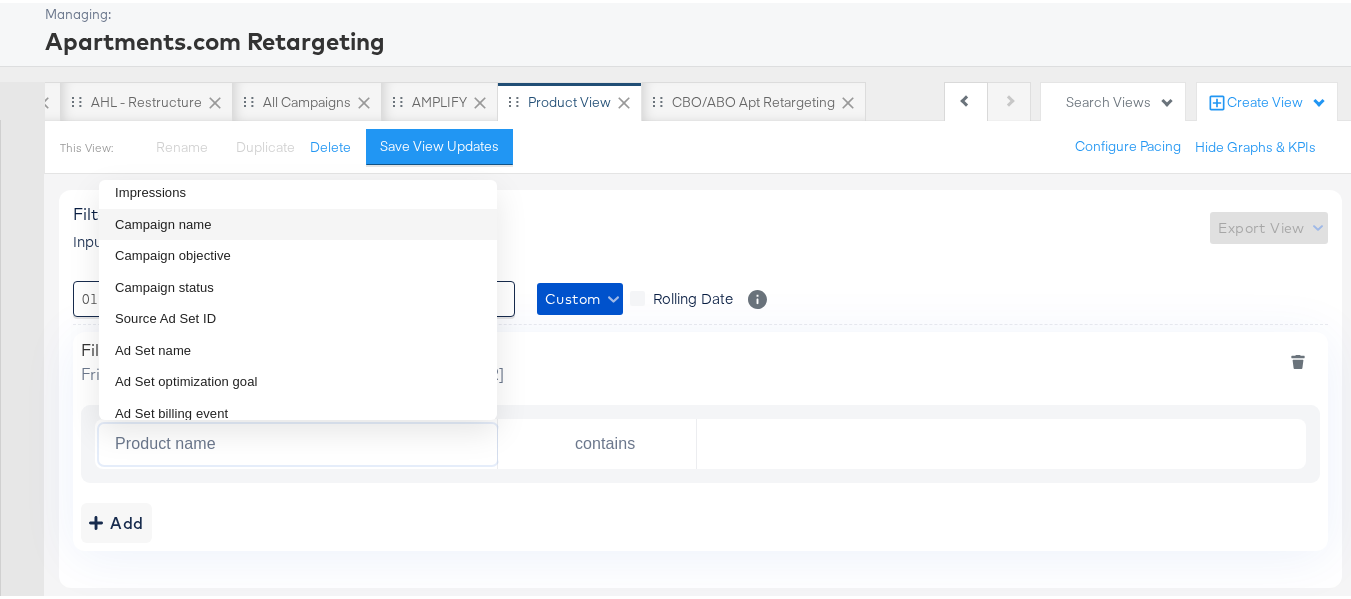 click on "Campaign name" at bounding box center (298, 222) 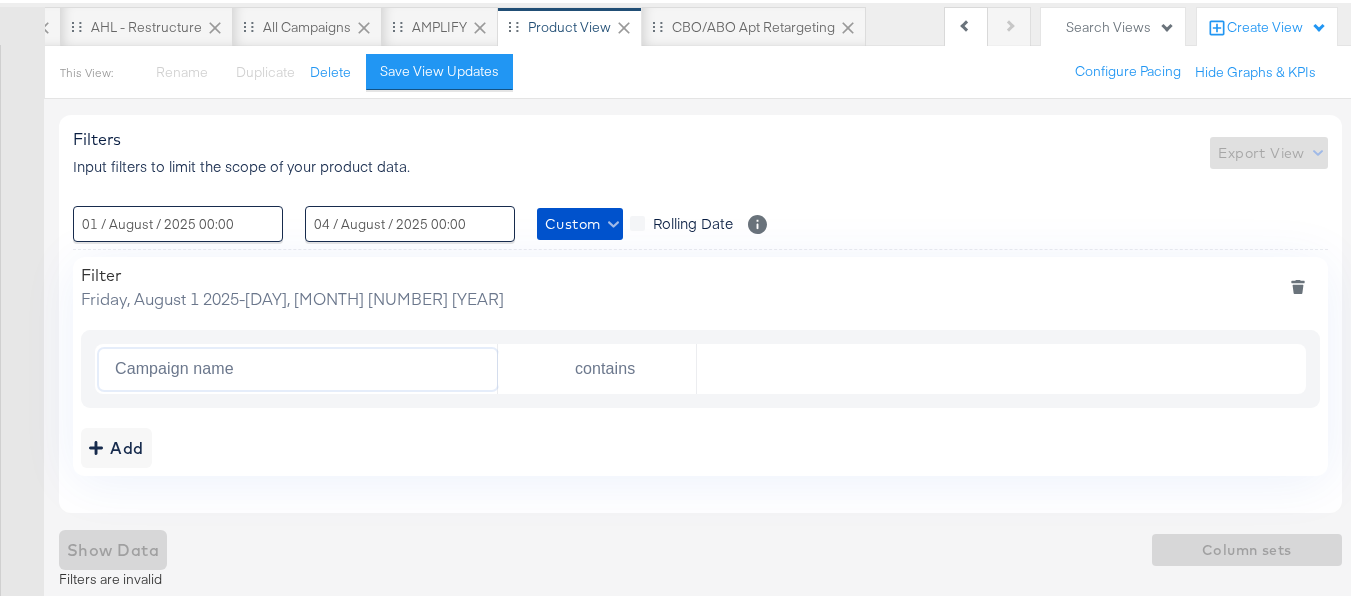 scroll, scrollTop: 184, scrollLeft: 0, axis: vertical 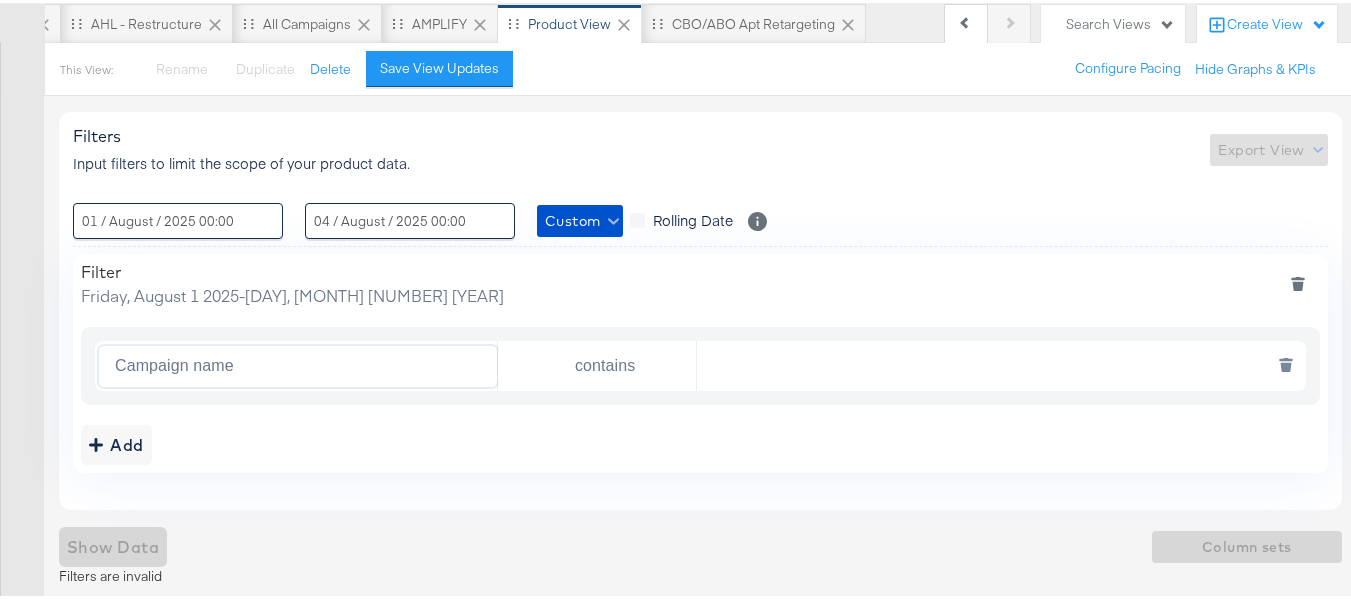 click at bounding box center (996, 363) 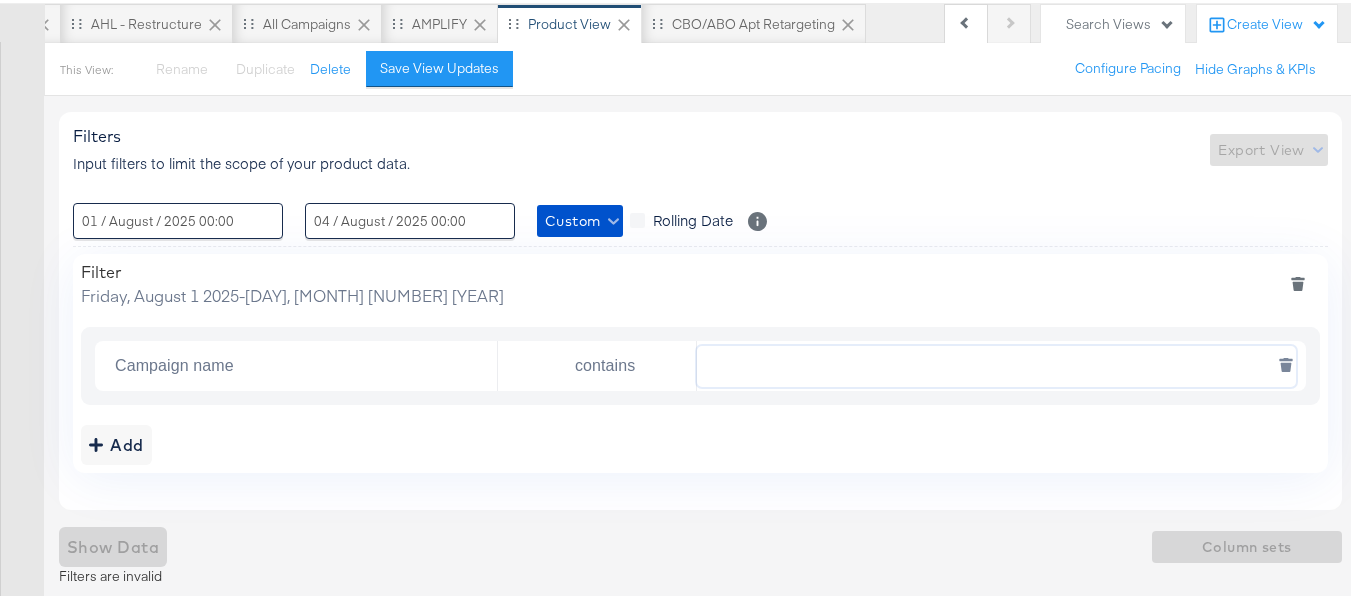 paste on "AHL24" 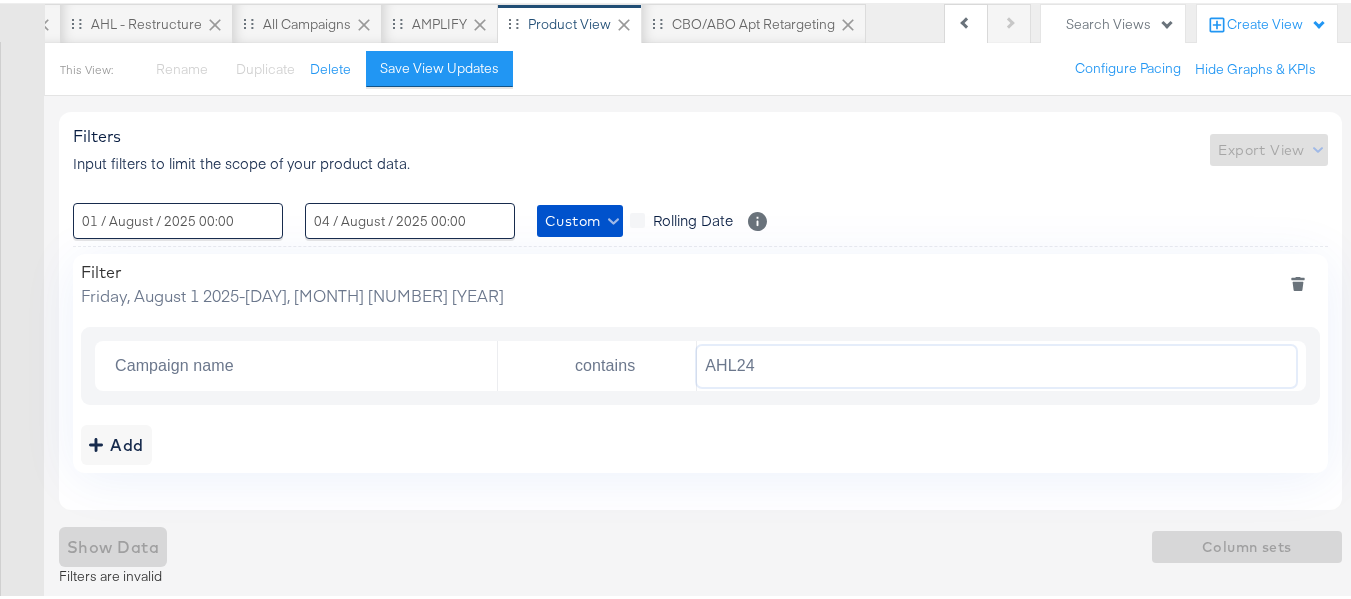 scroll, scrollTop: 165, scrollLeft: 0, axis: vertical 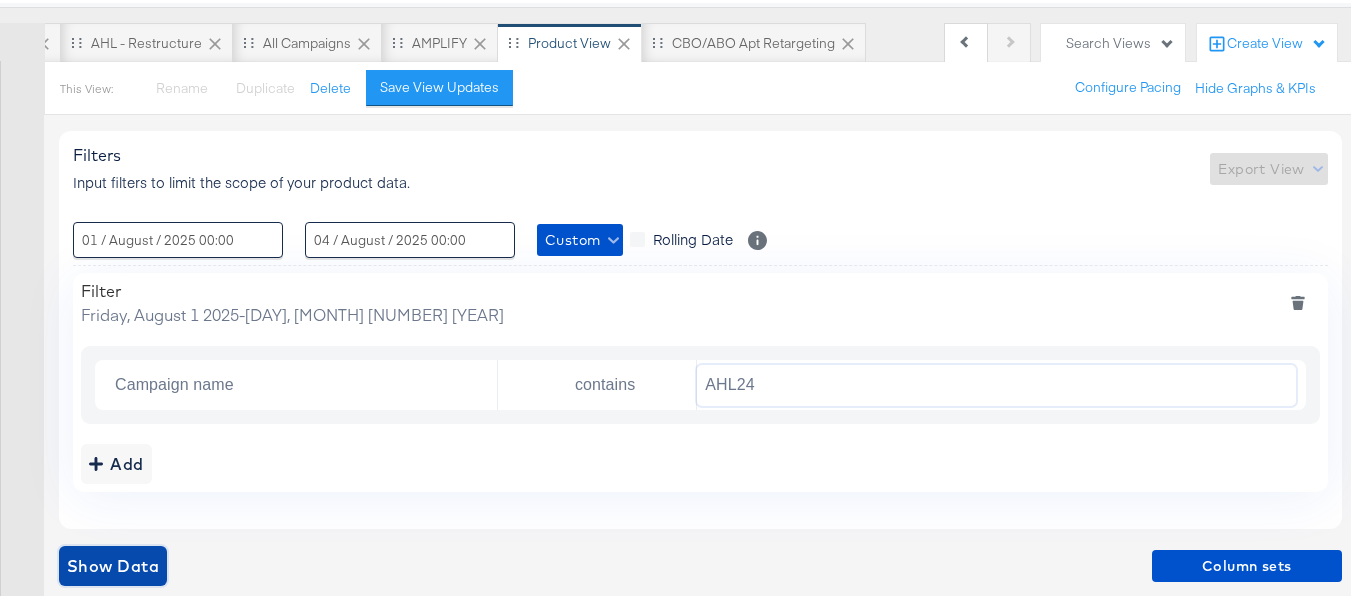 click on "Show Data" at bounding box center (113, 563) 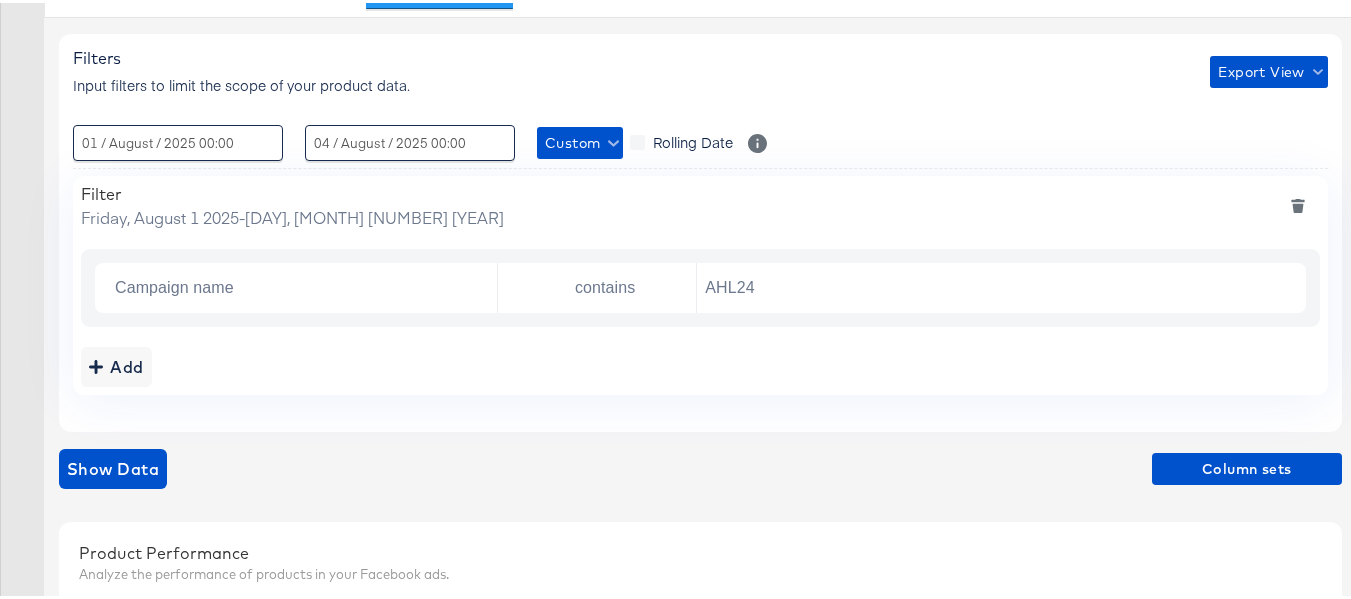 scroll, scrollTop: 465, scrollLeft: 0, axis: vertical 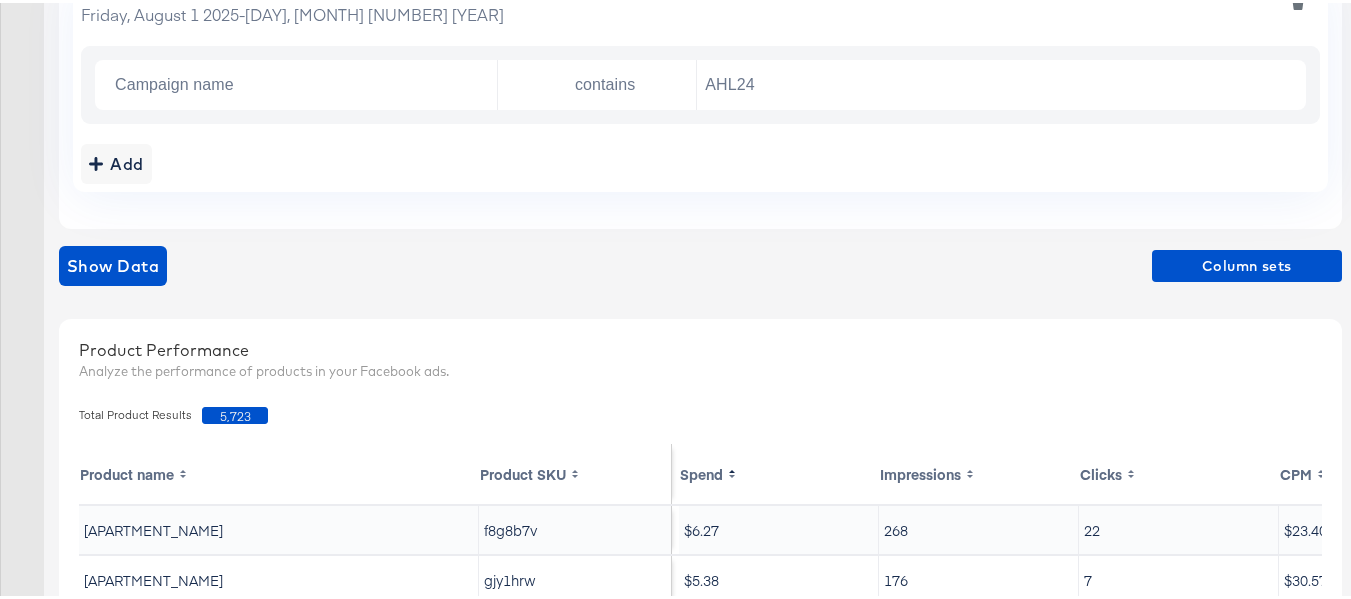 click on "5,723" at bounding box center [235, 412] 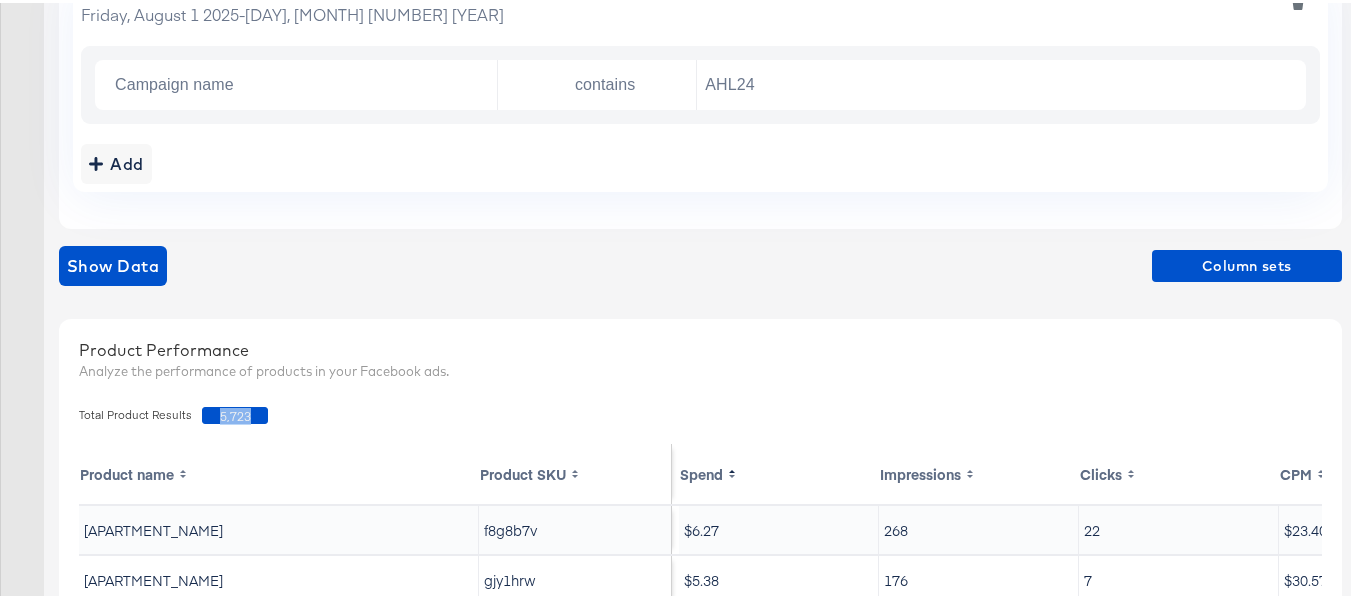 click on "5,723" at bounding box center [235, 412] 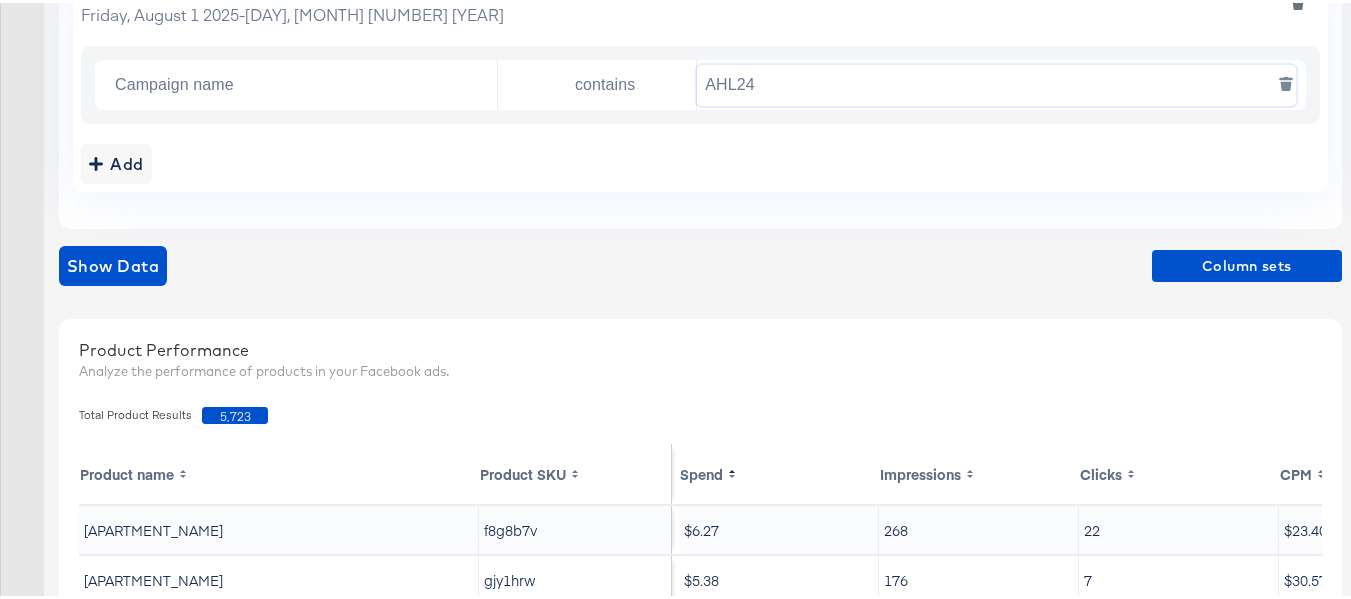 click on "AHL24" at bounding box center (996, 82) 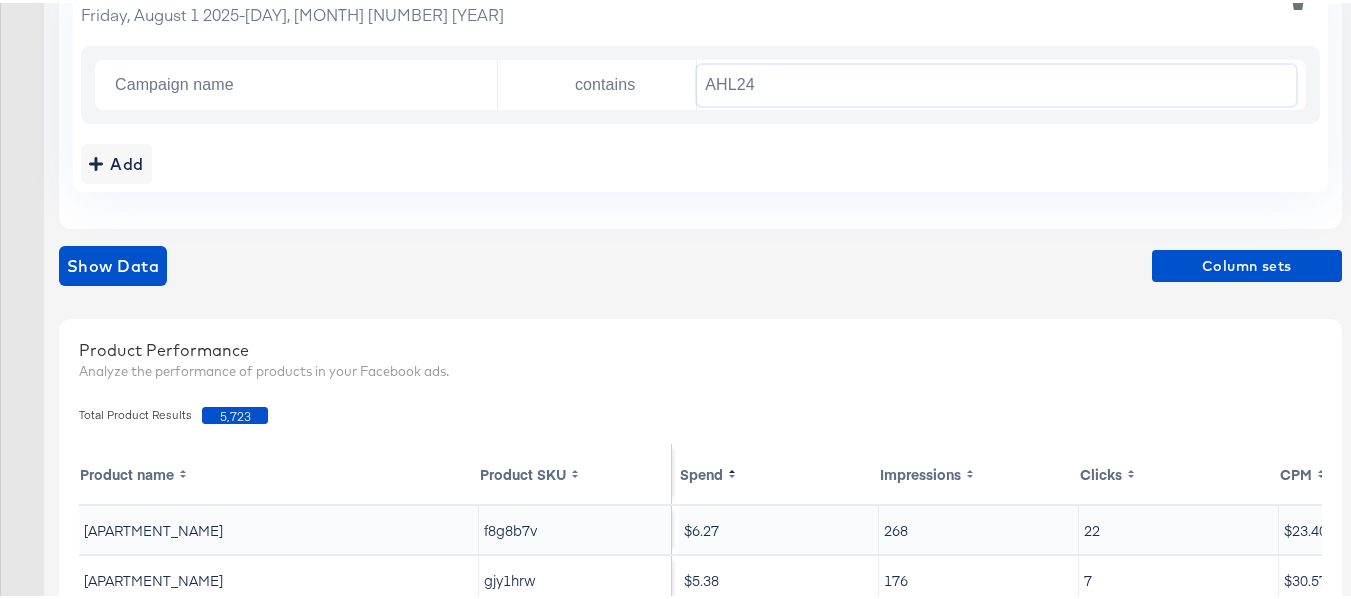 paste on "F" 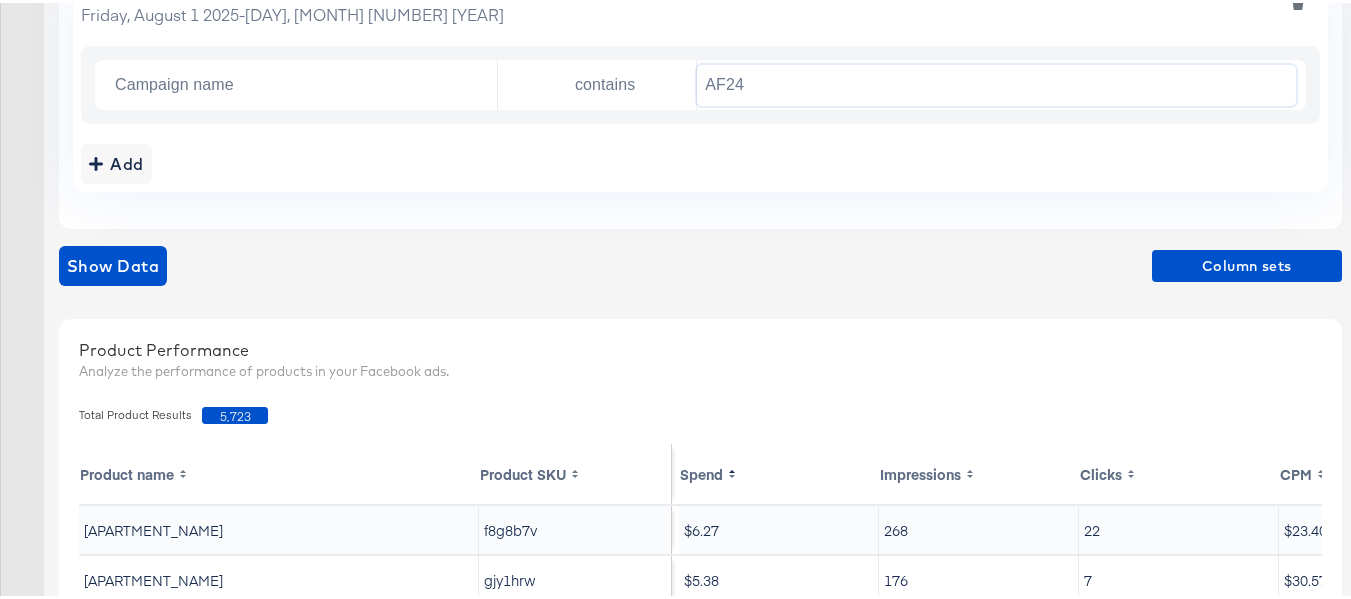 click on "Filter Friday, August 1 2025  -  Monday, August 4 2025 Campaign name contains AF24 Add" at bounding box center (700, 79) 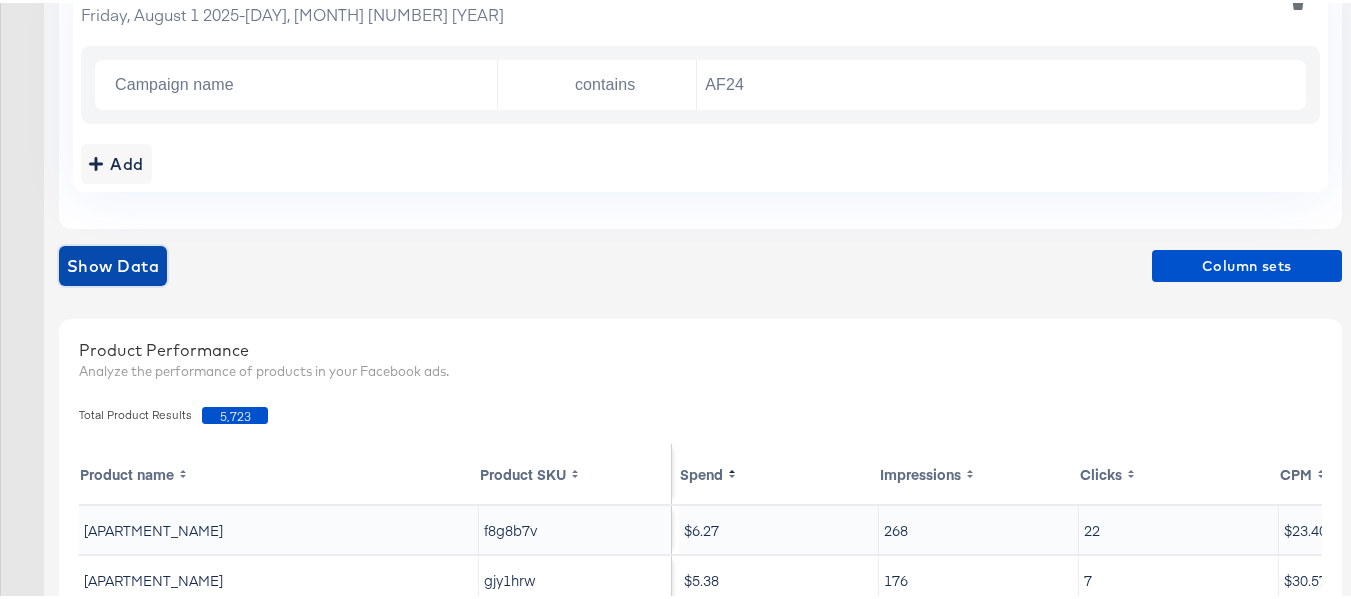 click on "Show Data" at bounding box center [113, 263] 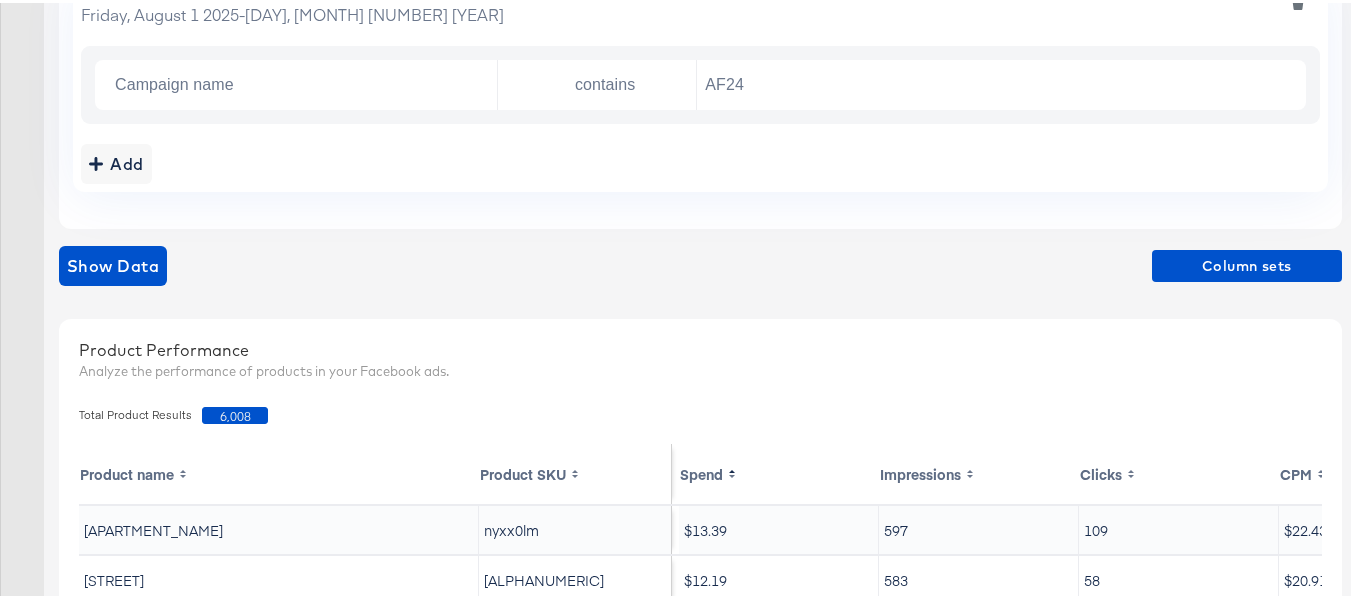 click on "6,008" at bounding box center (235, 412) 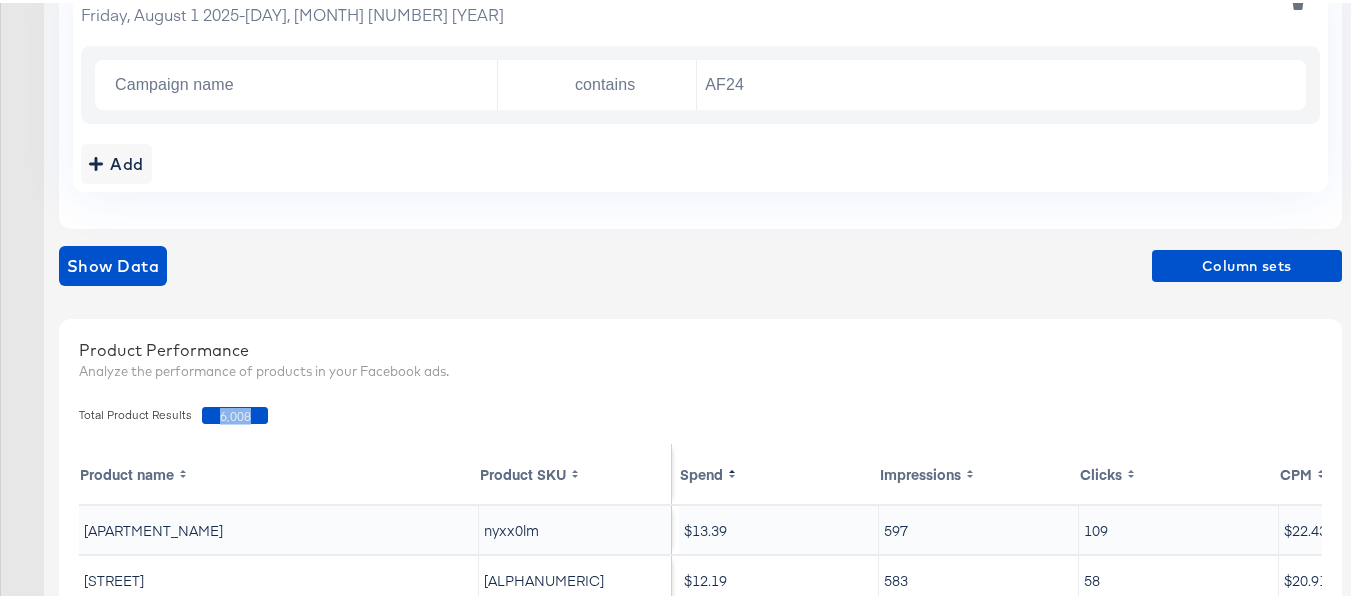 click on "6,008" at bounding box center (235, 412) 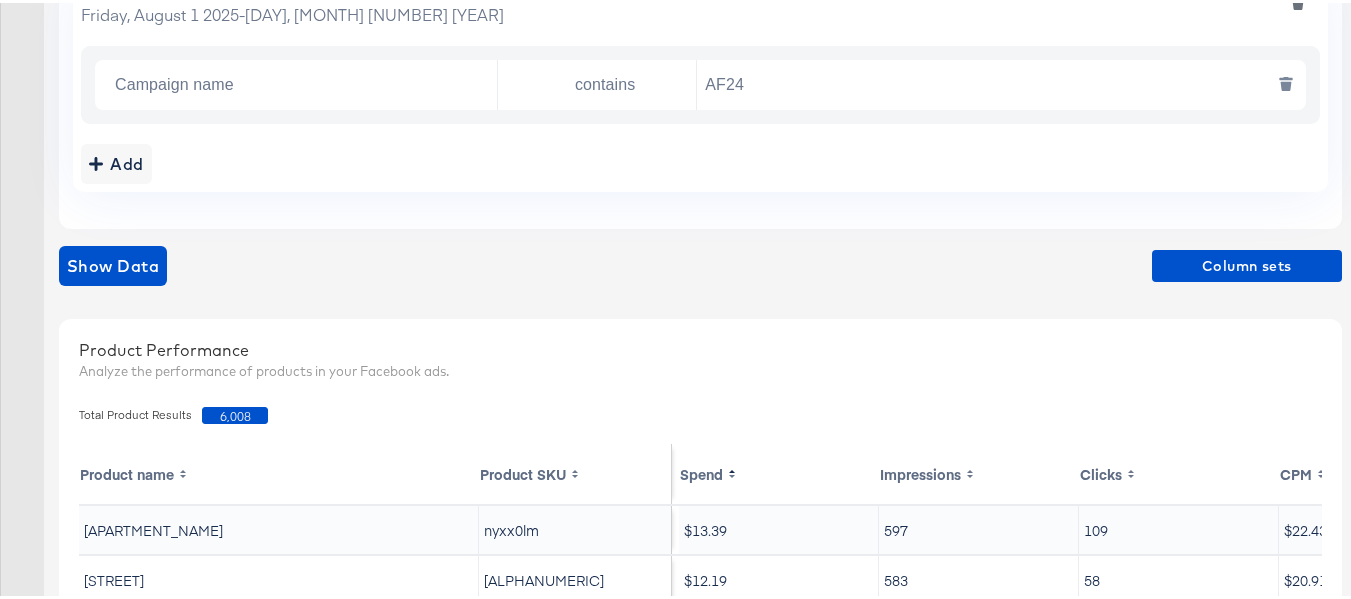 click on "AF24" at bounding box center (996, 82) 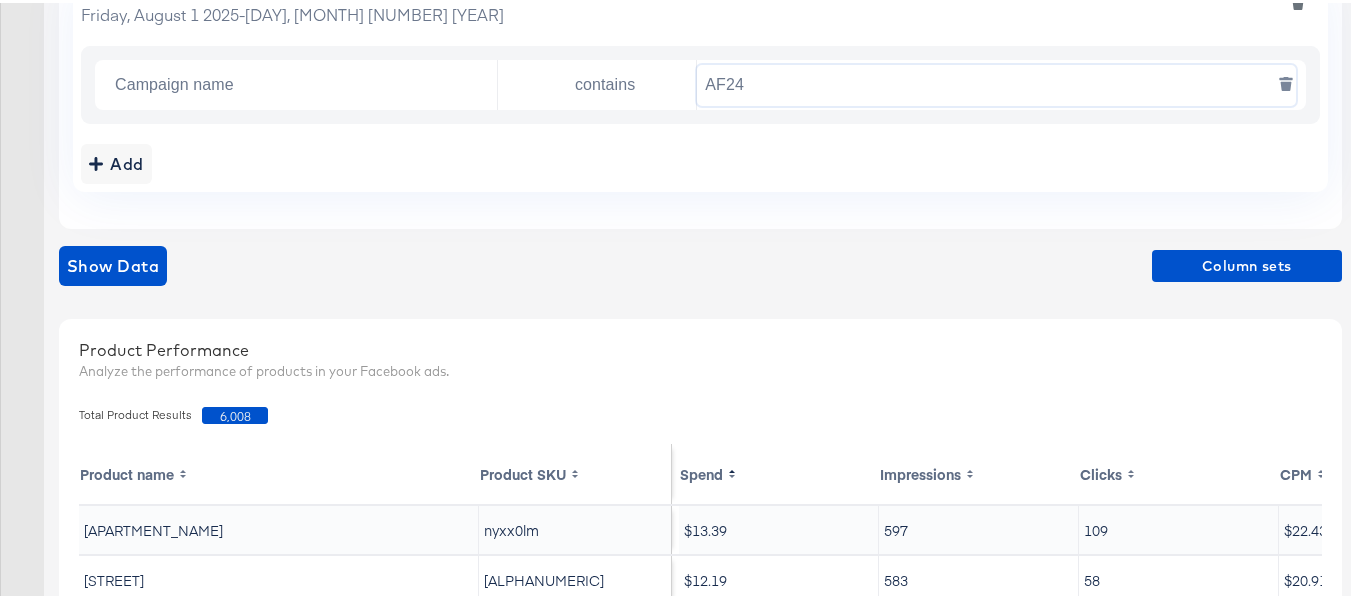 paste on "FR" 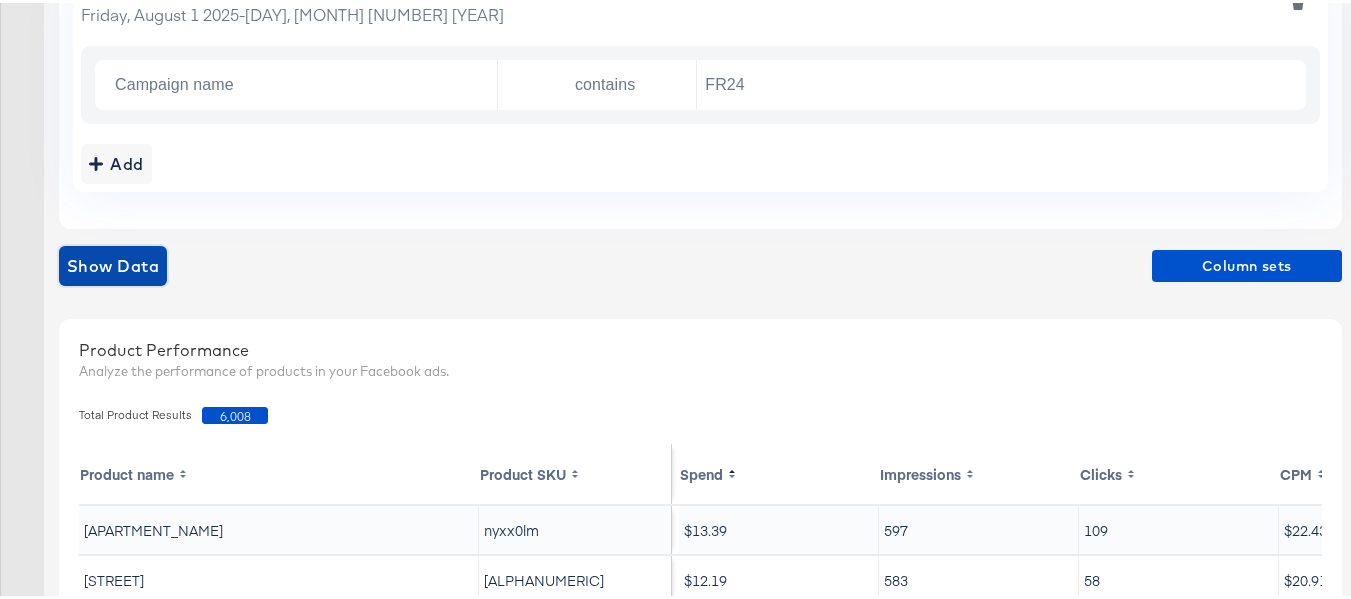 click on "Show Data" at bounding box center [113, 263] 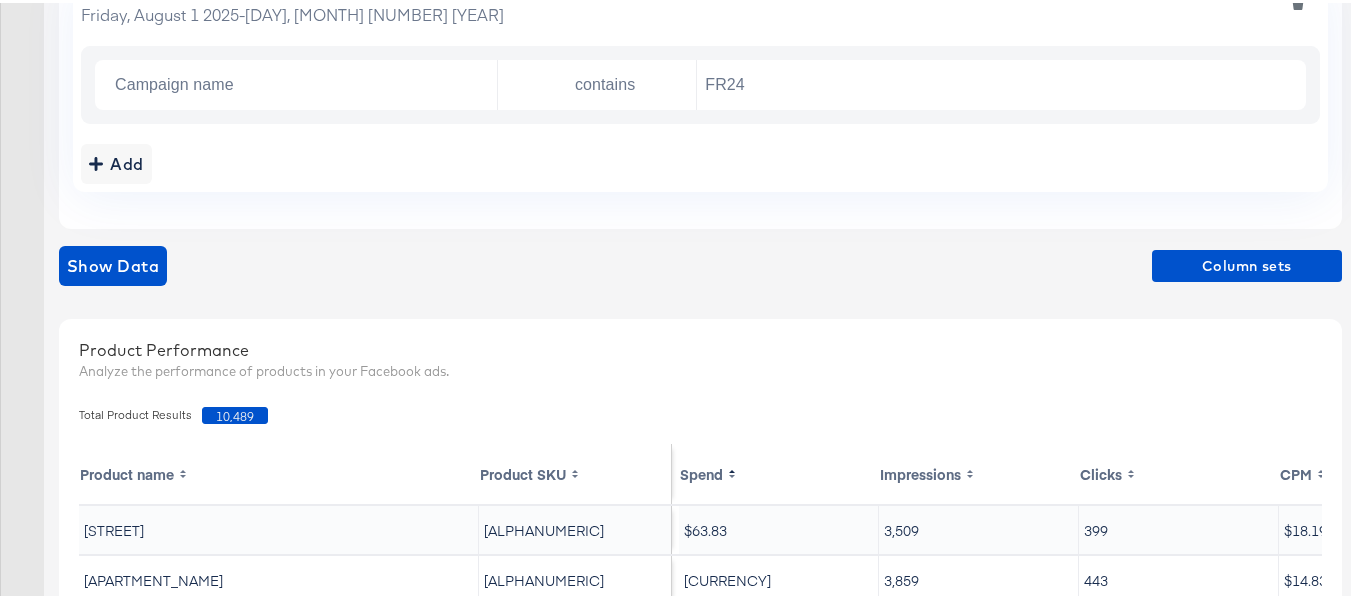 click on "10,489" at bounding box center [235, 412] 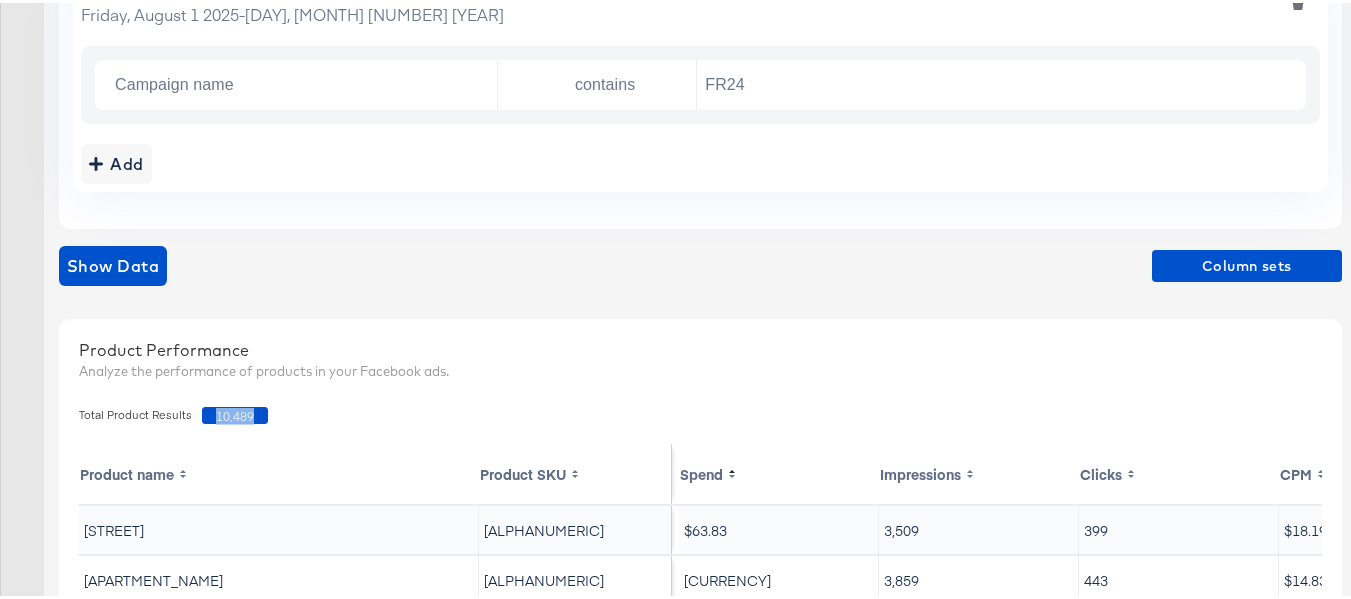 click on "10,489" at bounding box center (235, 412) 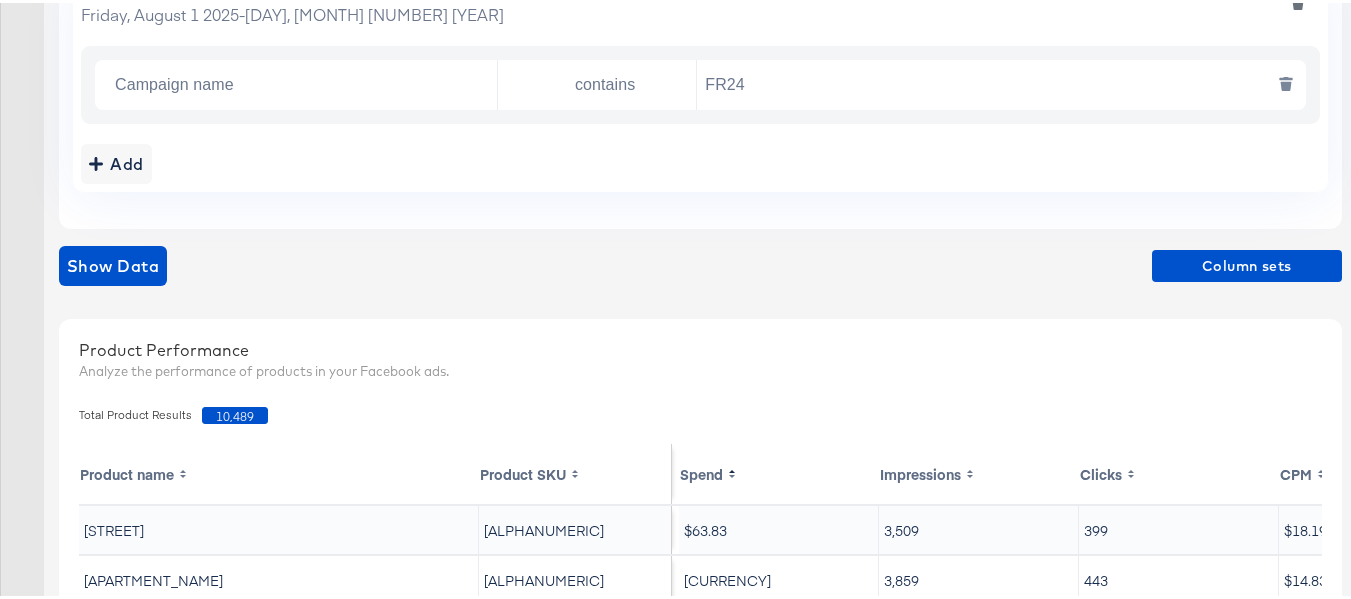 click on "FR24" at bounding box center (996, 82) 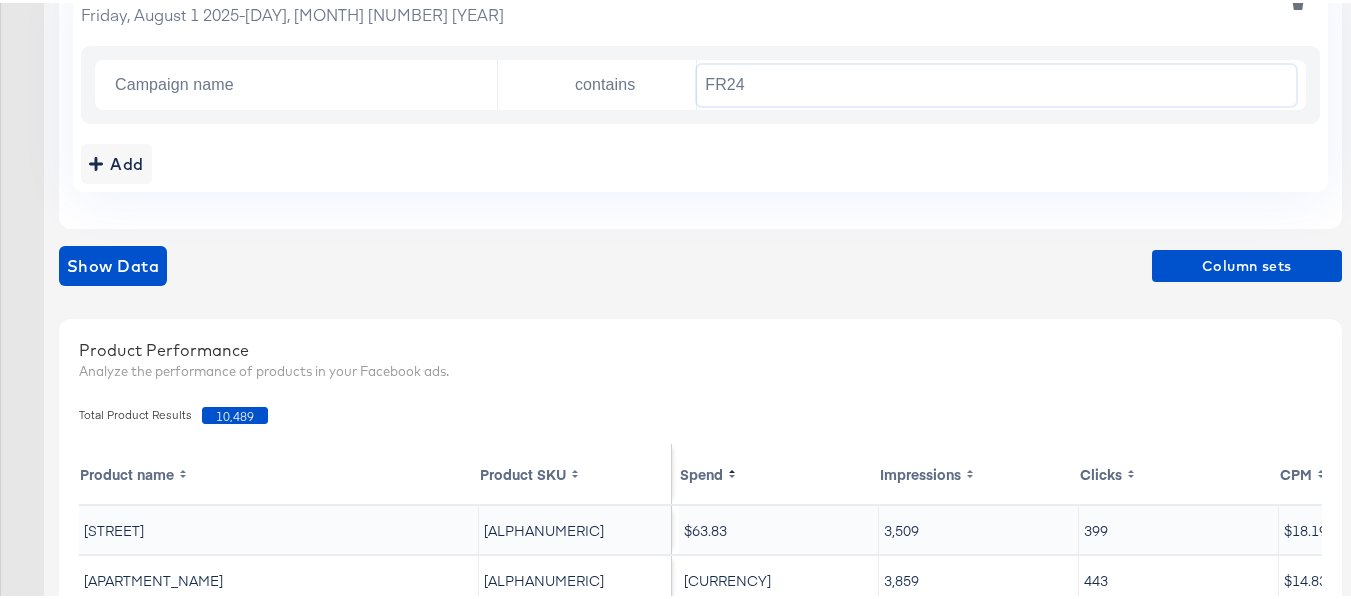paste on "DARE" 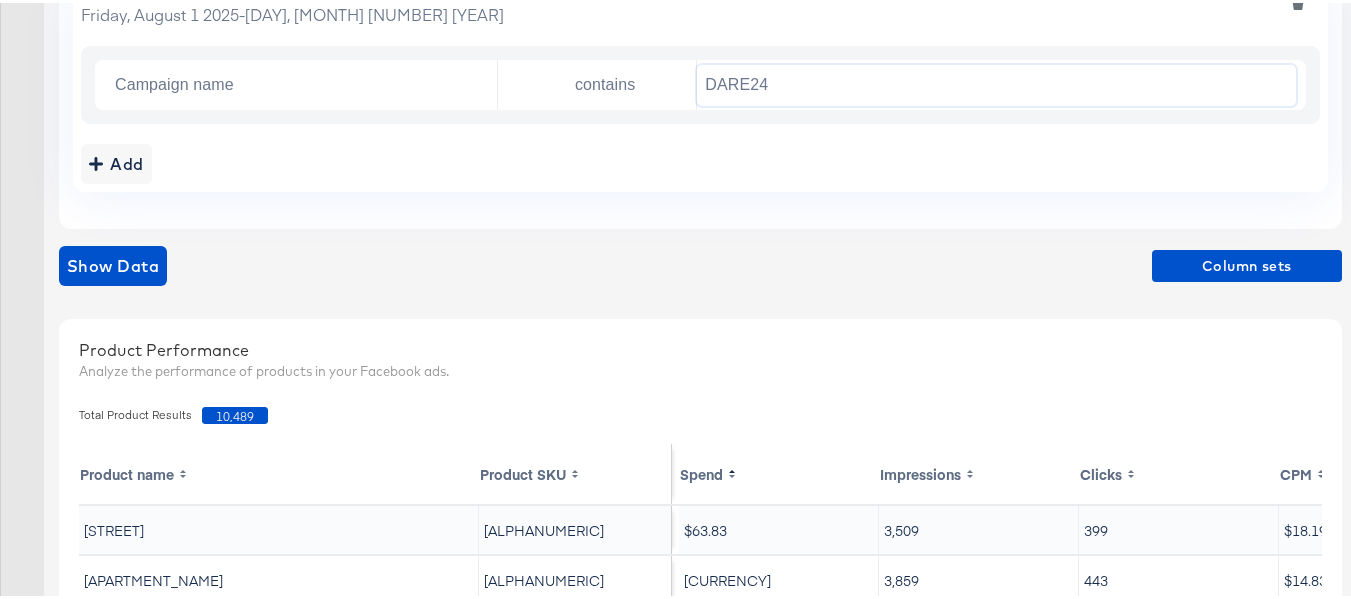 type on "DARE24" 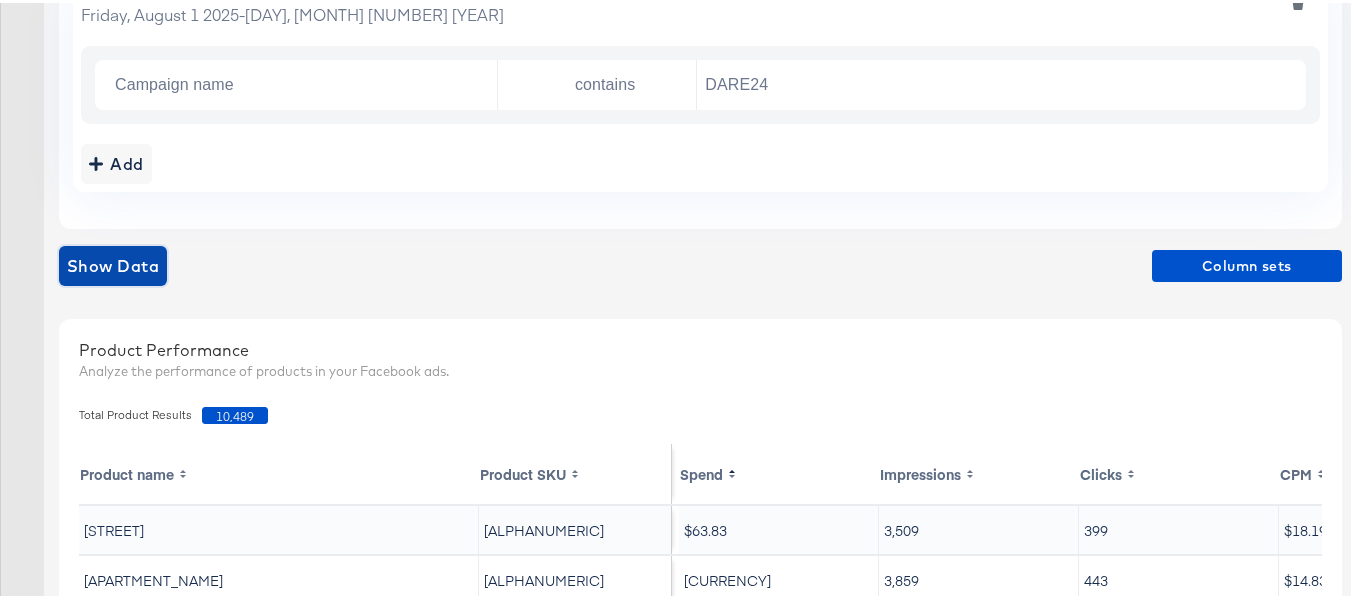 click on "Show Data" at bounding box center (113, 263) 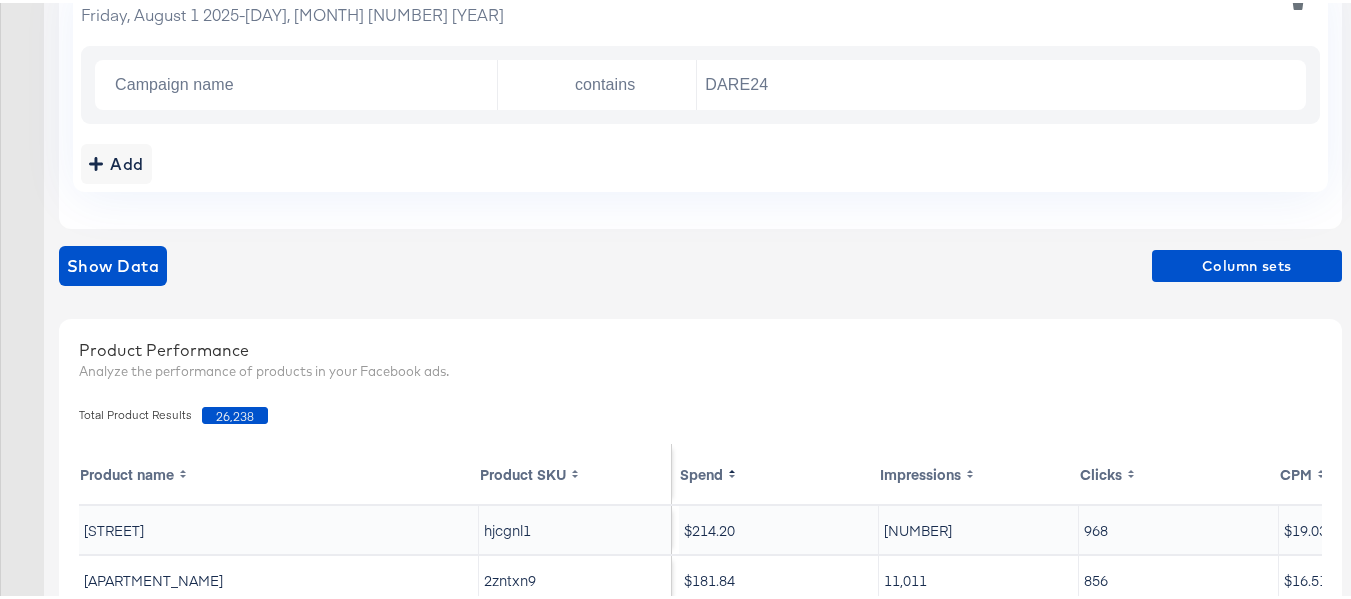 click on "26,238" at bounding box center (235, 412) 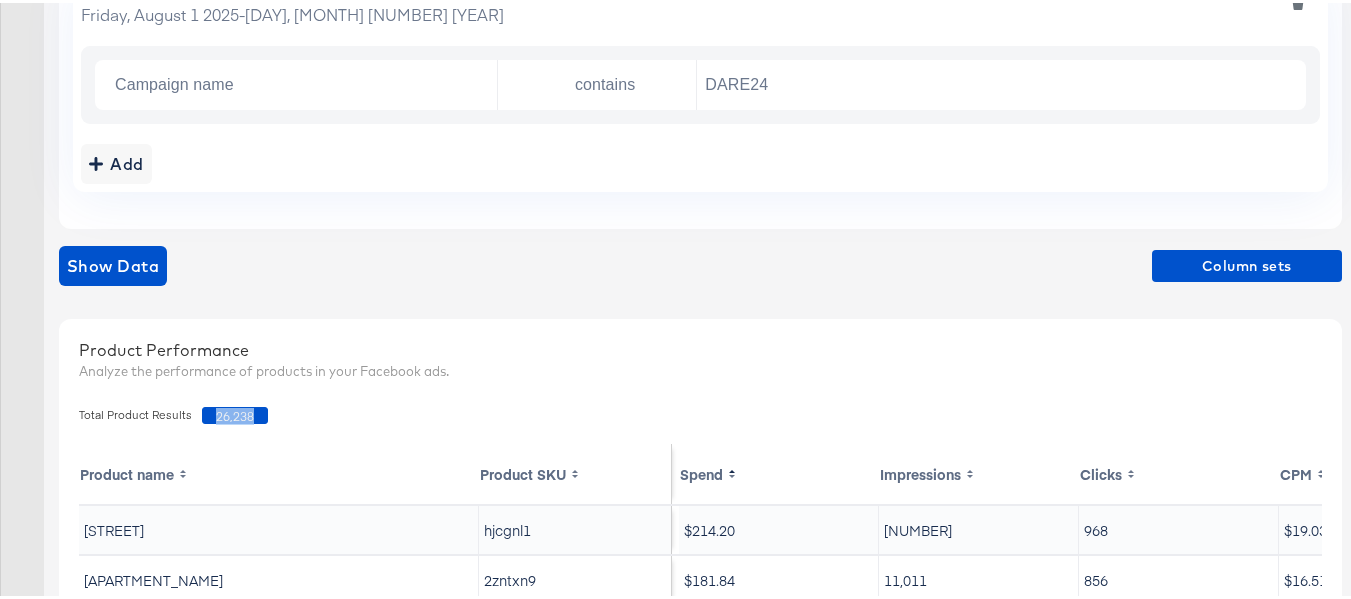 click on "26,238" at bounding box center [235, 412] 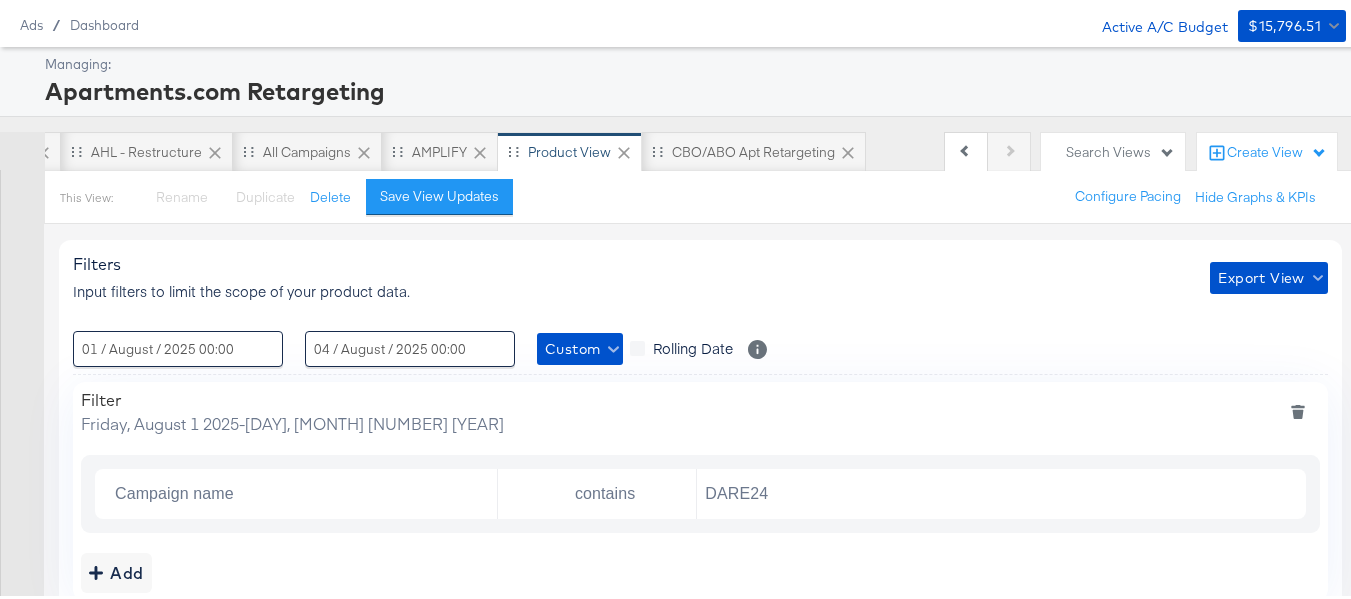 scroll, scrollTop: 0, scrollLeft: 0, axis: both 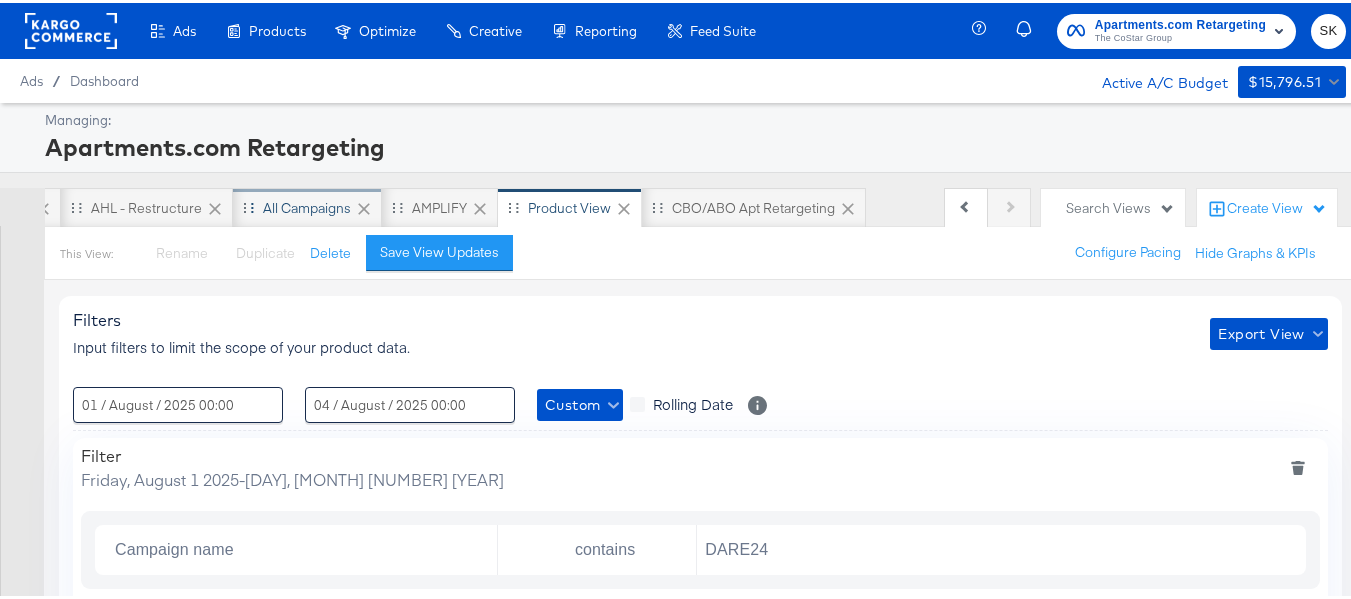 click on "All Campaigns" at bounding box center (307, 205) 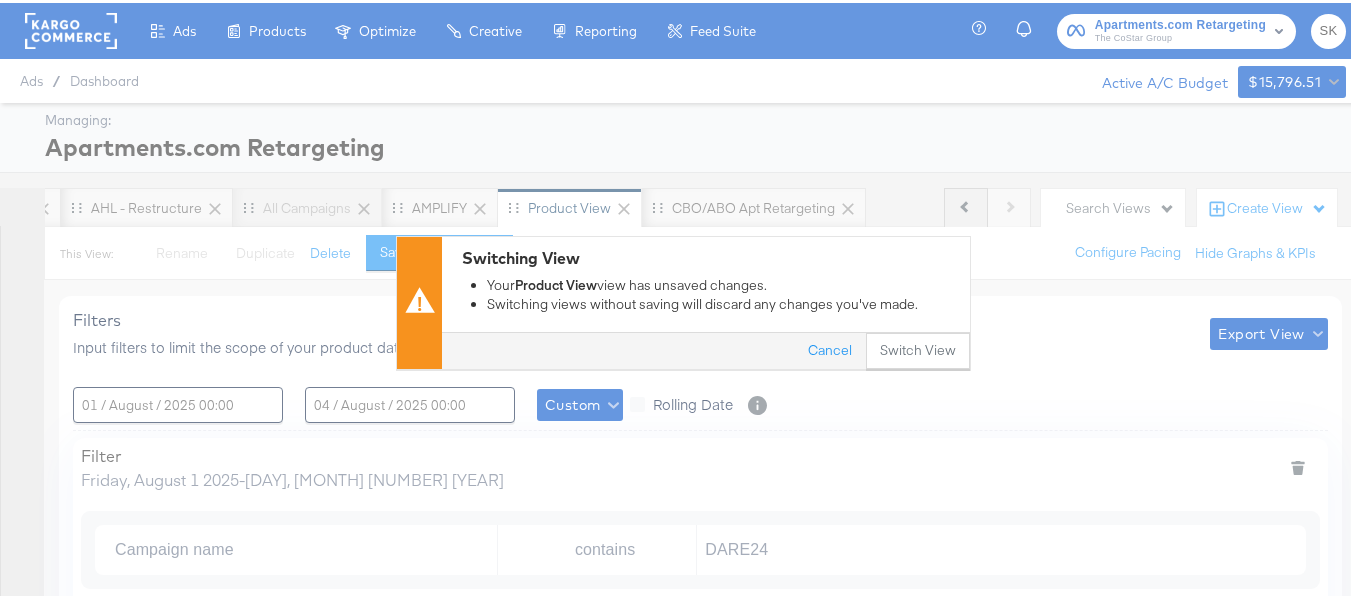 click on "Switch View" at bounding box center (918, 348) 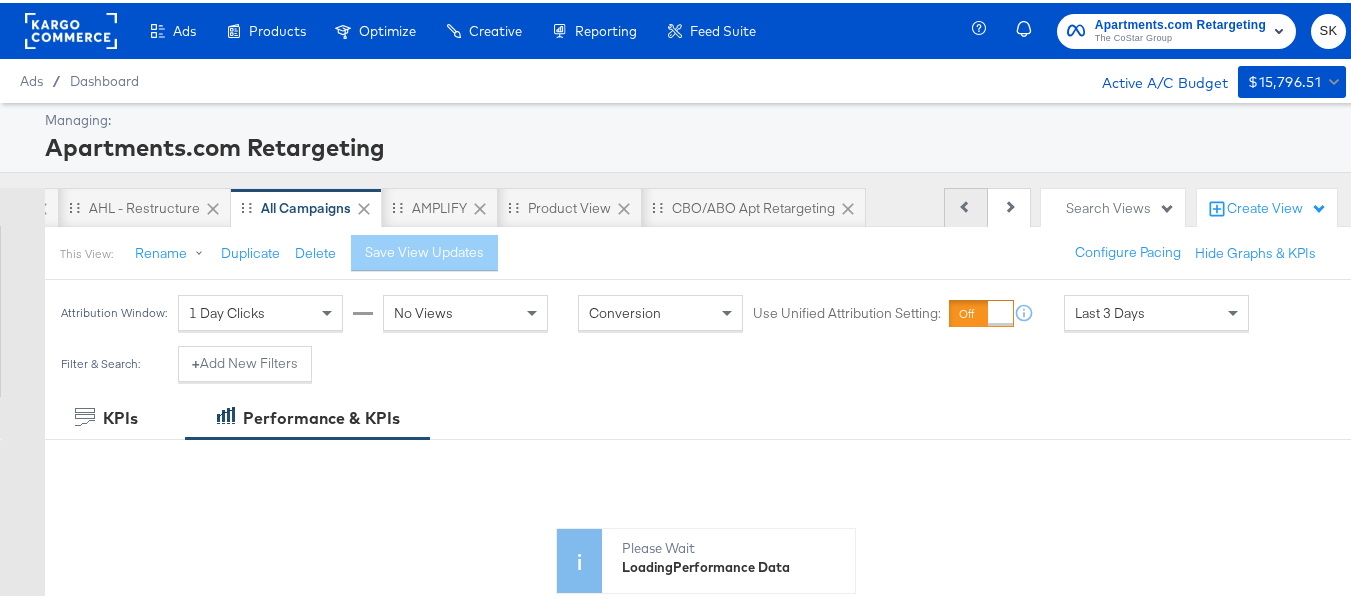 click at bounding box center [965, 203] 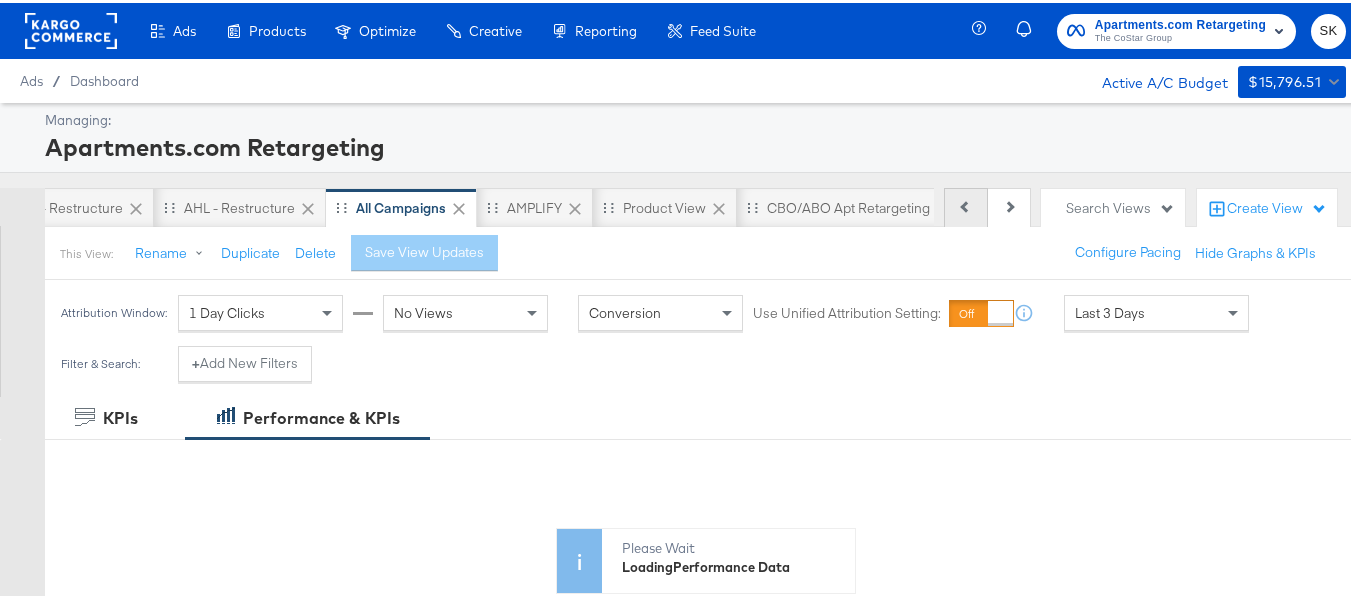 click at bounding box center [965, 203] 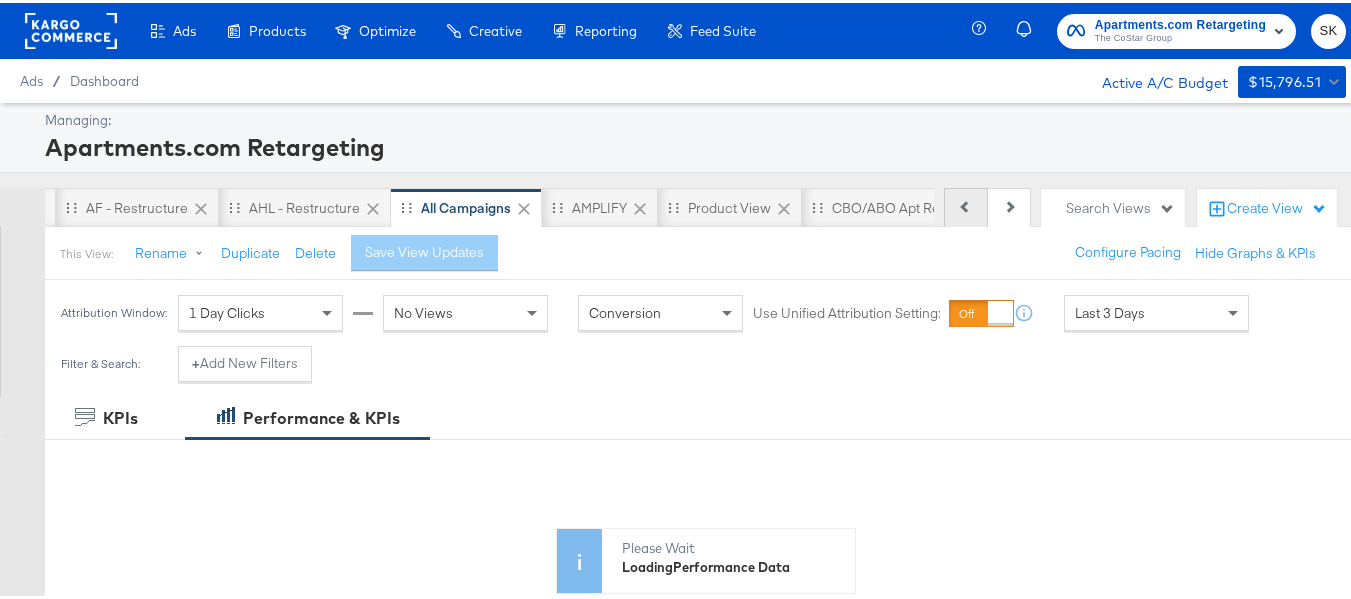 click at bounding box center (965, 203) 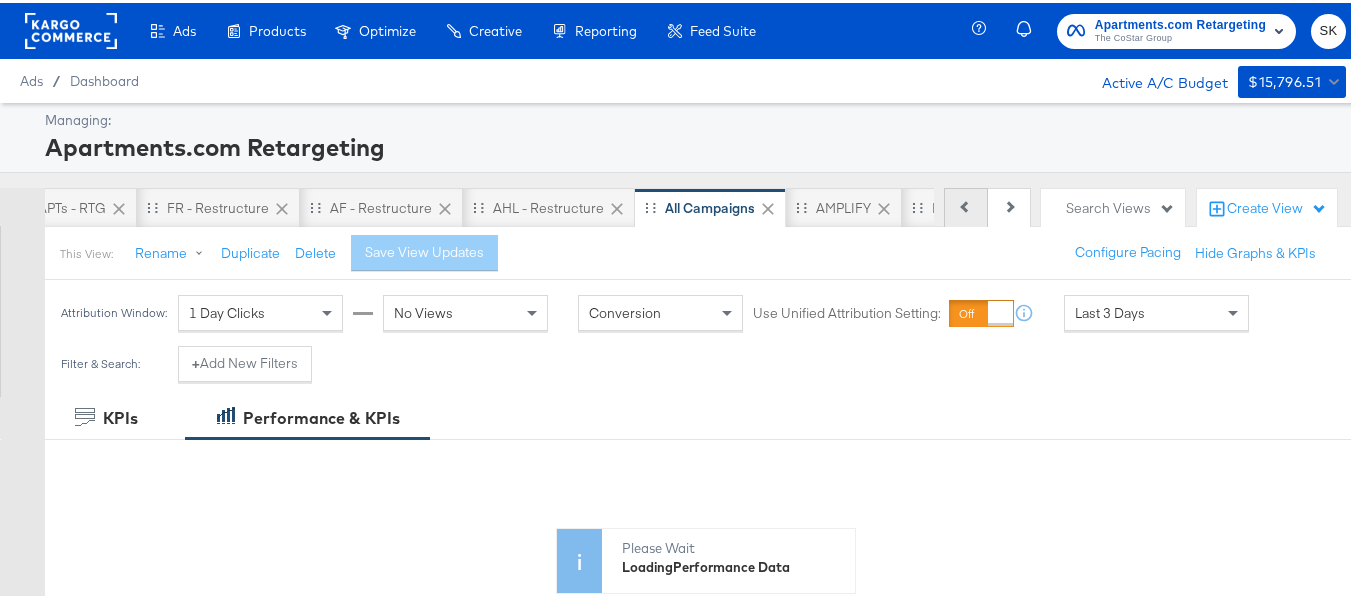 click at bounding box center (965, 203) 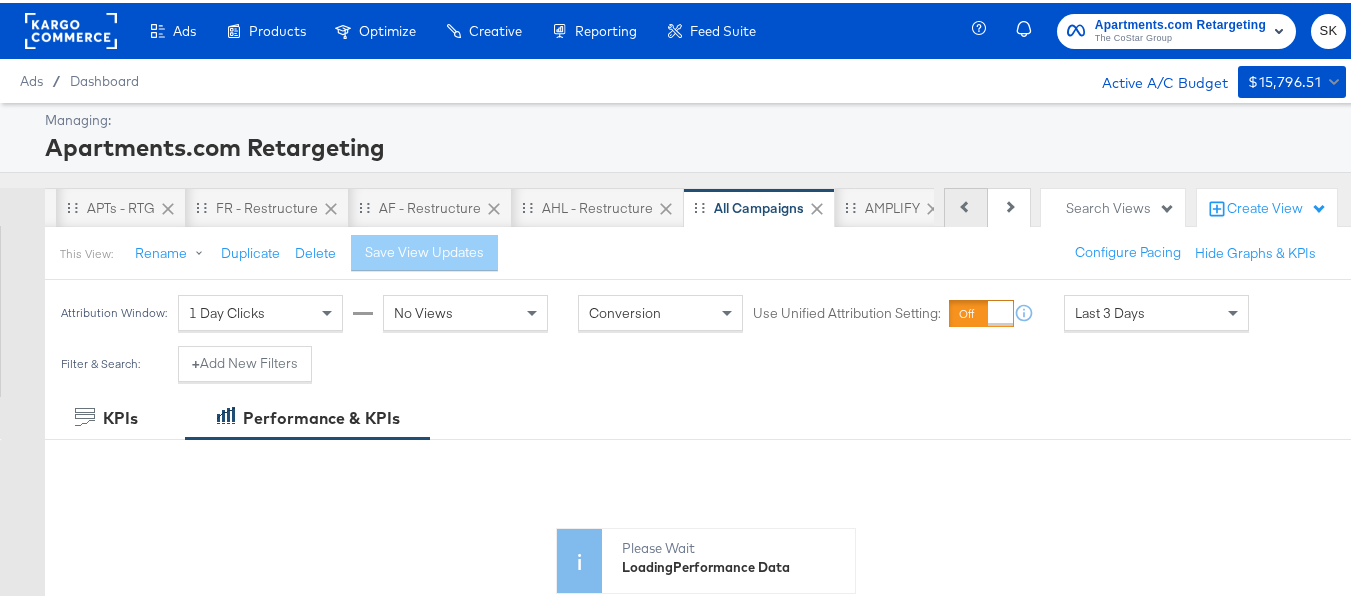 click at bounding box center (965, 203) 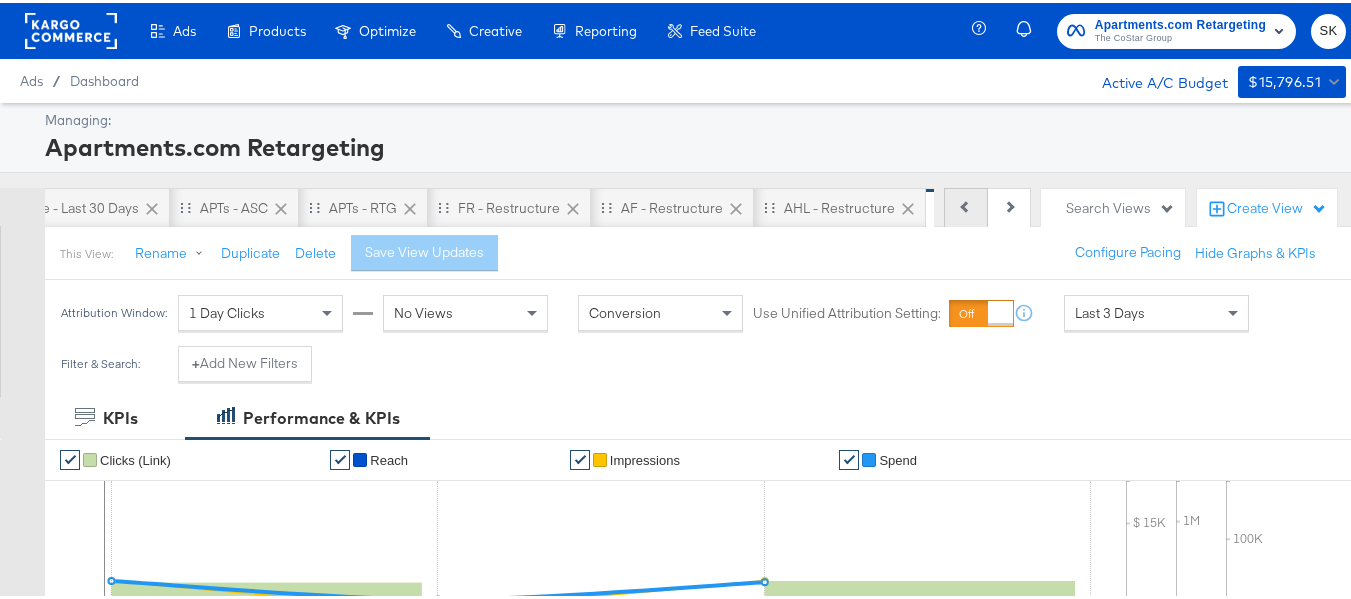 click at bounding box center [965, 203] 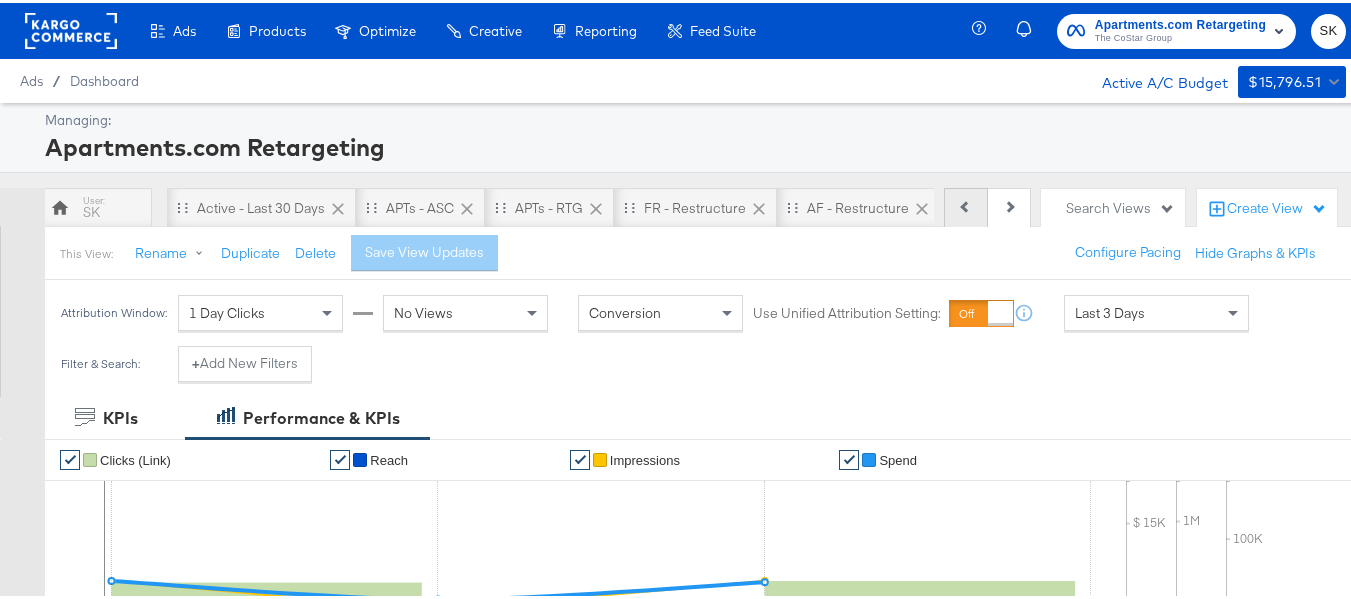 click at bounding box center [965, 203] 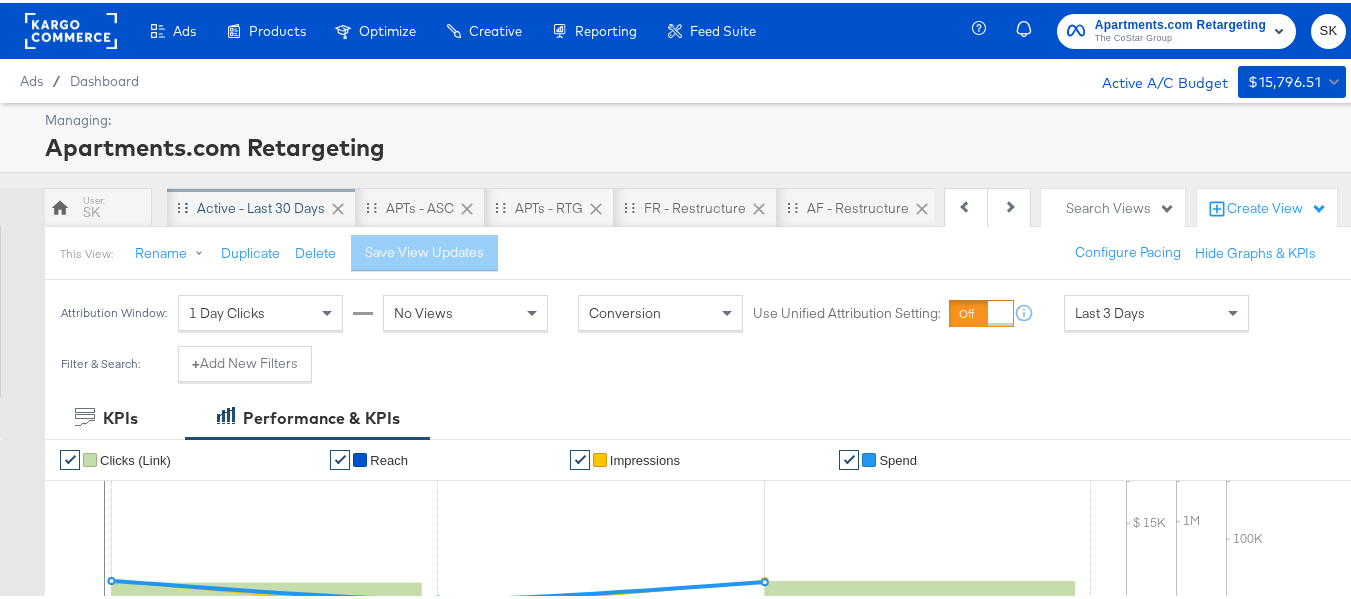 scroll, scrollTop: 0, scrollLeft: 0, axis: both 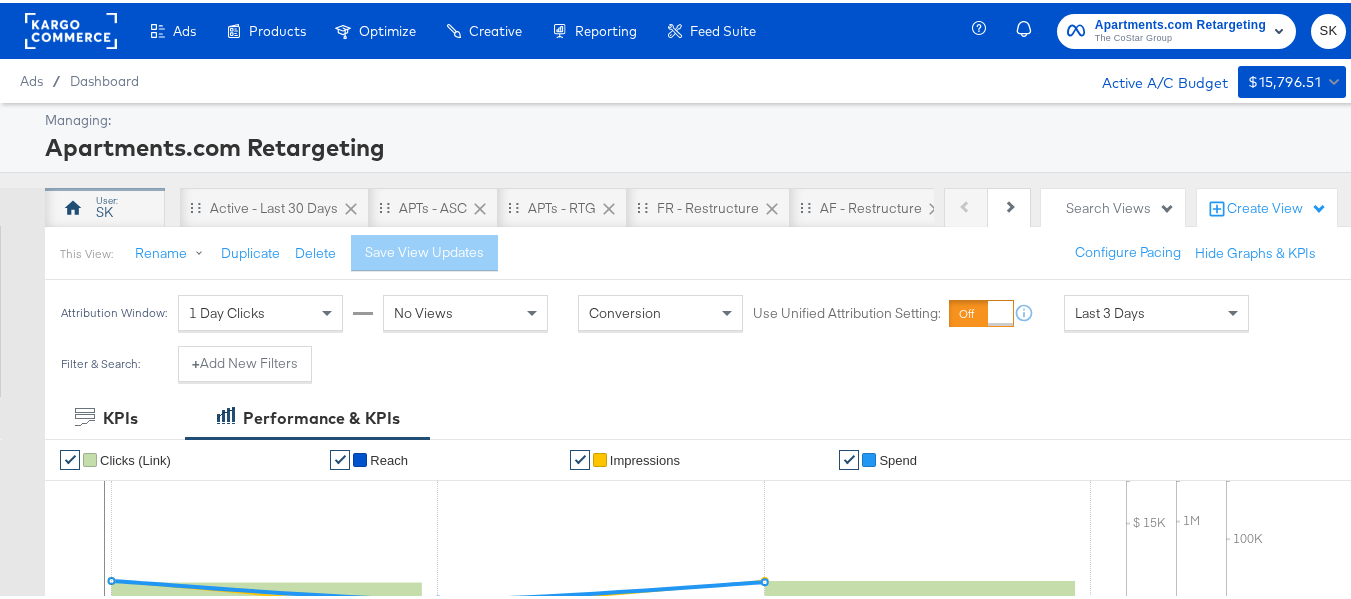 click on "SK" at bounding box center (104, 209) 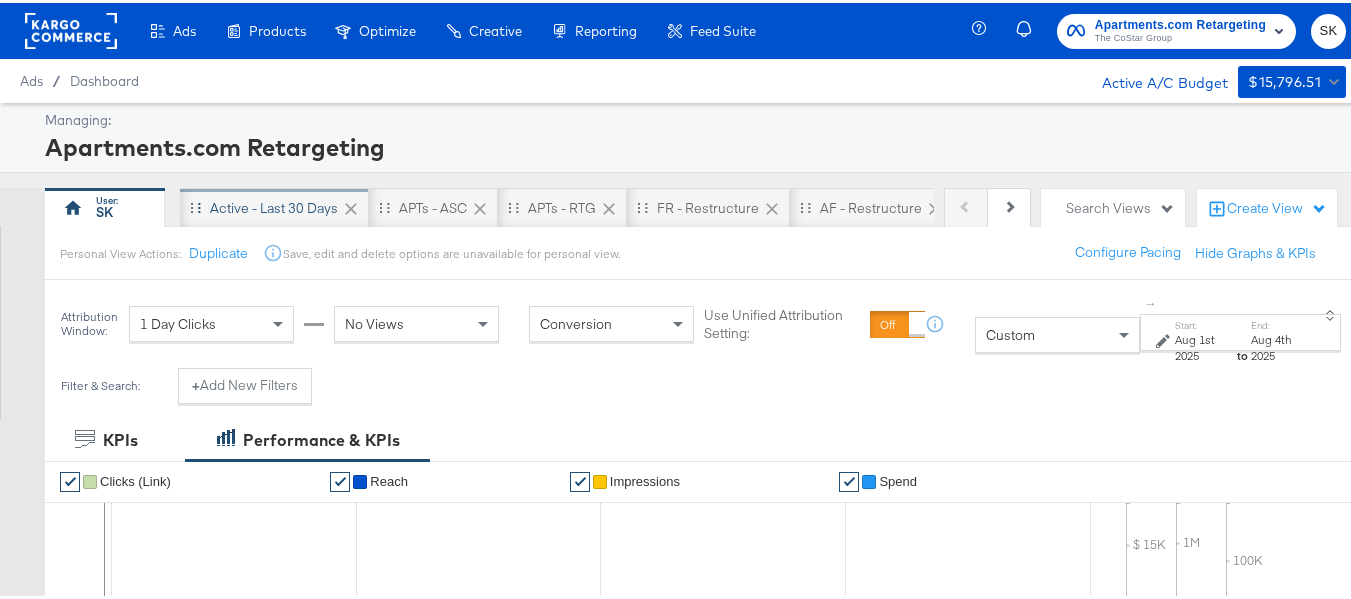 click on "Active - Last 30 Days" at bounding box center (274, 205) 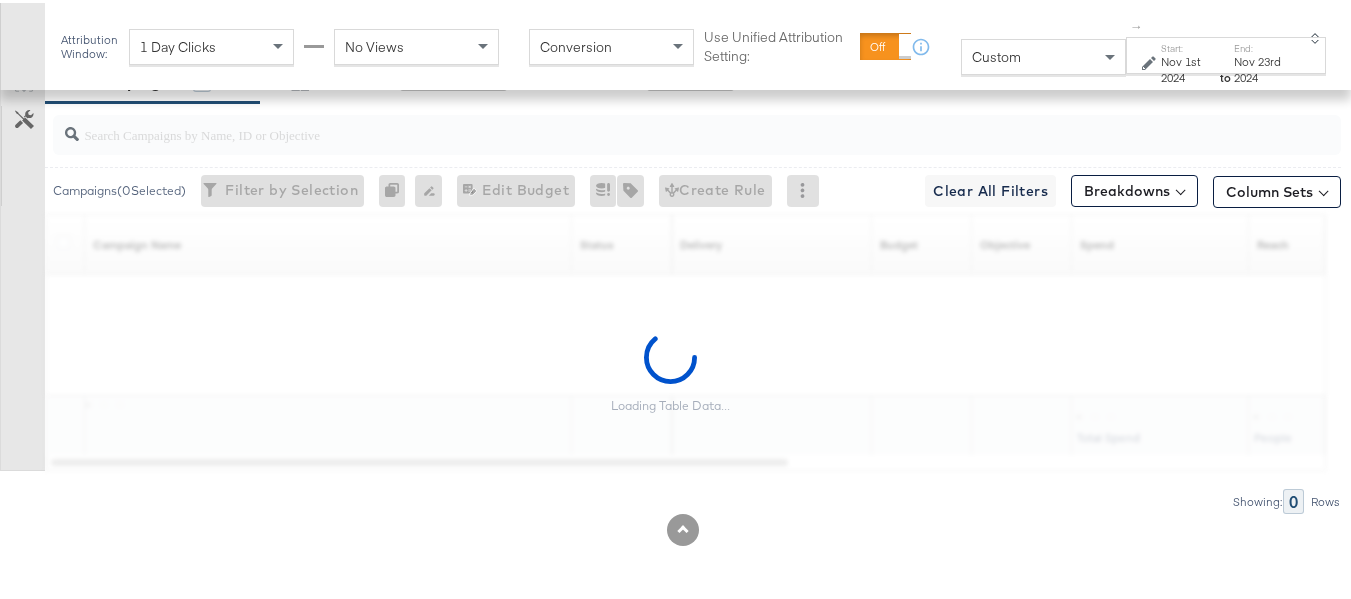 scroll, scrollTop: 784, scrollLeft: 0, axis: vertical 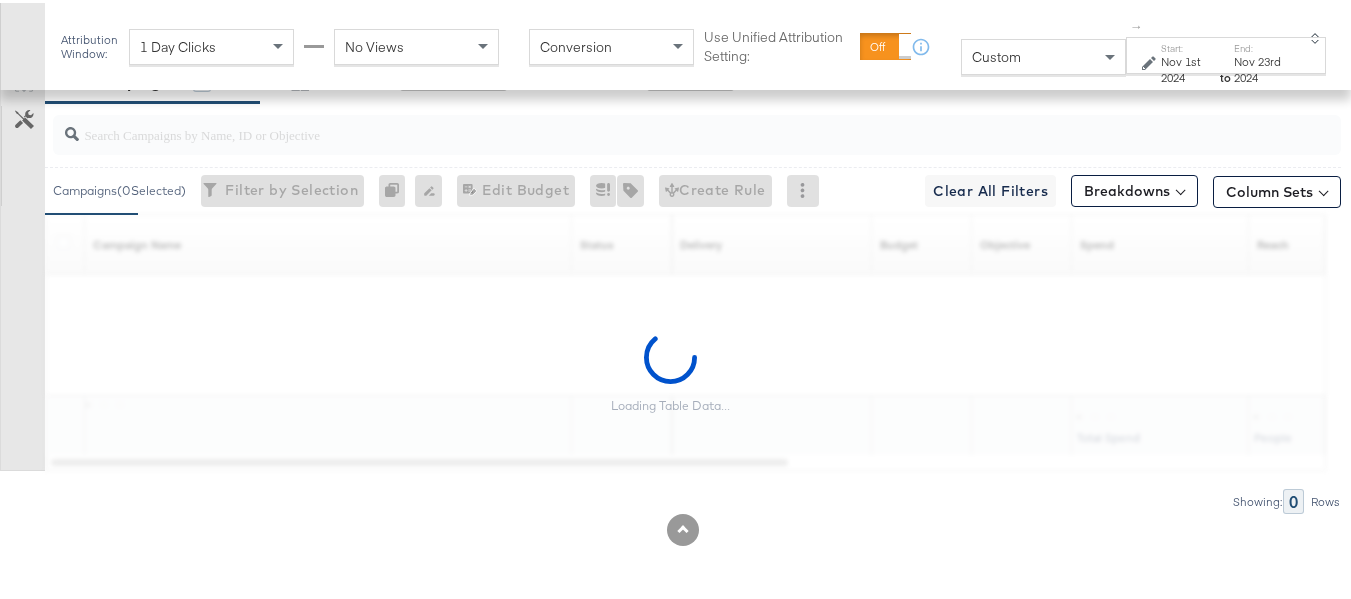 click on "Custom" at bounding box center (1043, 54) 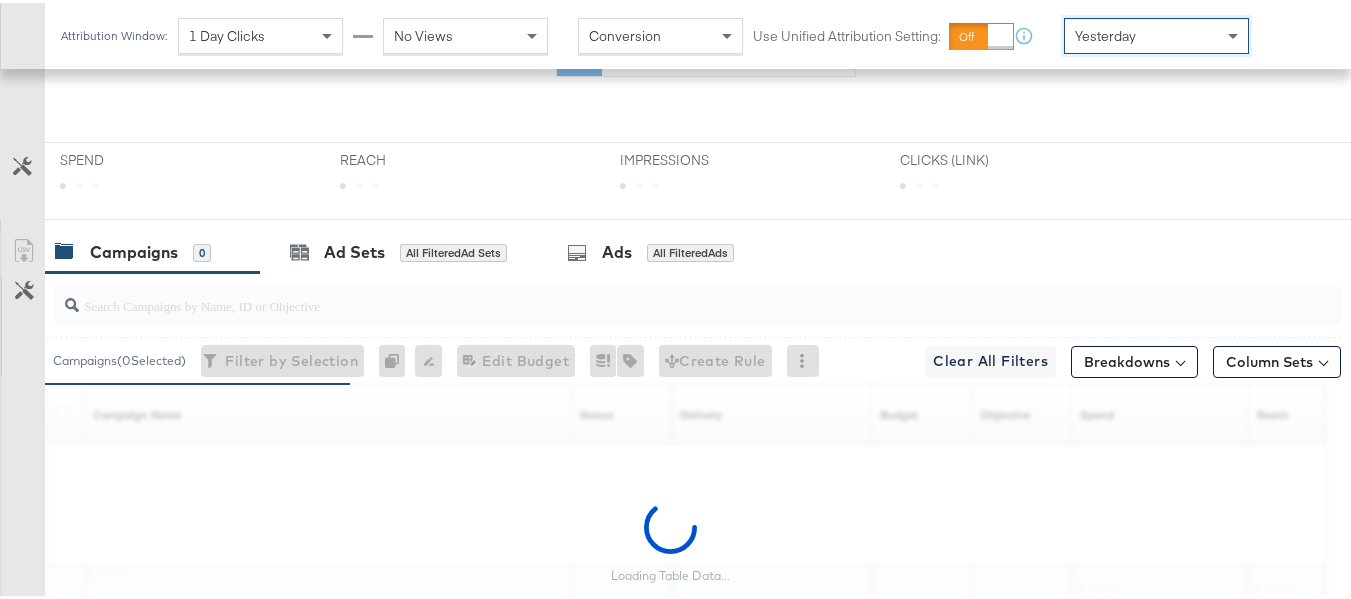 scroll, scrollTop: 733, scrollLeft: 0, axis: vertical 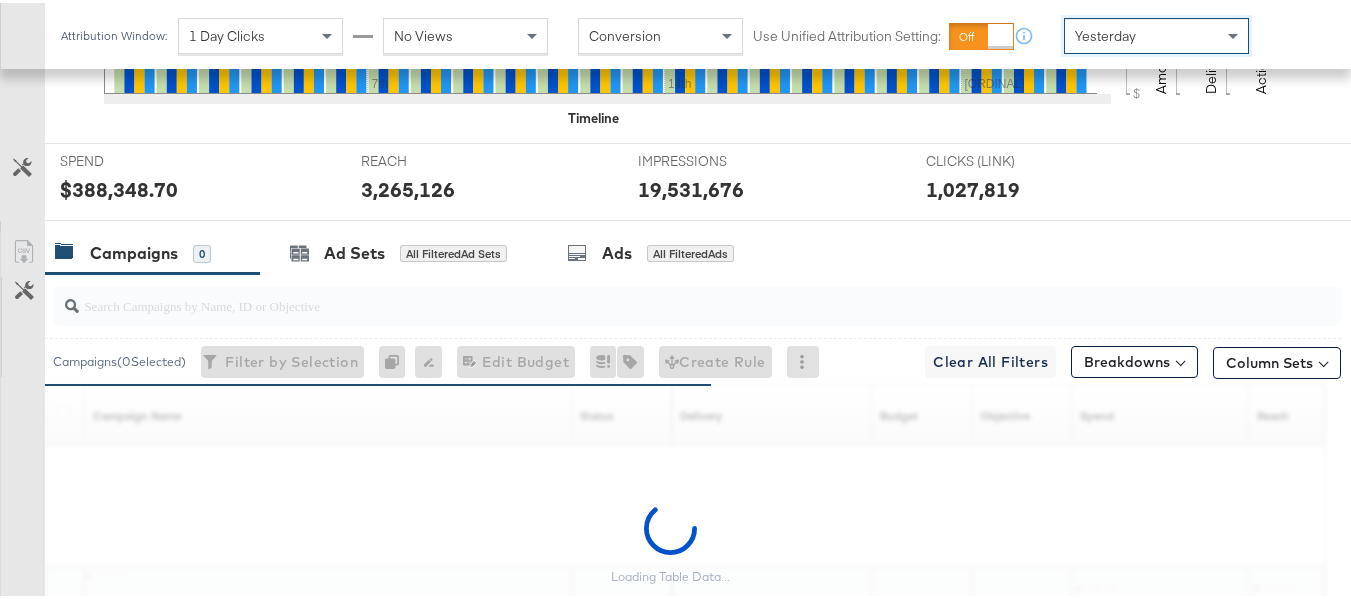 click at bounding box center [697, 303] 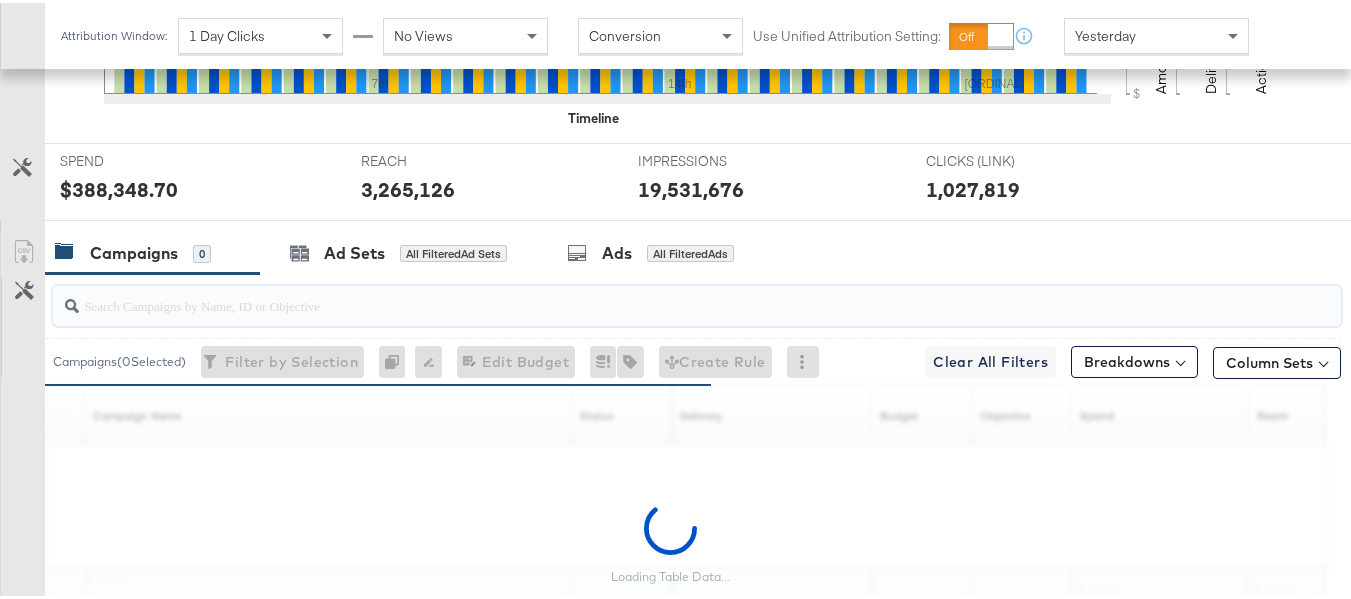 paste on "APTS_B2C_Display_National_Facebook_RTG_Leads_SocialDisplay_alwayson_Retargeting_DARE24_DiamondPlatinum" 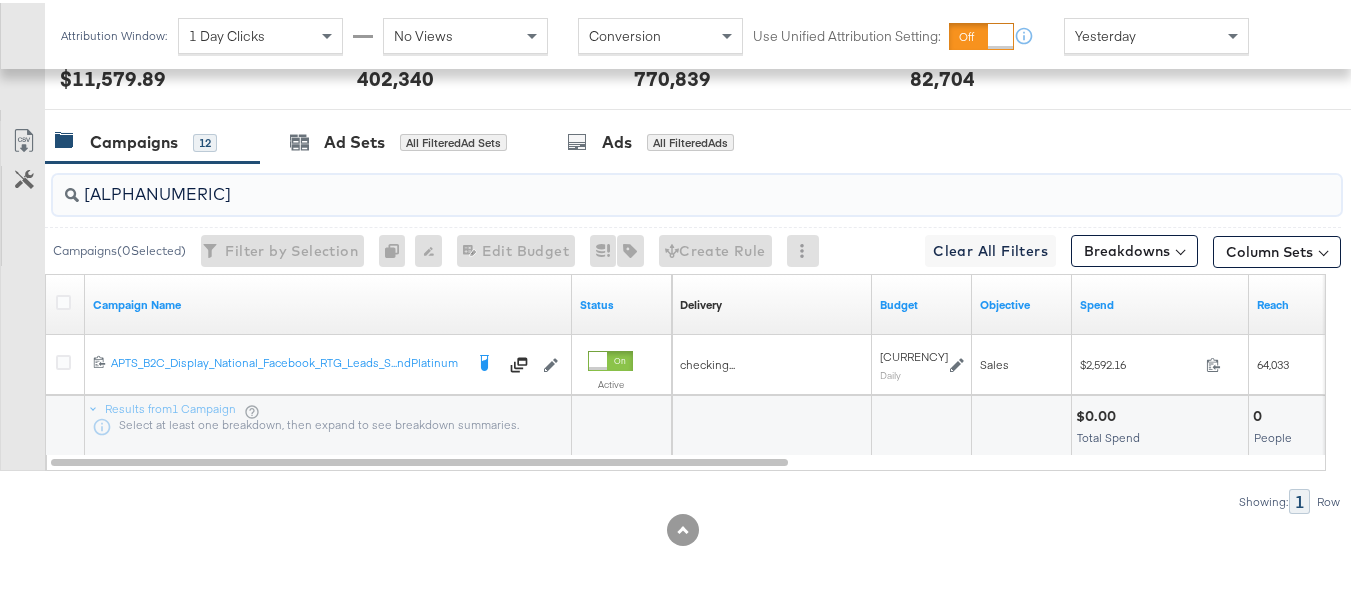 scroll, scrollTop: 873, scrollLeft: 0, axis: vertical 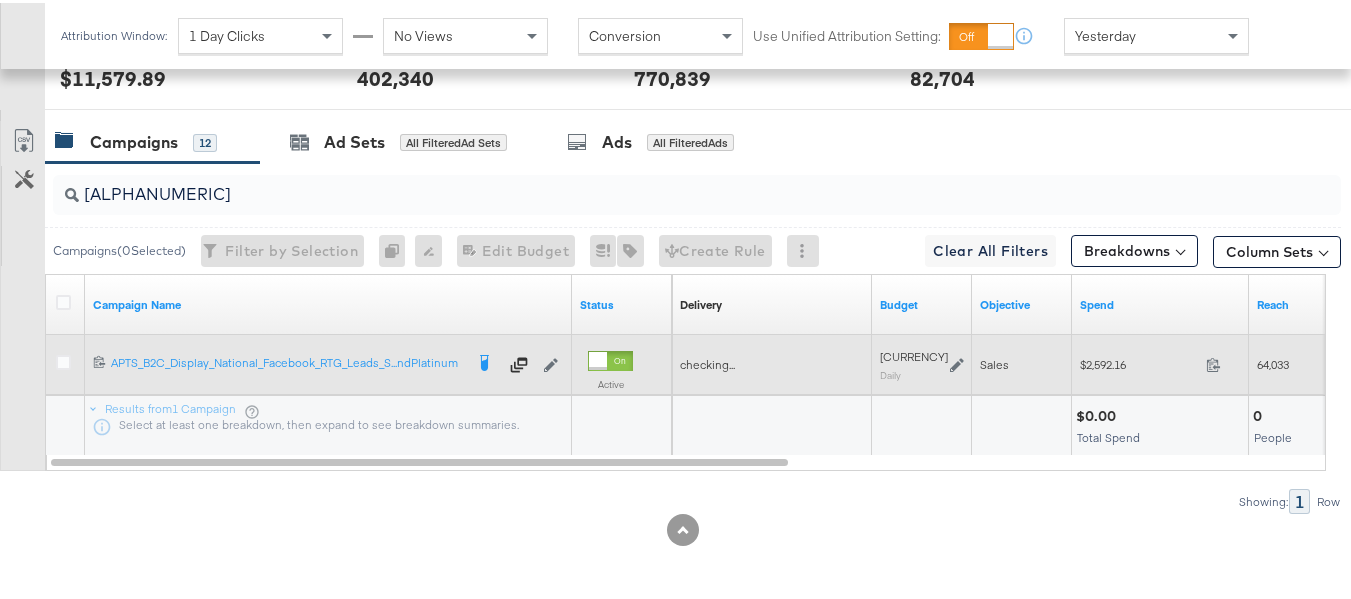 click on "$2,592.16   2592.16" at bounding box center [1160, 361] 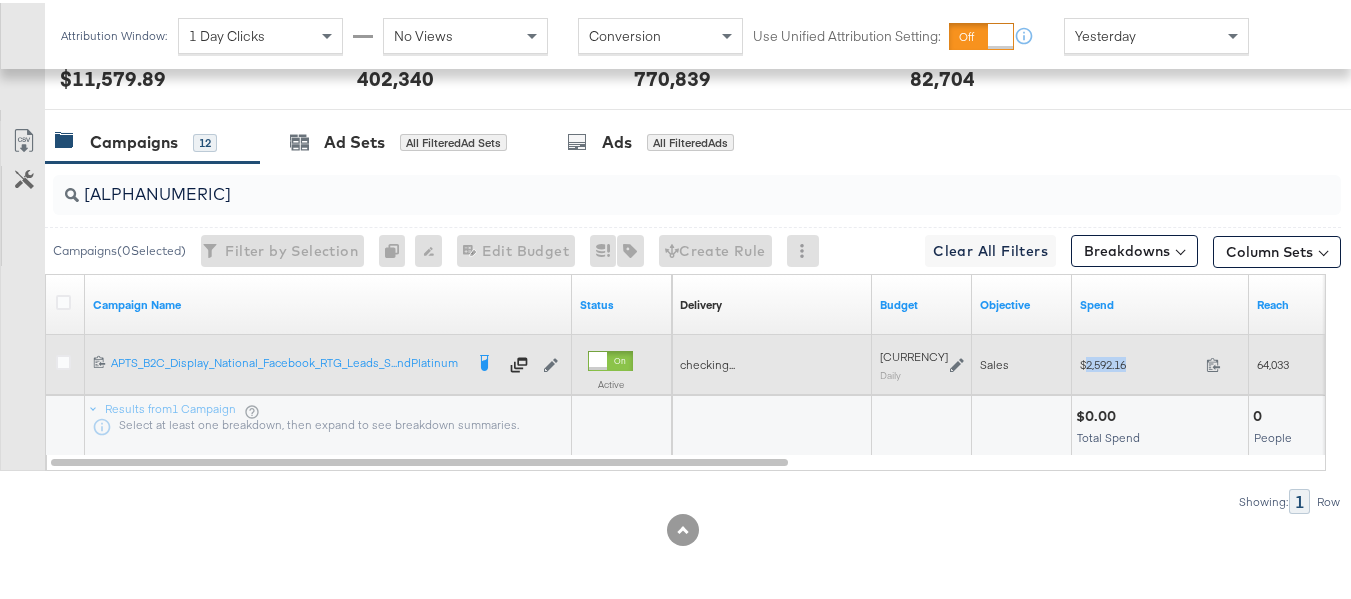click on "$2,592.16   2592.16" at bounding box center (1160, 361) 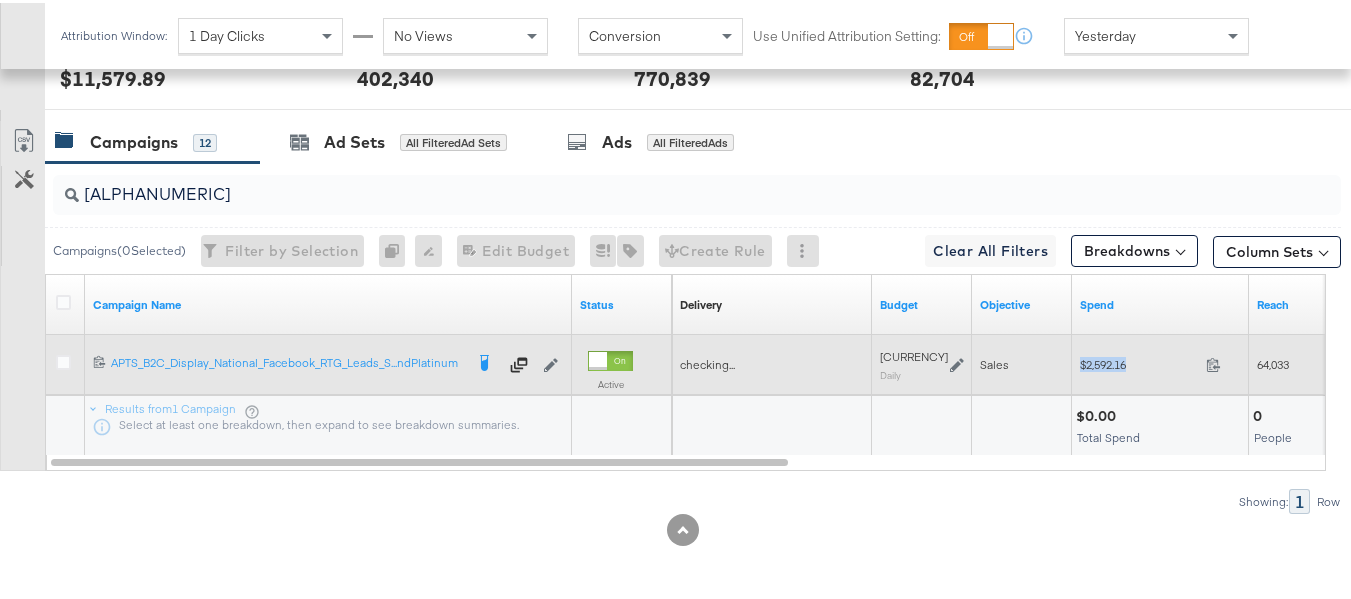 click on "$2,592.16   2592.16" at bounding box center [1160, 361] 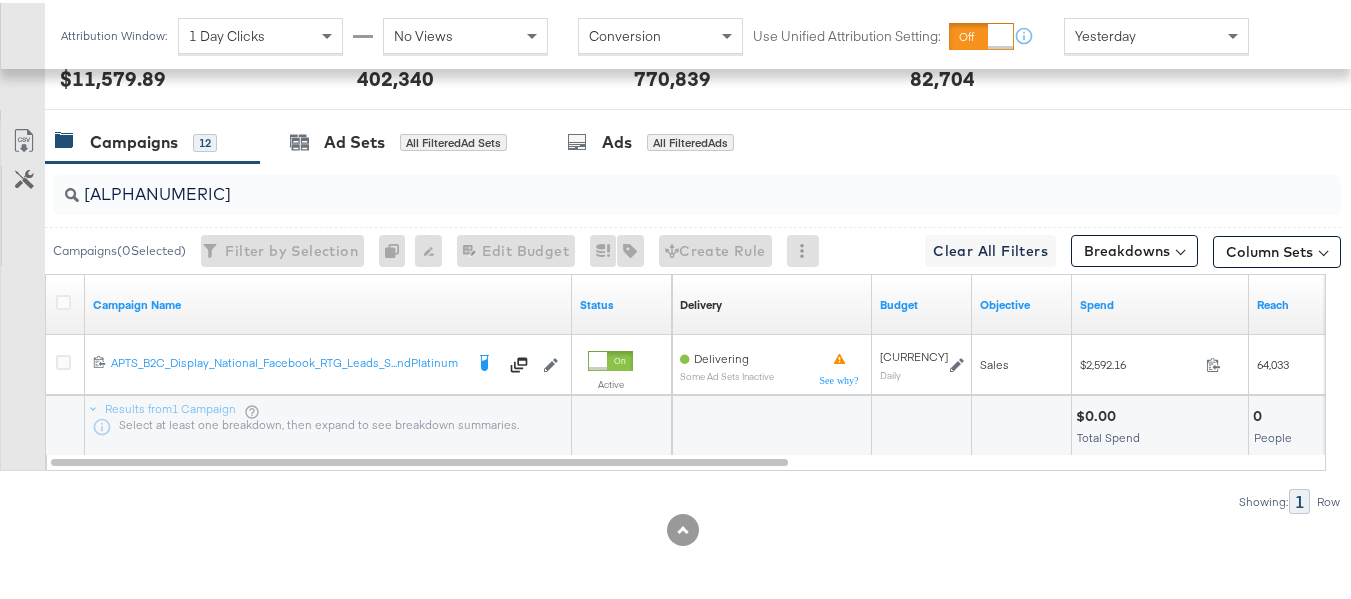 click on "APTS_B2C_Display_National_Facebook_RTG_Leads_SocialDisplay_alwayson_Retargeting_DARE24_DiamondPlatinum" at bounding box center (653, 183) 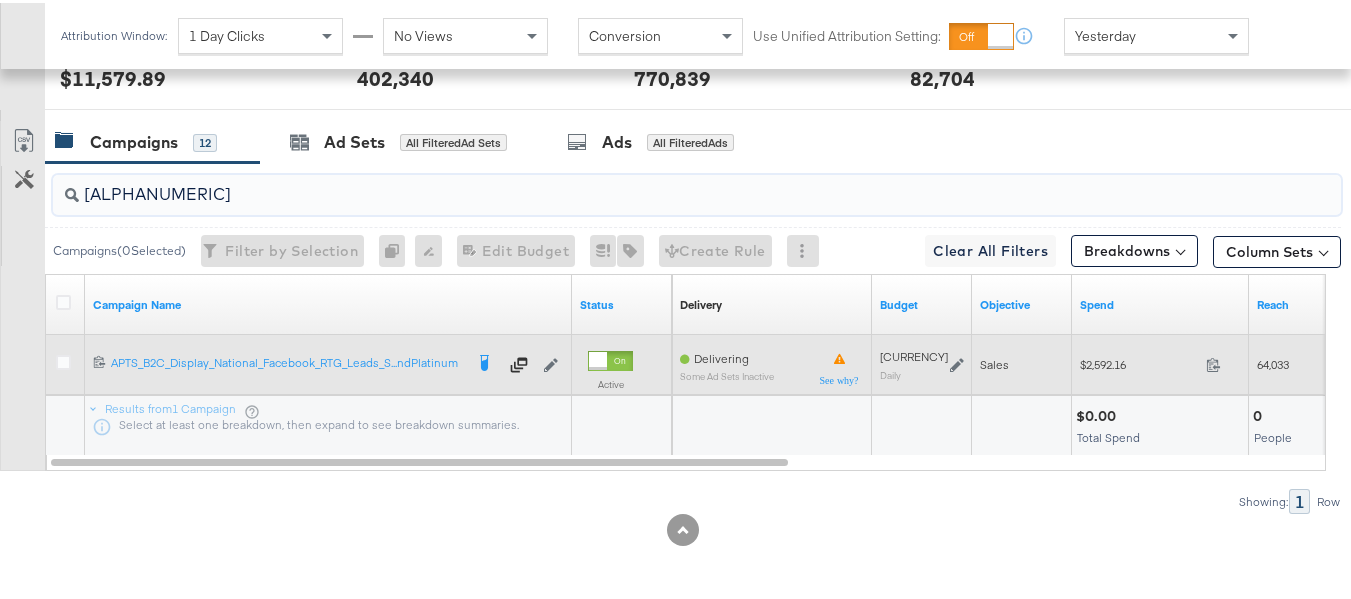 paste on "FR_B2C_Display_National_Facebook_RTG_Leads_SocialDisplay_alwayson_Retargeting_FR" 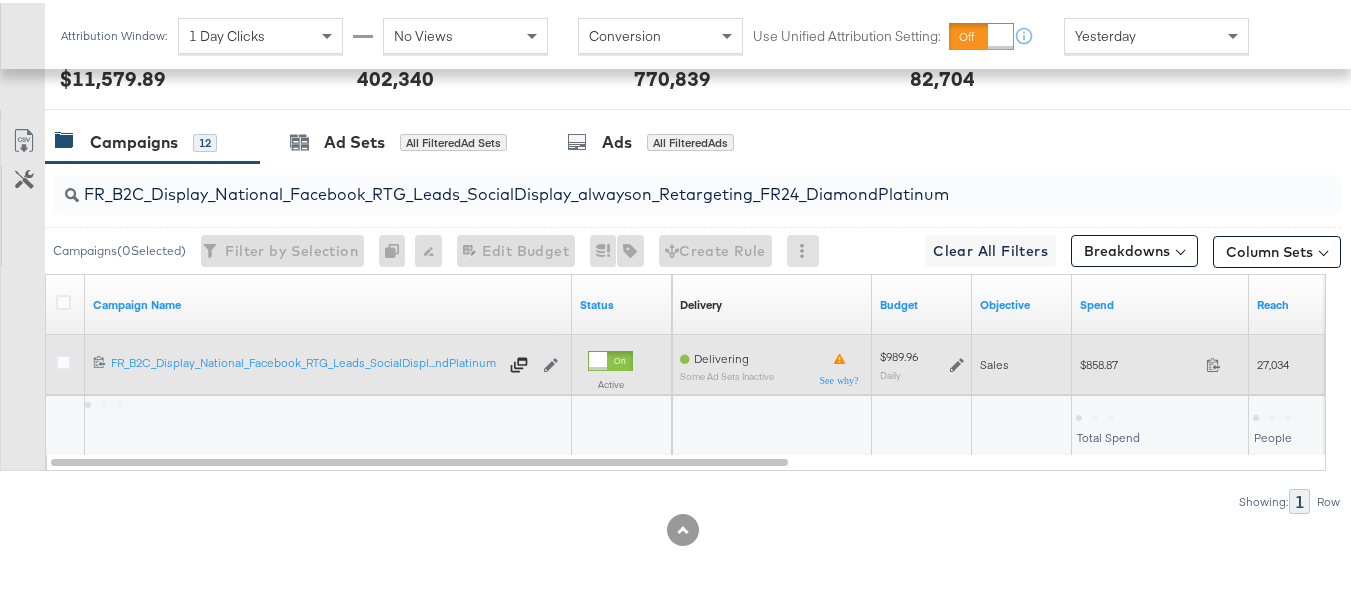 click on "$858.87   858.87" at bounding box center (1160, 361) 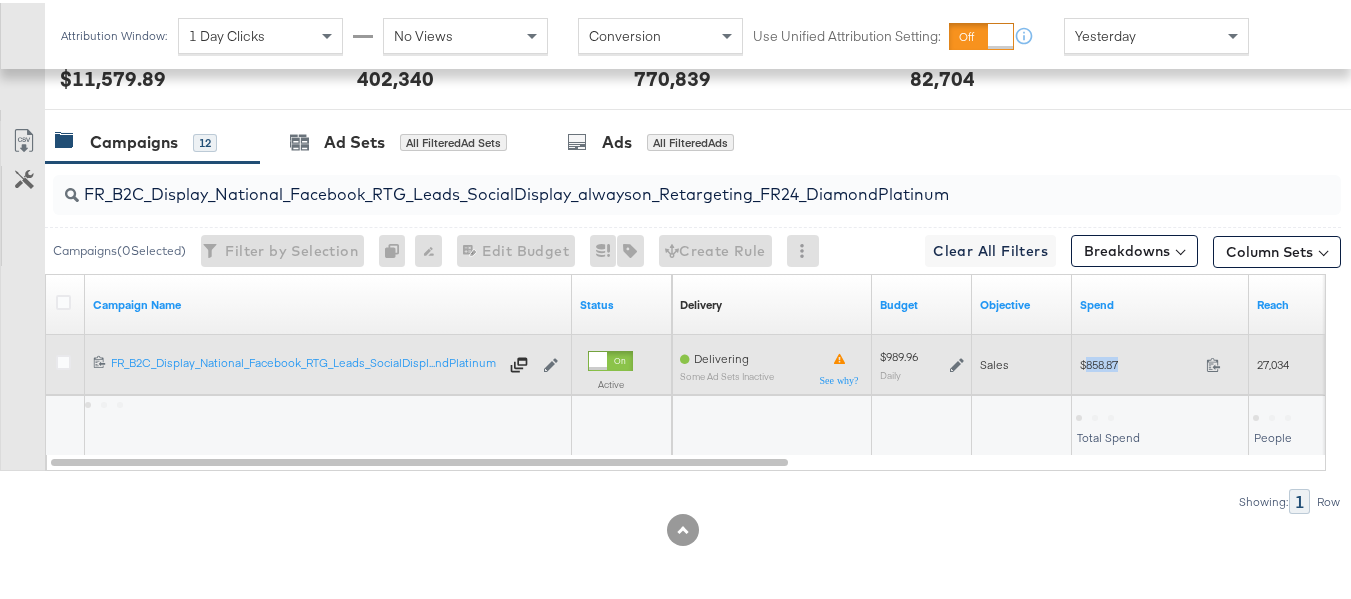 click on "$858.87   858.87" at bounding box center [1160, 361] 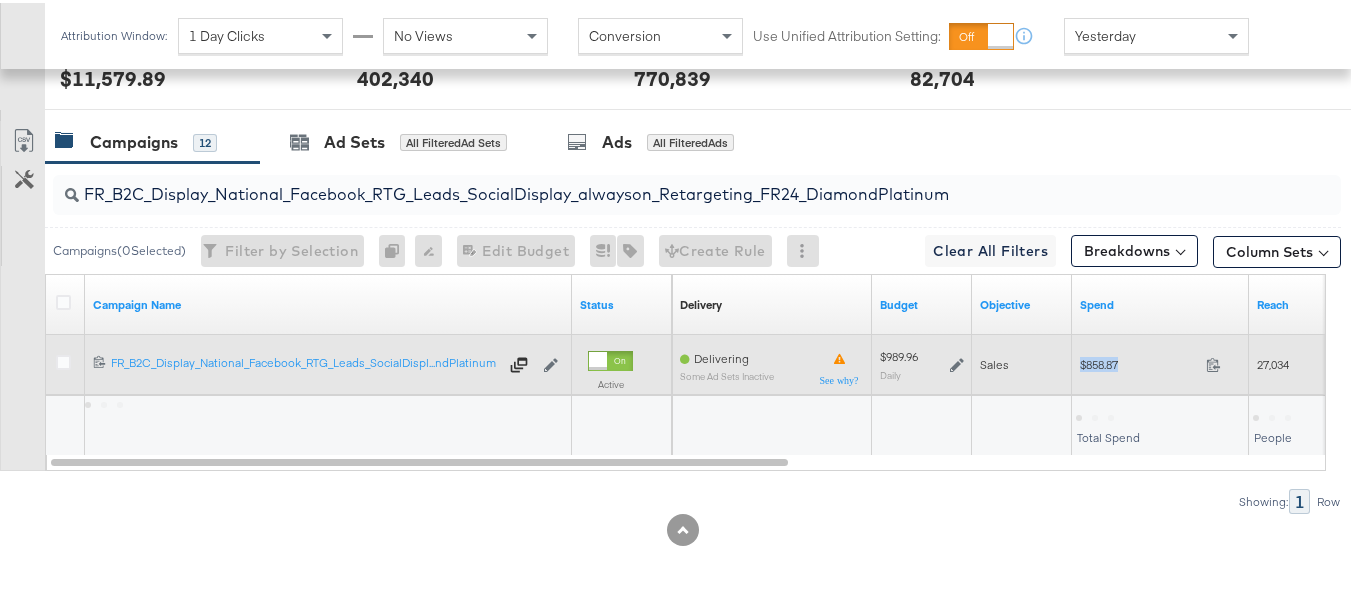 click on "$858.87   858.87" at bounding box center (1160, 361) 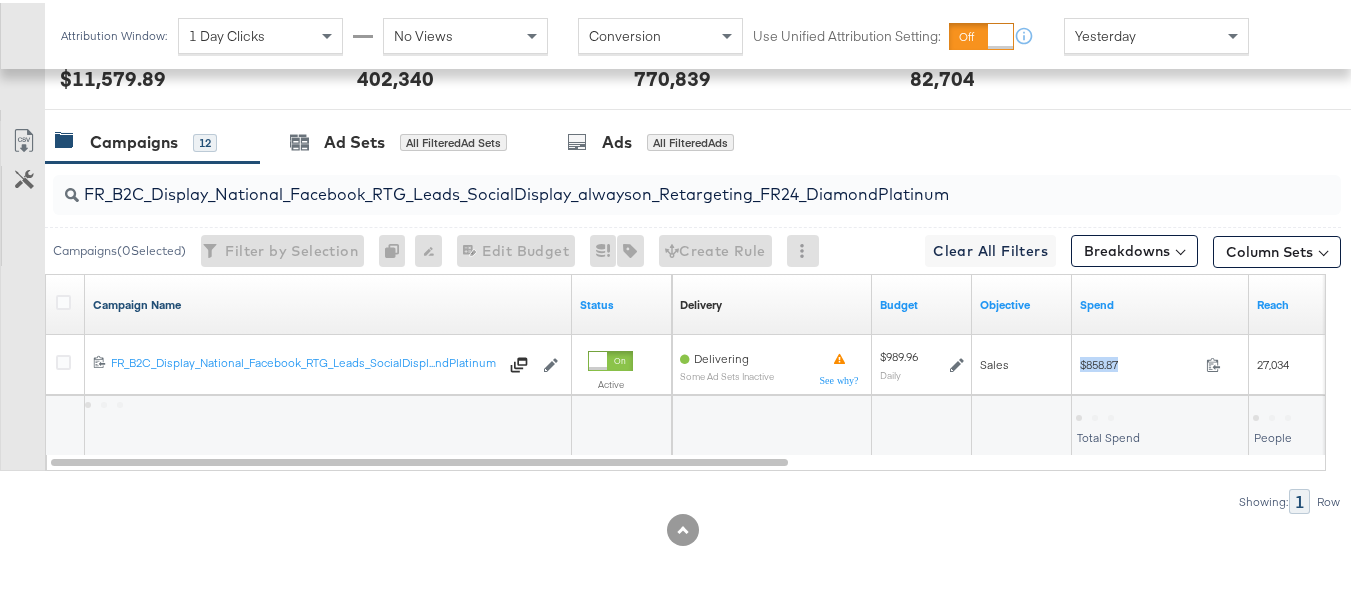copy on "$858.87" 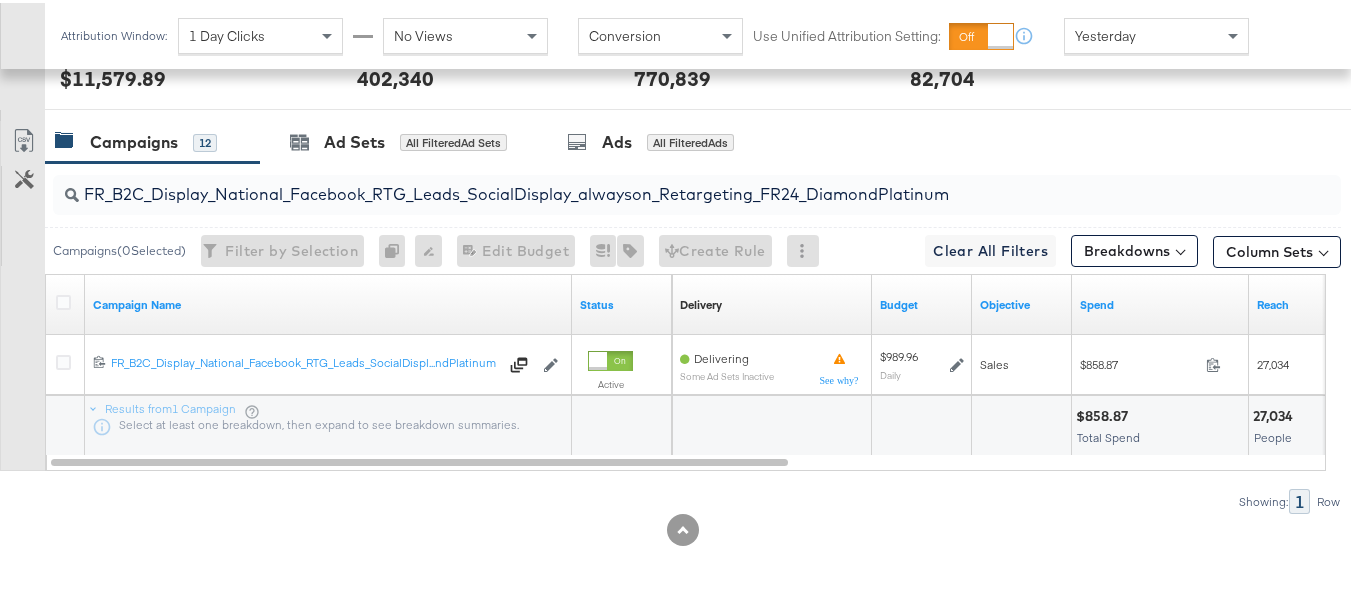 click on "FR_B2C_Display_National_Facebook_RTG_Leads_SocialDisplay_alwayson_Retargeting_FR24_DiamondPlatinum" at bounding box center [653, 183] 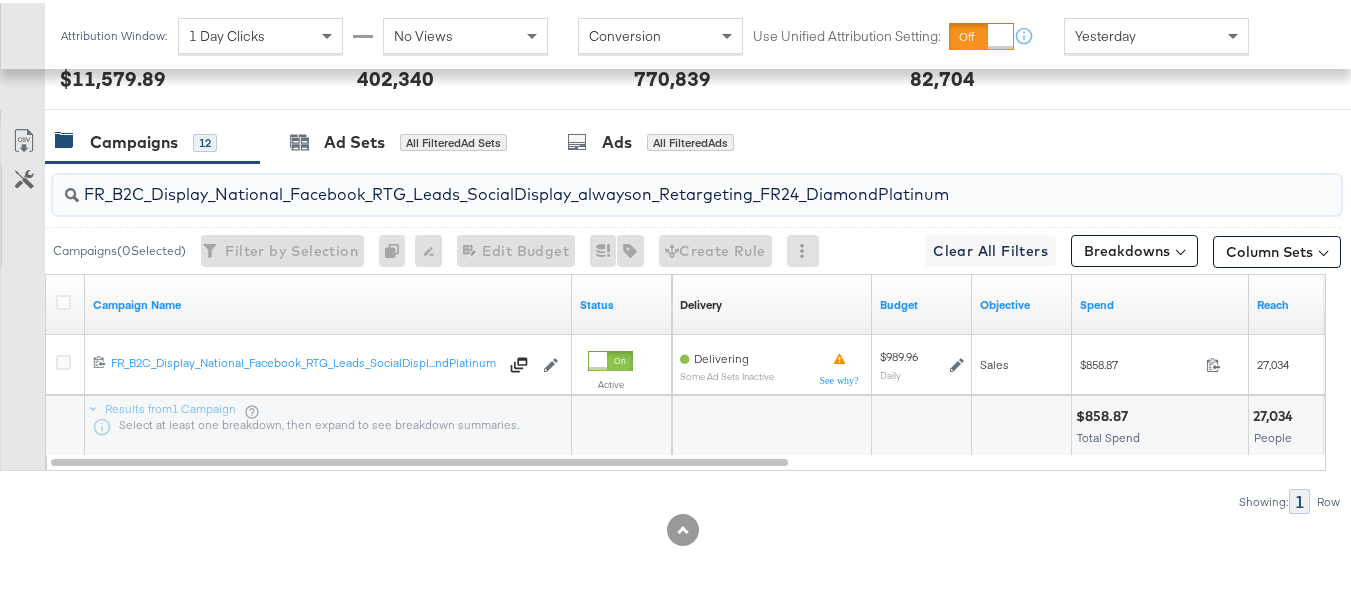 paste on "AF_B2C_Display_National_Facebook_RTG_Leads_SocialDisplay_alwayson_Retargeting_AF" 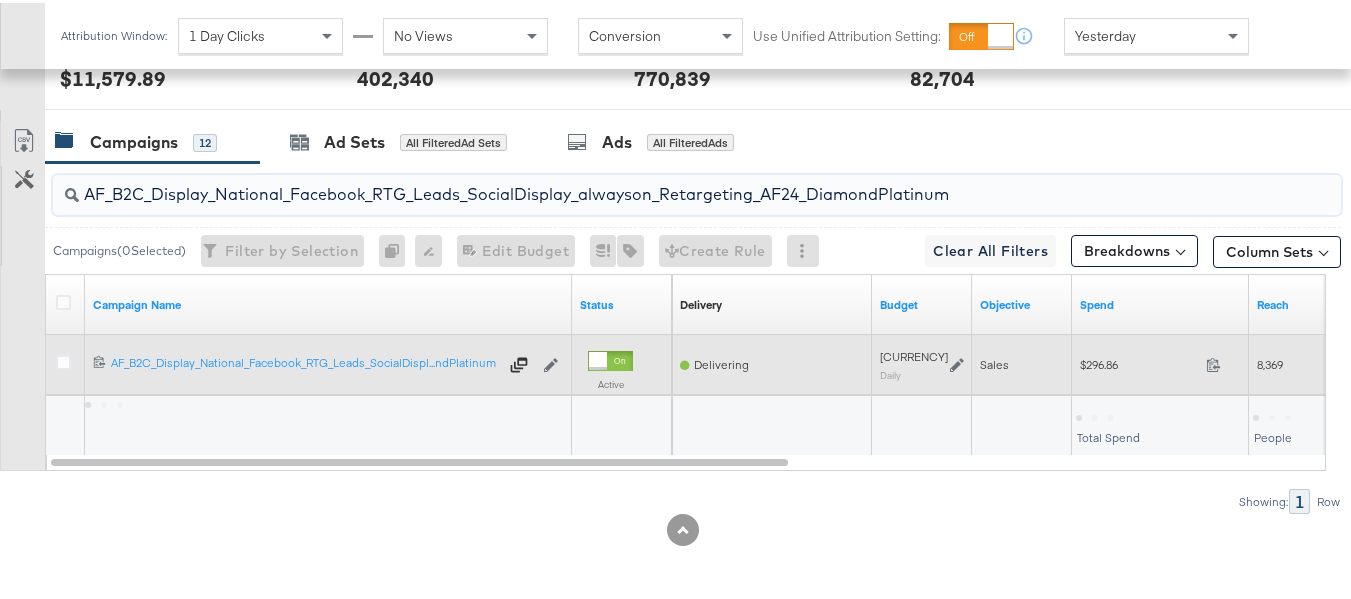 click on "$296.86   296.86" at bounding box center [1160, 361] 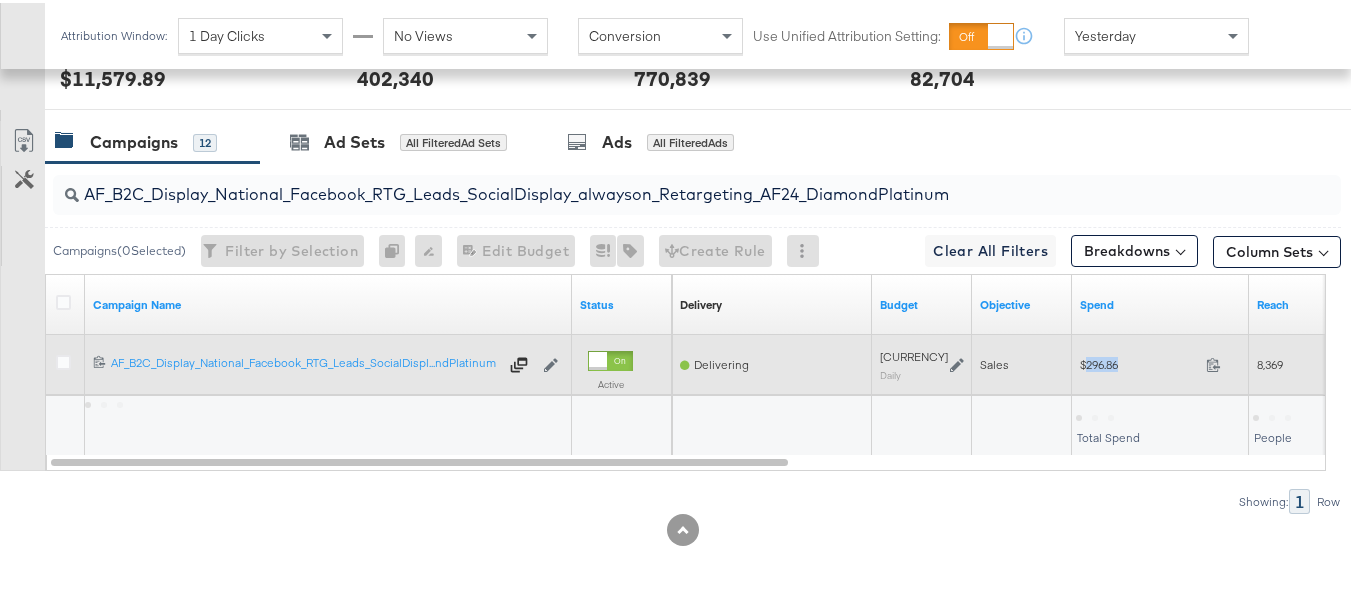 click on "$296.86   296.86" at bounding box center [1160, 361] 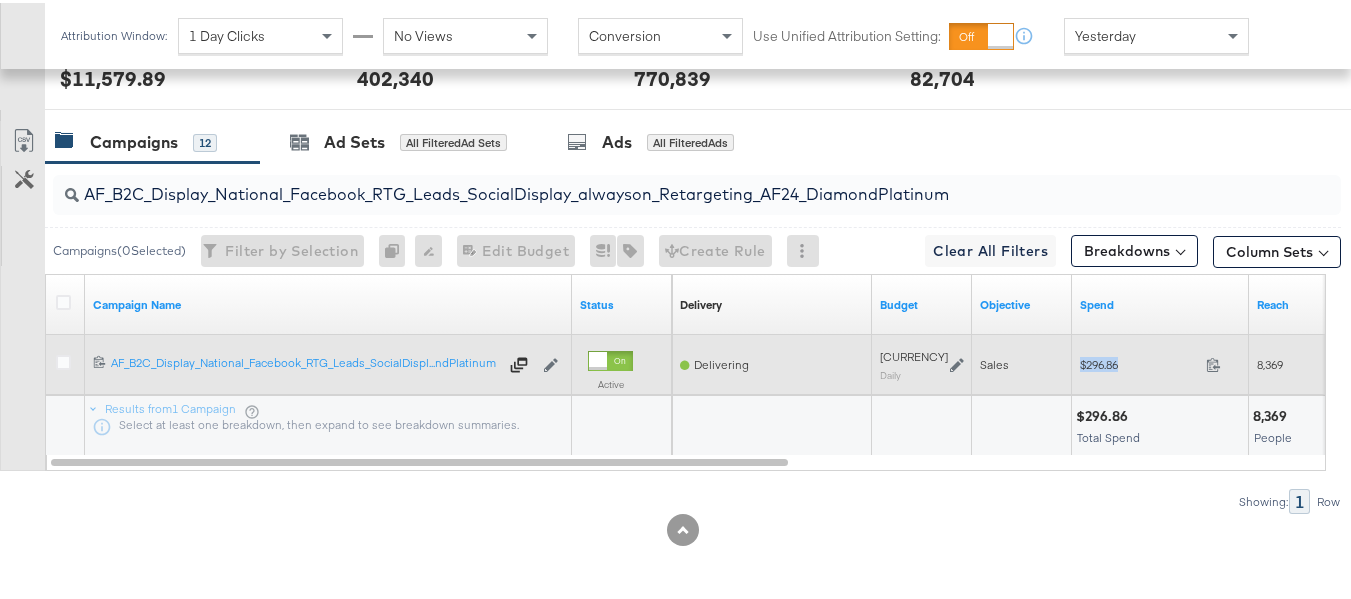 click on "$296.86   296.86" at bounding box center [1160, 361] 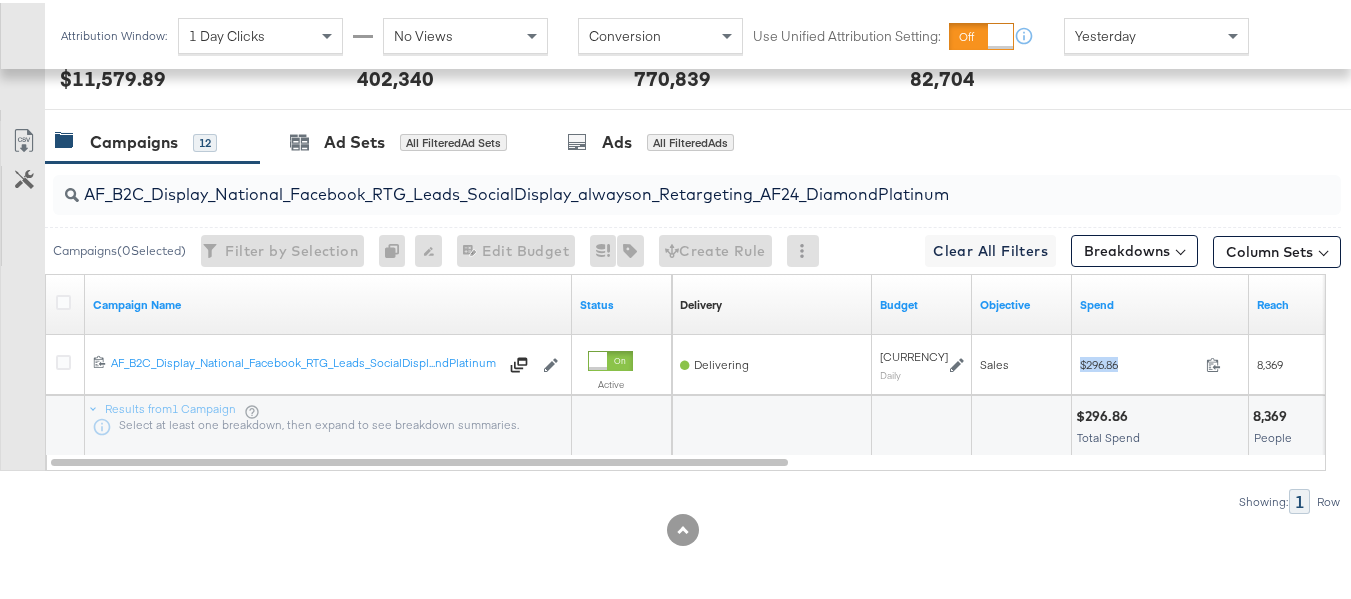 copy on "$296.86" 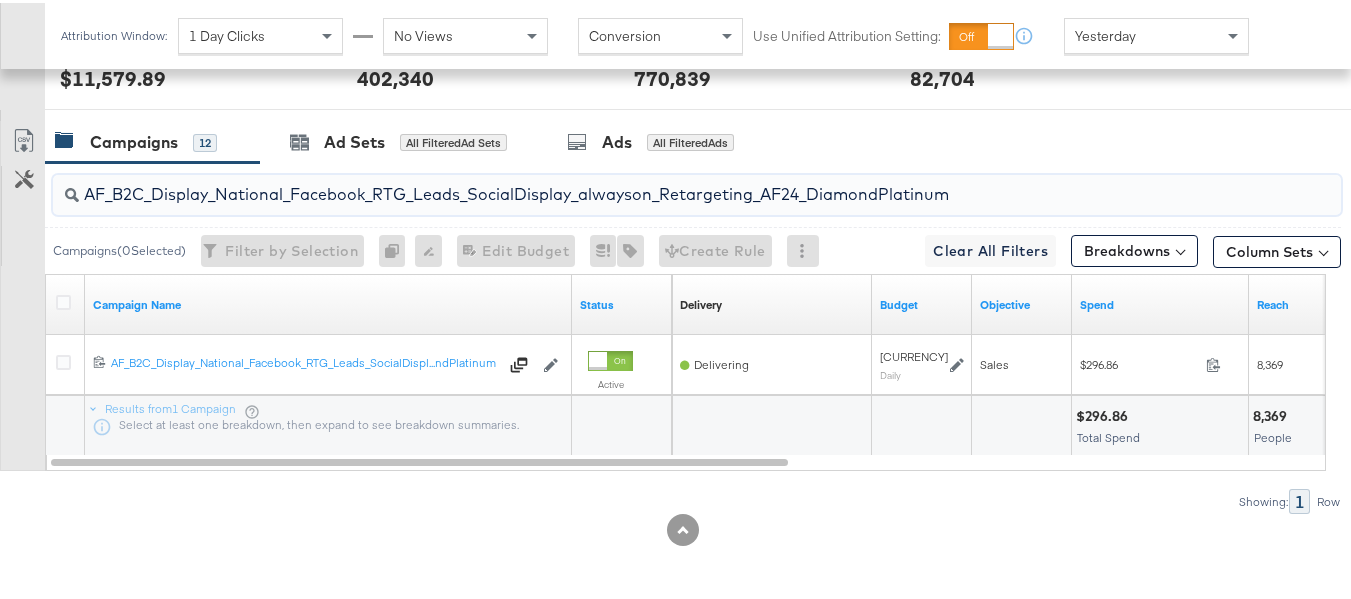 click on "AF_B2C_Display_National_Facebook_RTG_Leads_SocialDisplay_alwayson_Retargeting_AF24_DiamondPlatinum" at bounding box center [653, 183] 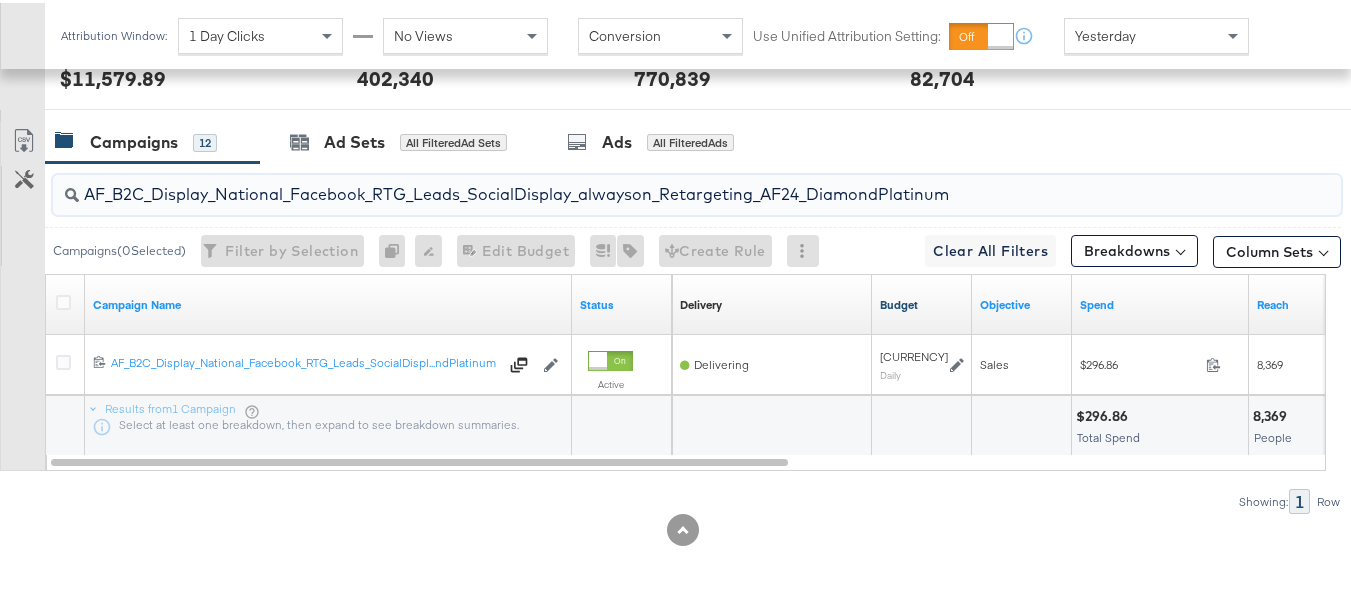 paste on "HL_B2C_Display_National_Facebook_RTG_Leads_SocialDisplay_alwayson_Retargeting_AHL" 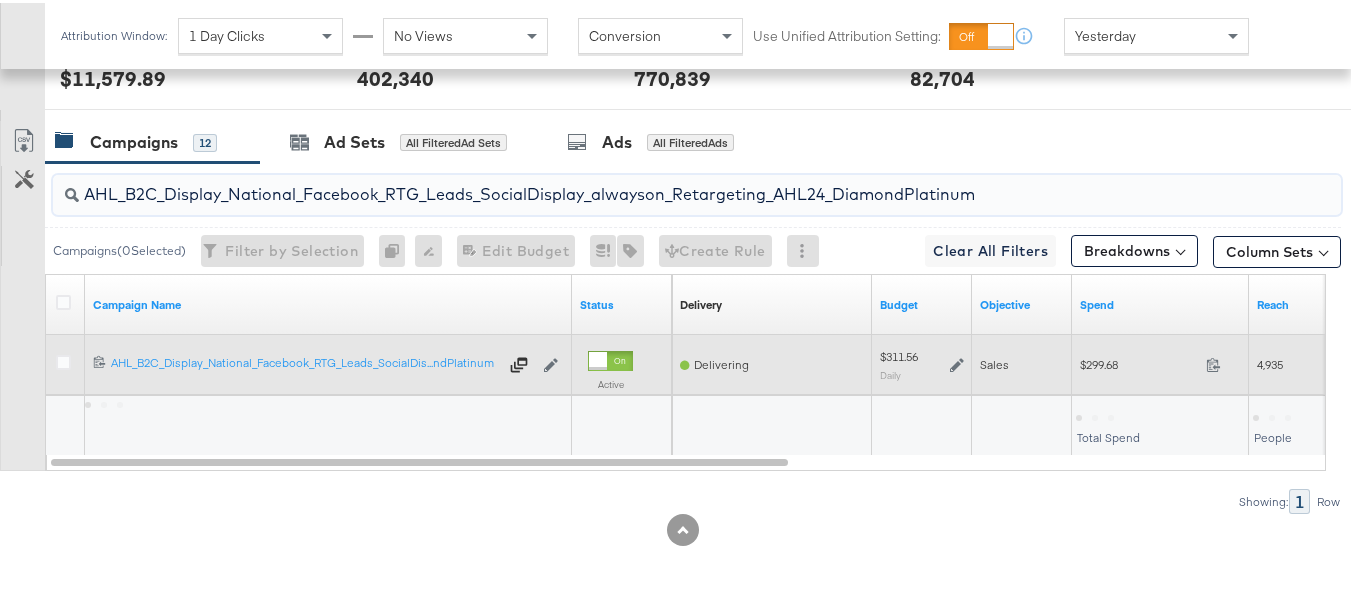 click on "$299.68   299.68" at bounding box center (1160, 361) 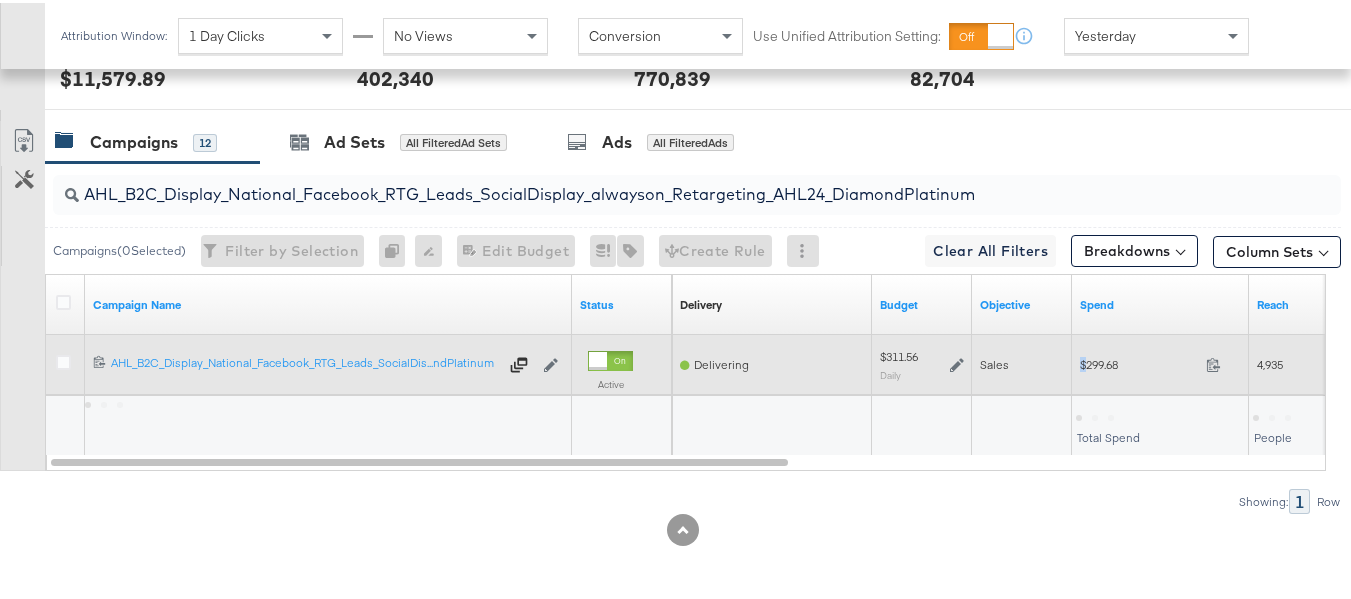 click on "$299.68   299.68" at bounding box center (1160, 361) 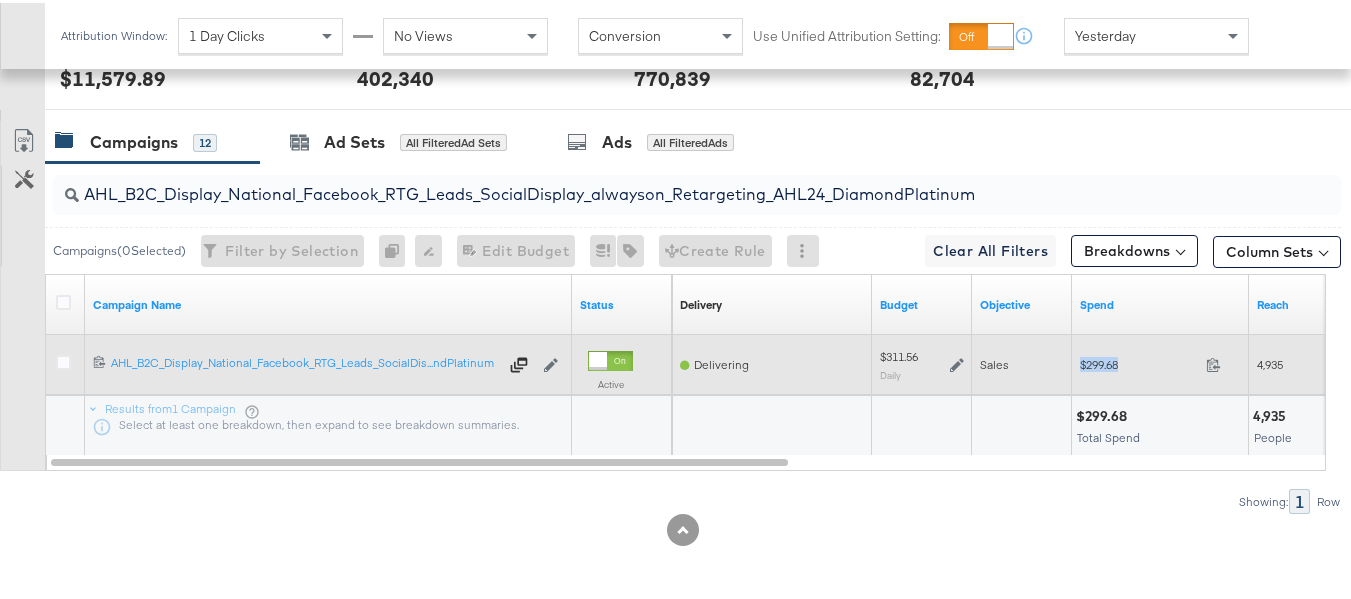 click on "$299.68   299.68" at bounding box center [1160, 361] 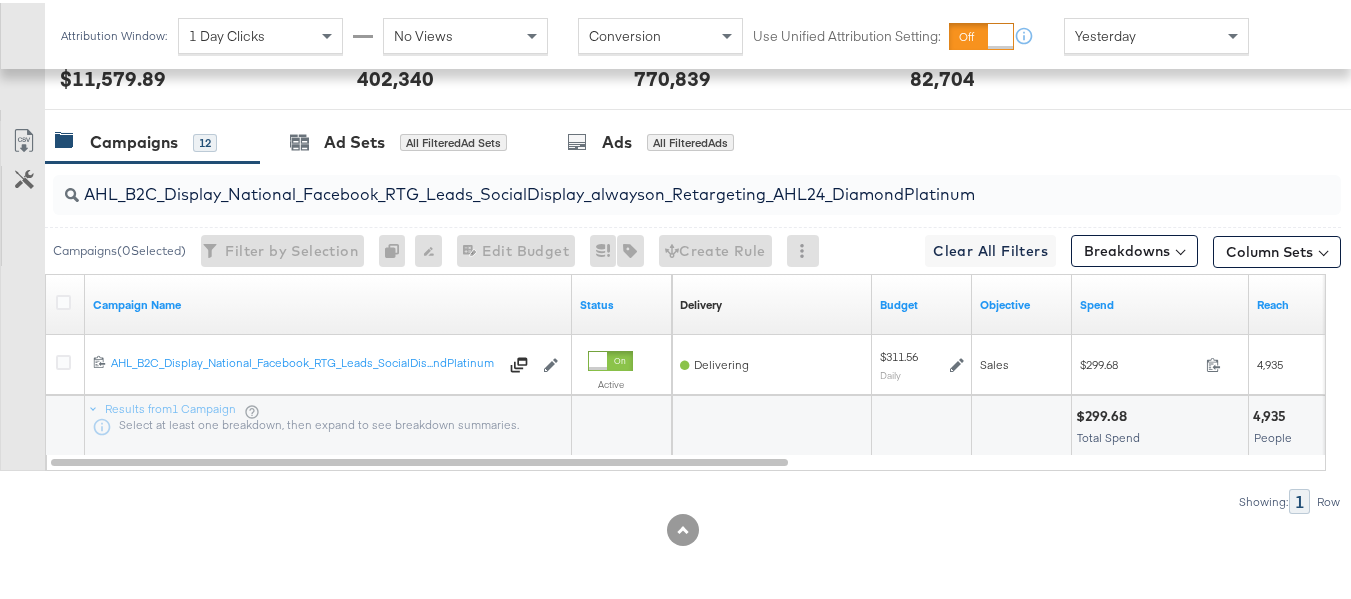 click on "AHL_B2C_Display_National_Facebook_RTG_Leads_SocialDisplay_alwayson_Retargeting_AHL24_DiamondPlatinum" at bounding box center [653, 183] 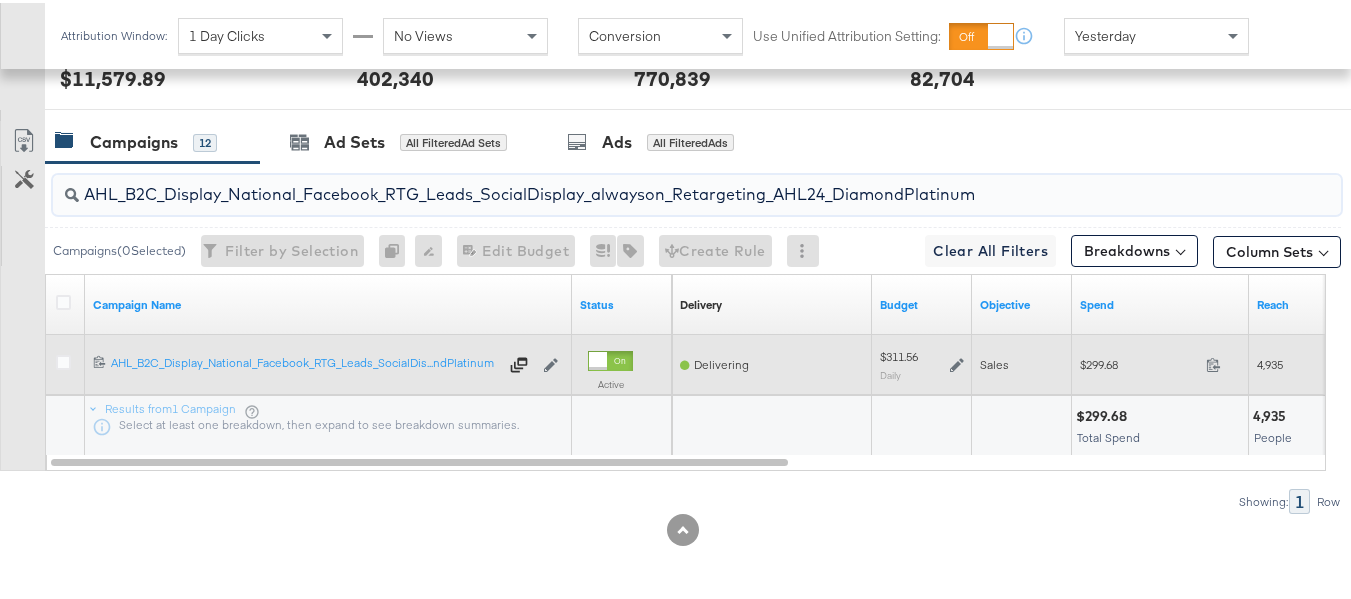 paste on "PTS_B2C_Display_National_Facebook_PRO_Traffic_SocialDisplay_alwayson_ASC_DARE24_ViewContent" 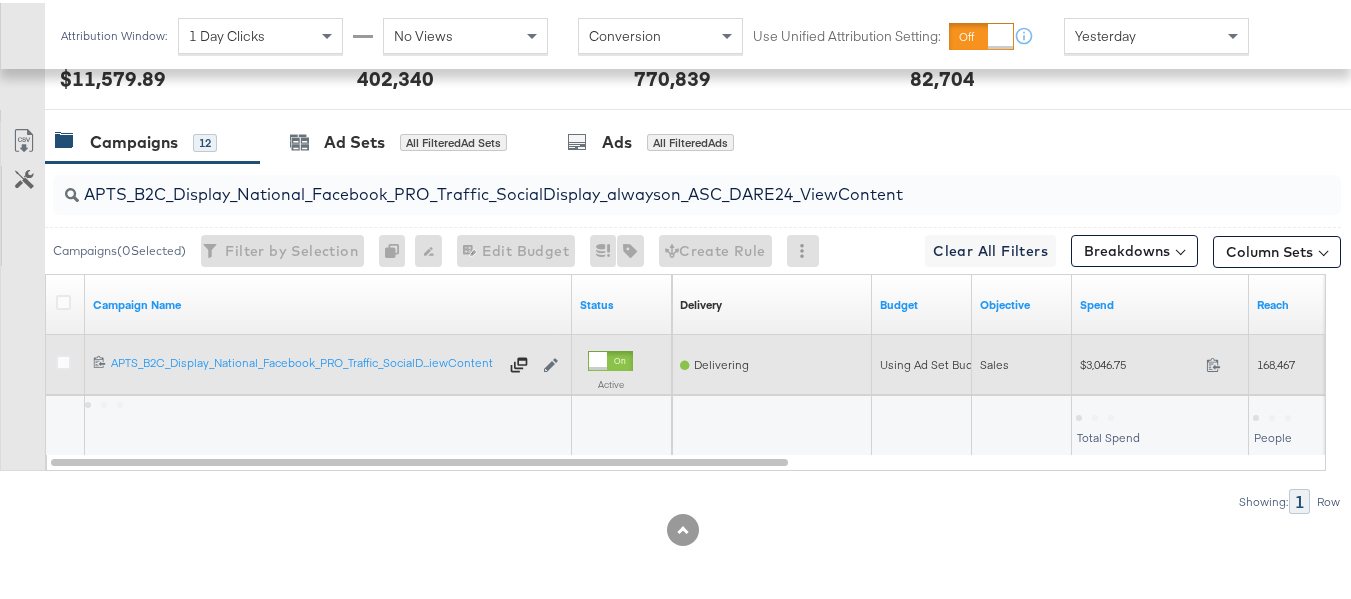 click on "$3,046.75   3046.75" at bounding box center [1160, 361] 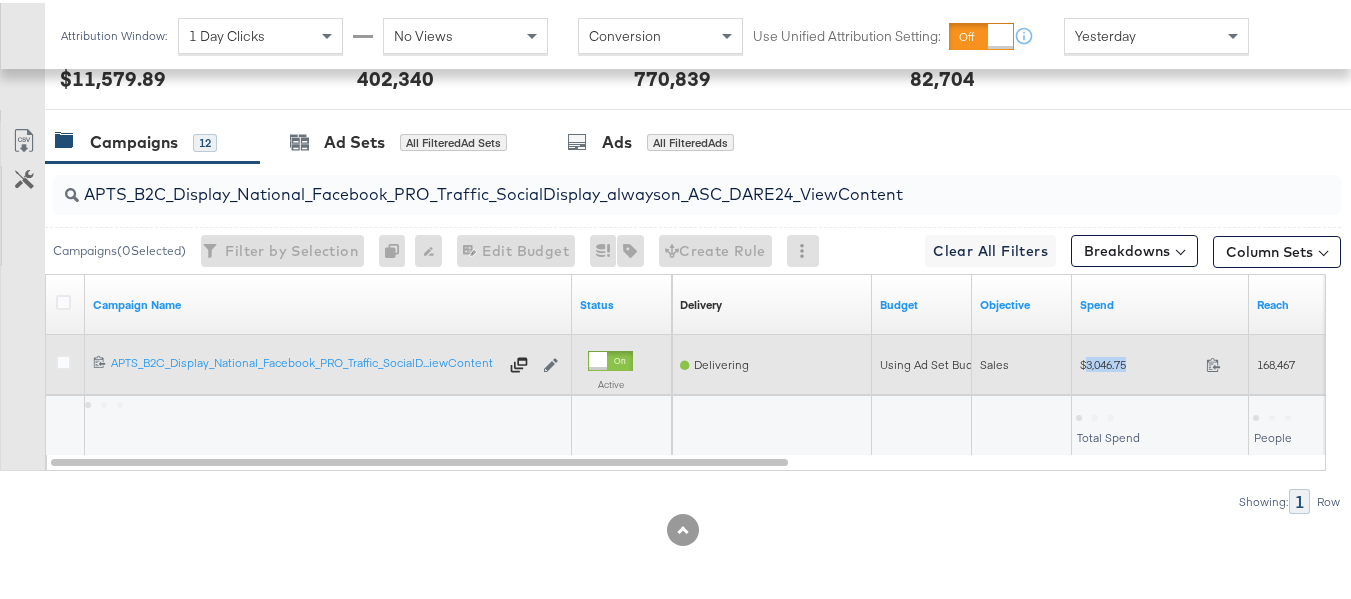 click on "$3,046.75   3046.75" at bounding box center (1160, 361) 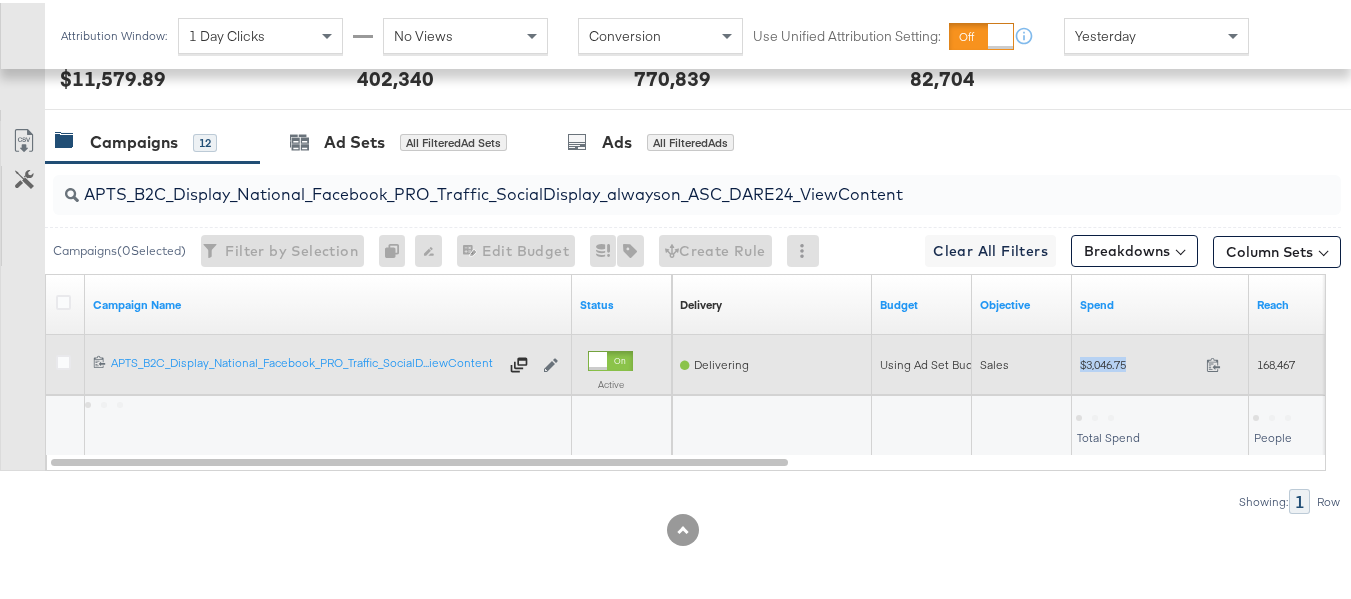 click on "$3,046.75   3046.75" at bounding box center (1160, 361) 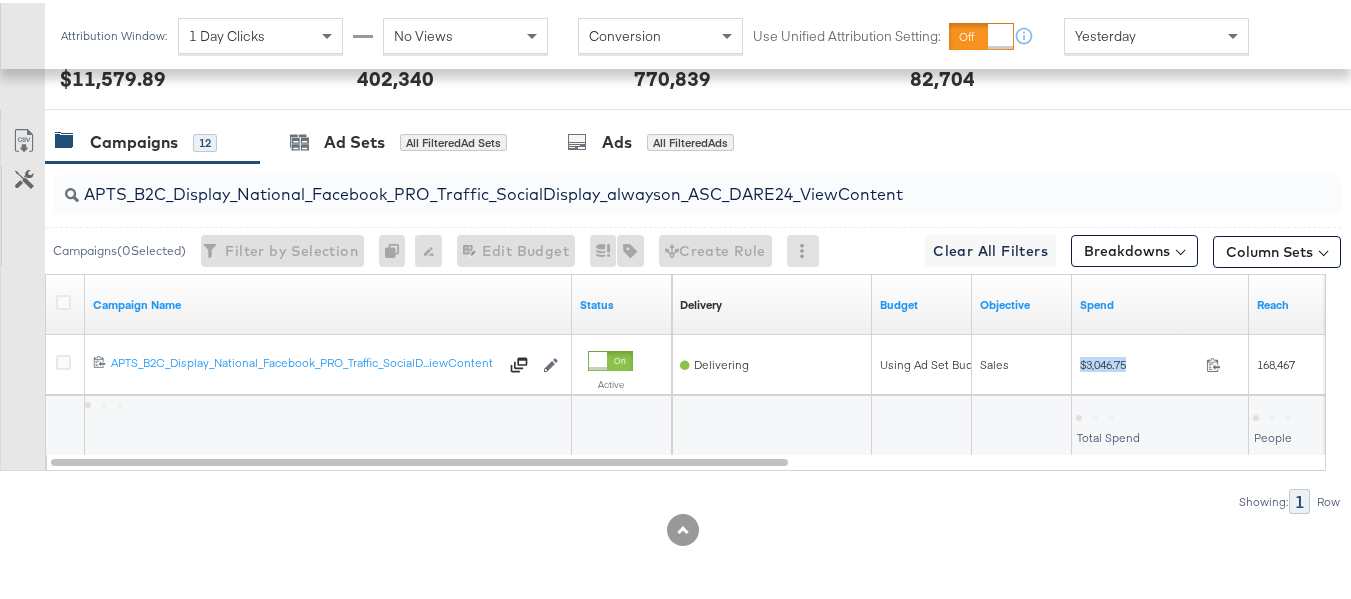 copy on "$3,046.75" 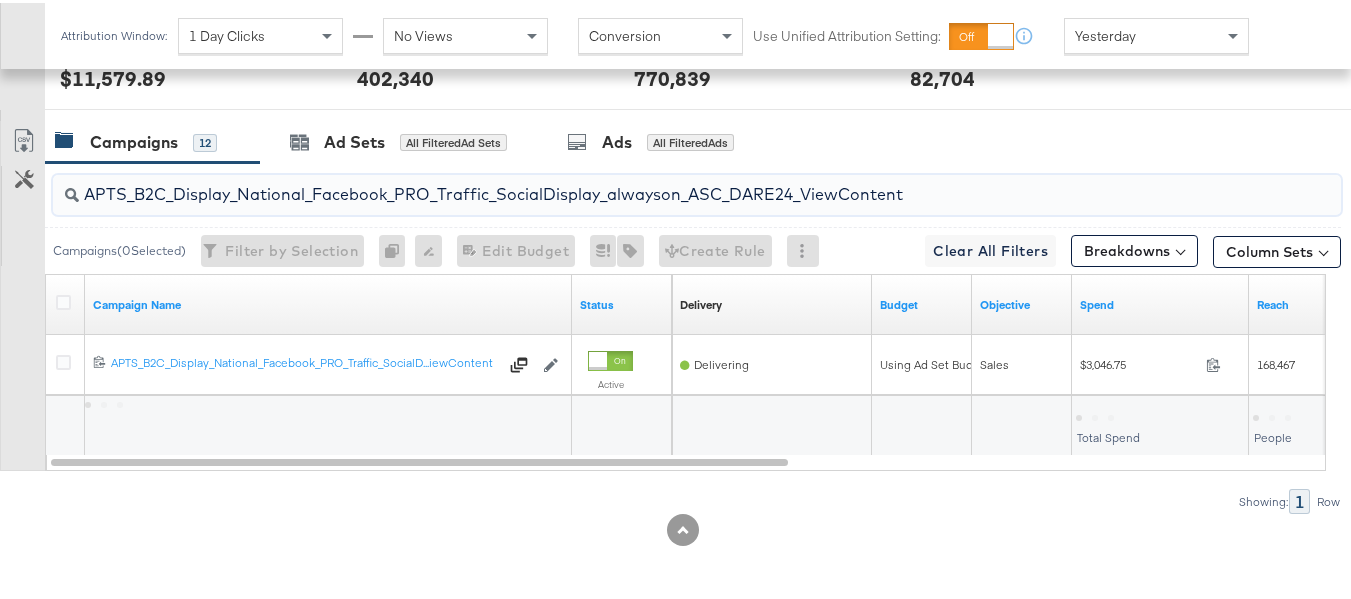 click on "APTS_B2C_Display_National_Facebook_PRO_Traffic_SocialDisplay_alwayson_ASC_DARE24_ViewContent" at bounding box center [653, 183] 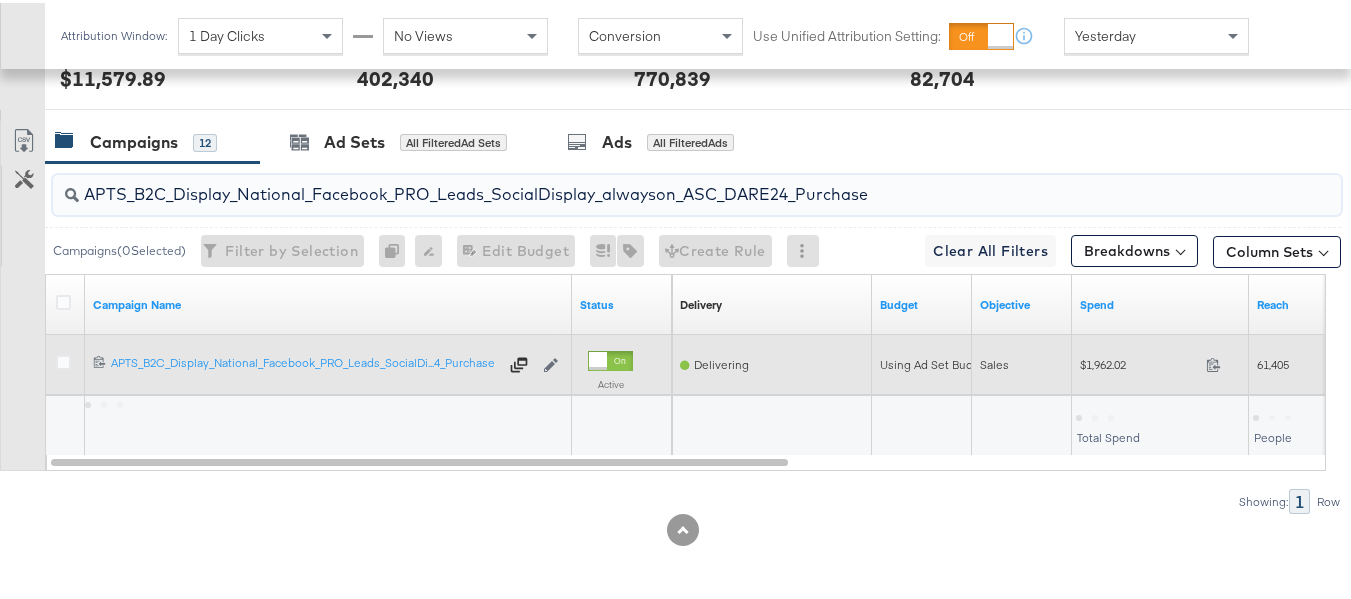 click on "$1,962.02   1962.02" at bounding box center [1160, 361] 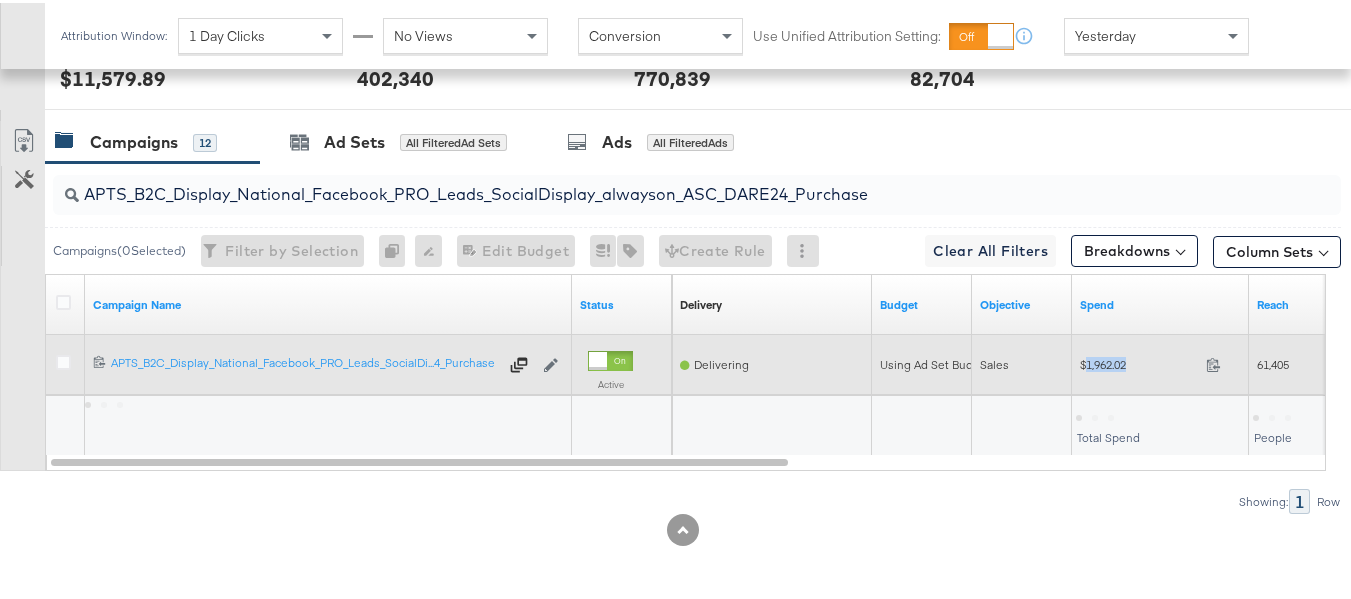 click on "$1,962.02   1962.02" at bounding box center [1160, 361] 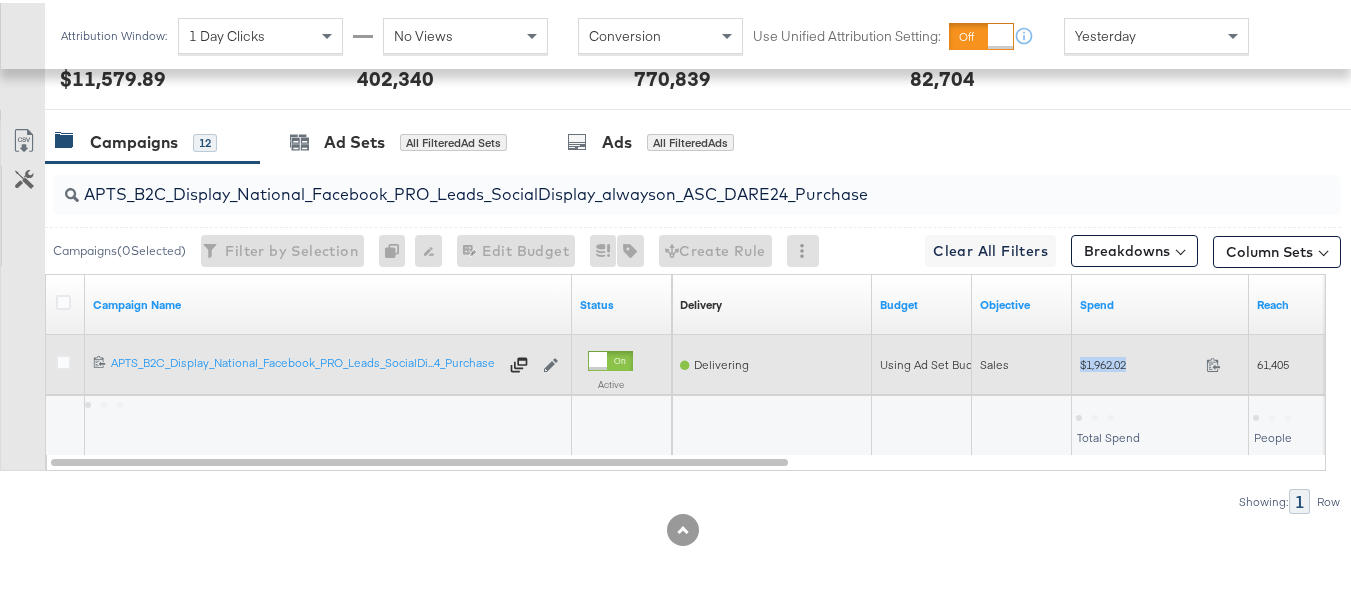 click on "$1,962.02   1962.02" at bounding box center (1160, 361) 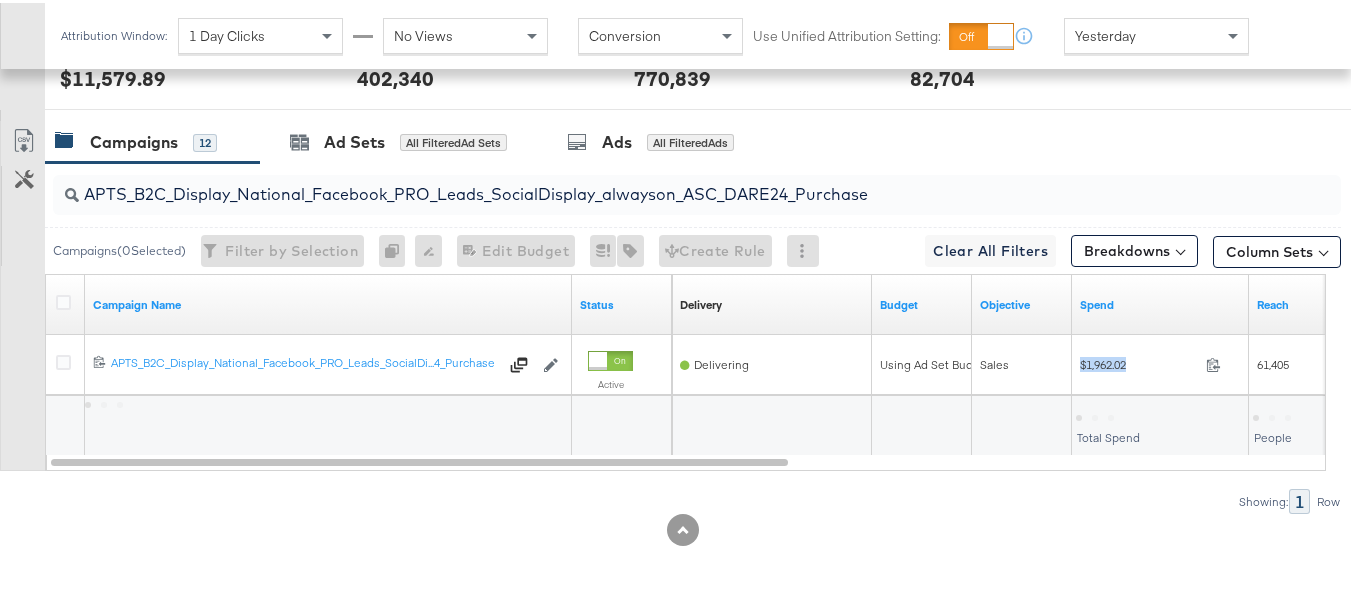 copy on "$1,962.02" 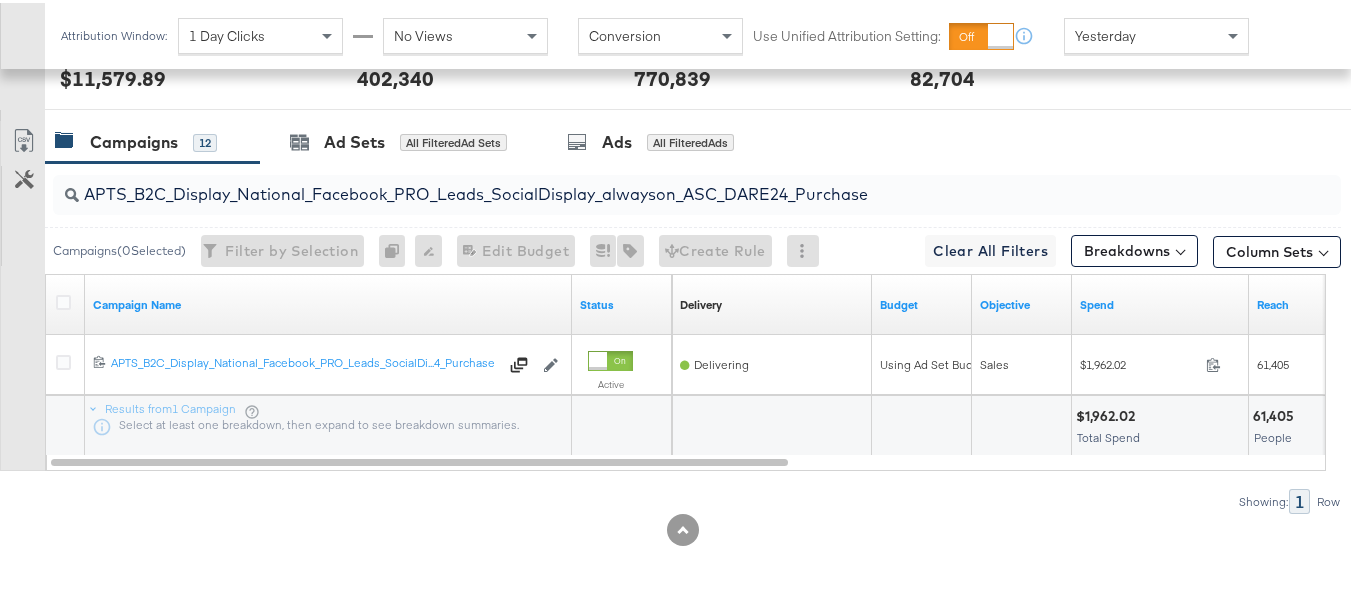 click on "APTS_B2C_Display_National_Facebook_PRO_Leads_SocialDisplay_alwayson_ASC_DARE24_Purchase" at bounding box center [653, 183] 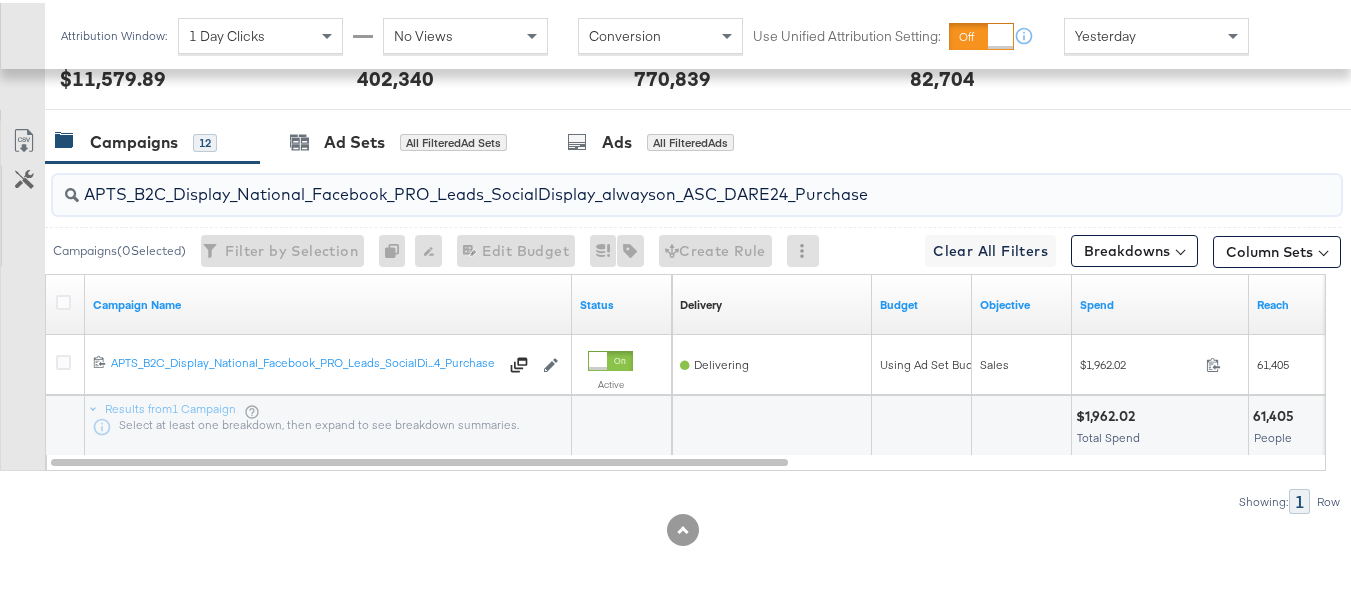 paste on "F_B2C_Display_National_Facebook_PRO_Traffic_SocialDisplay_alwayson_ASC_AF24_ViewContent" 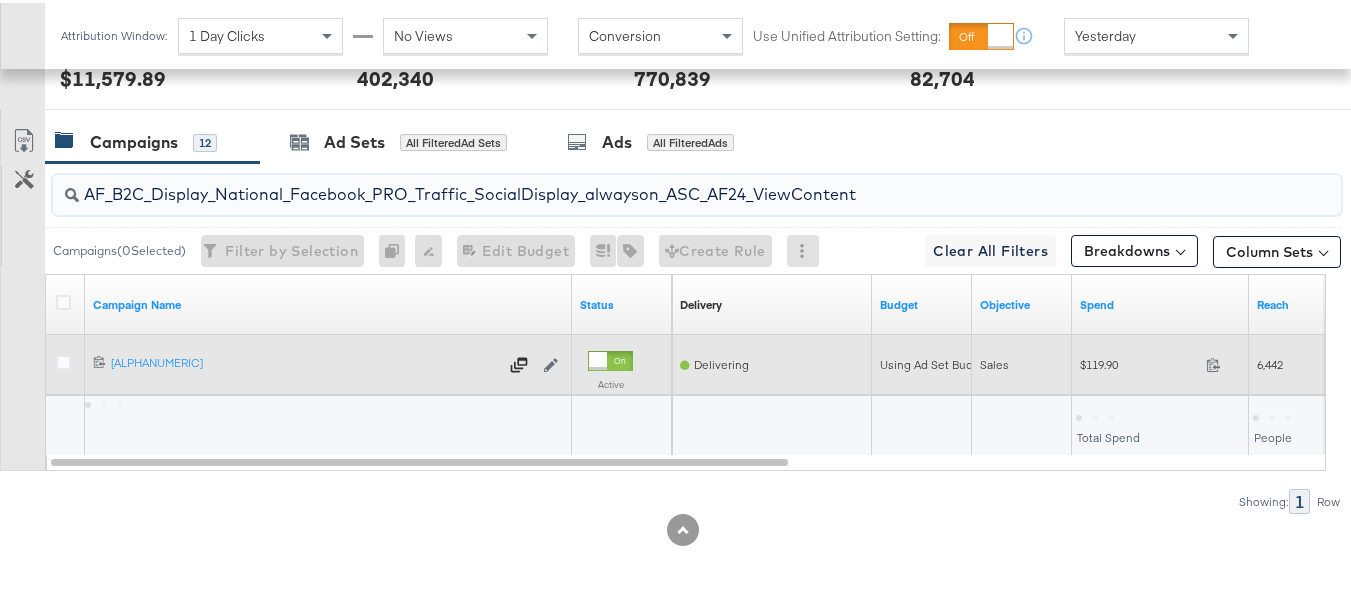 click on "$119.90   119.9" at bounding box center (1160, 361) 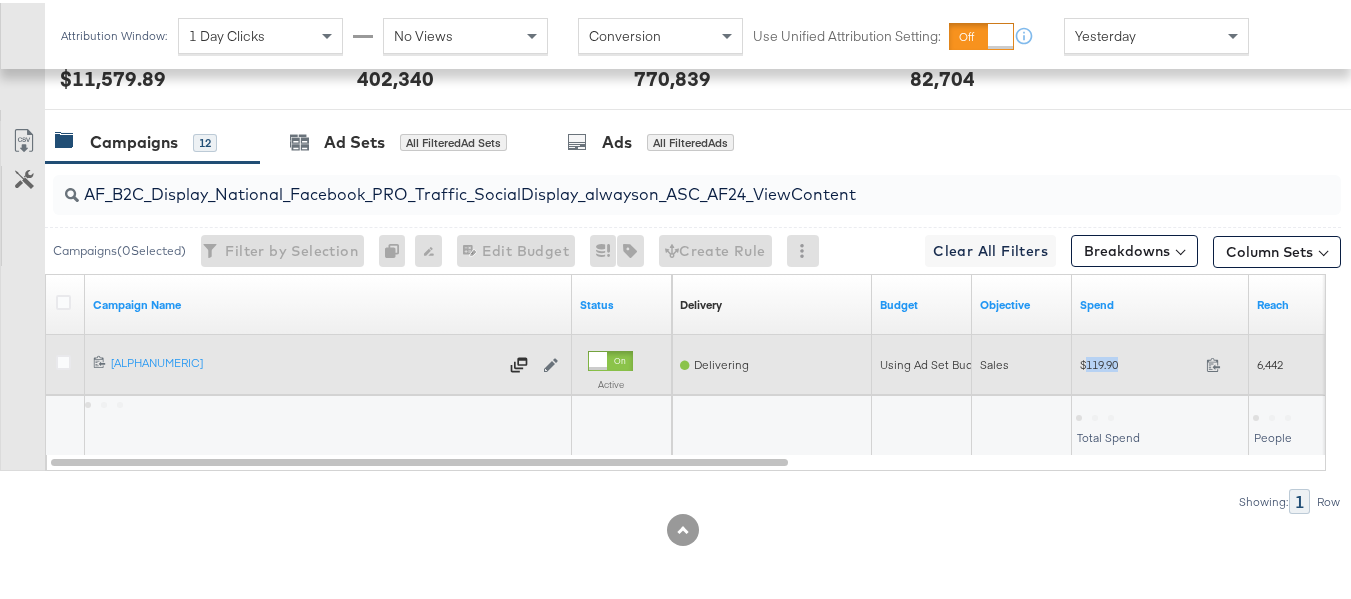 click on "$119.90   119.9" at bounding box center (1160, 361) 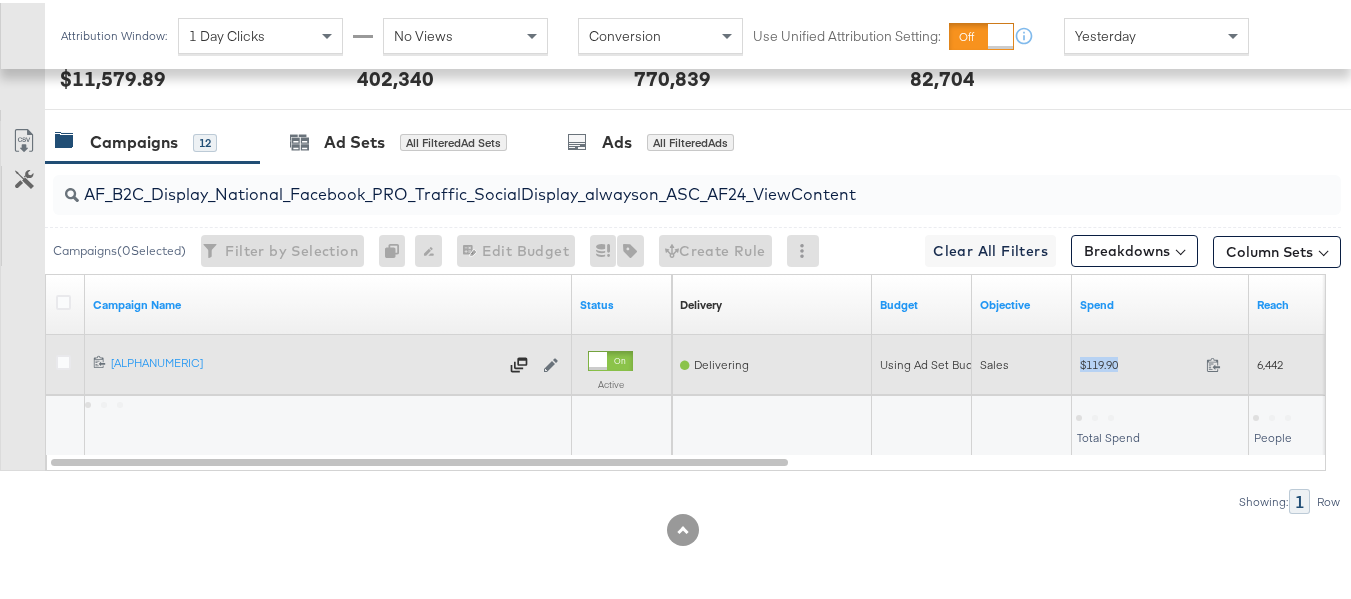 click on "$119.90   119.9" at bounding box center [1160, 361] 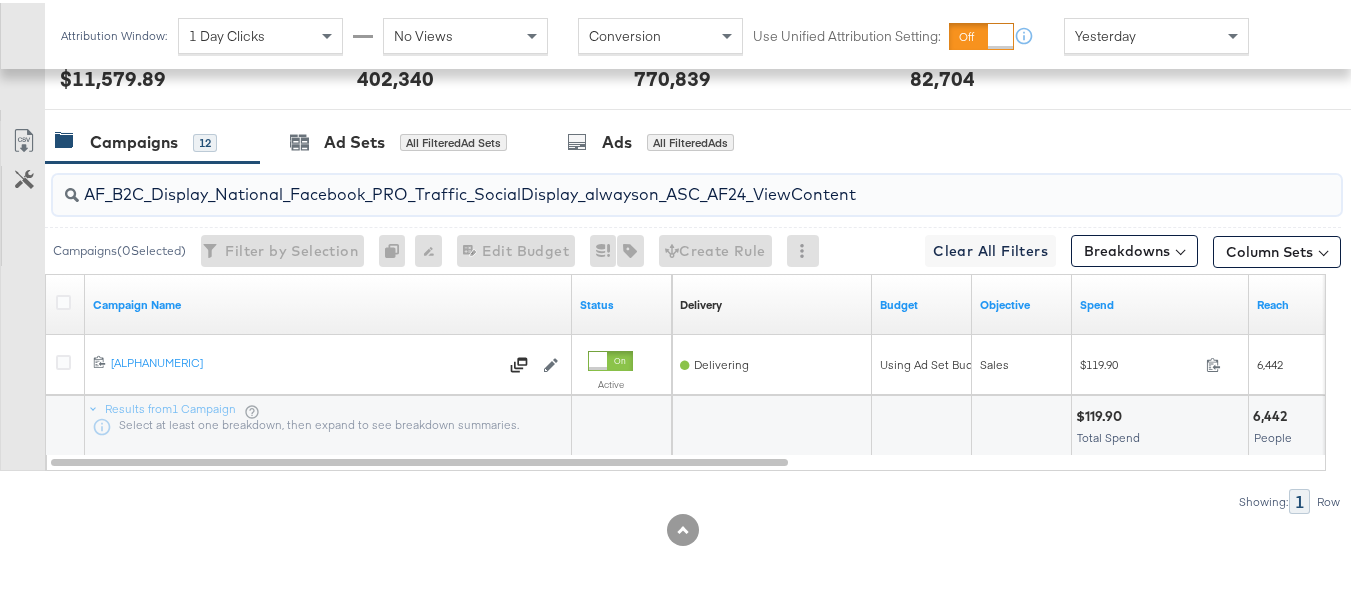 click on "AF_B2C_Display_National_Facebook_PRO_Traffic_SocialDisplay_alwayson_ASC_AF24_ViewContent" at bounding box center [653, 183] 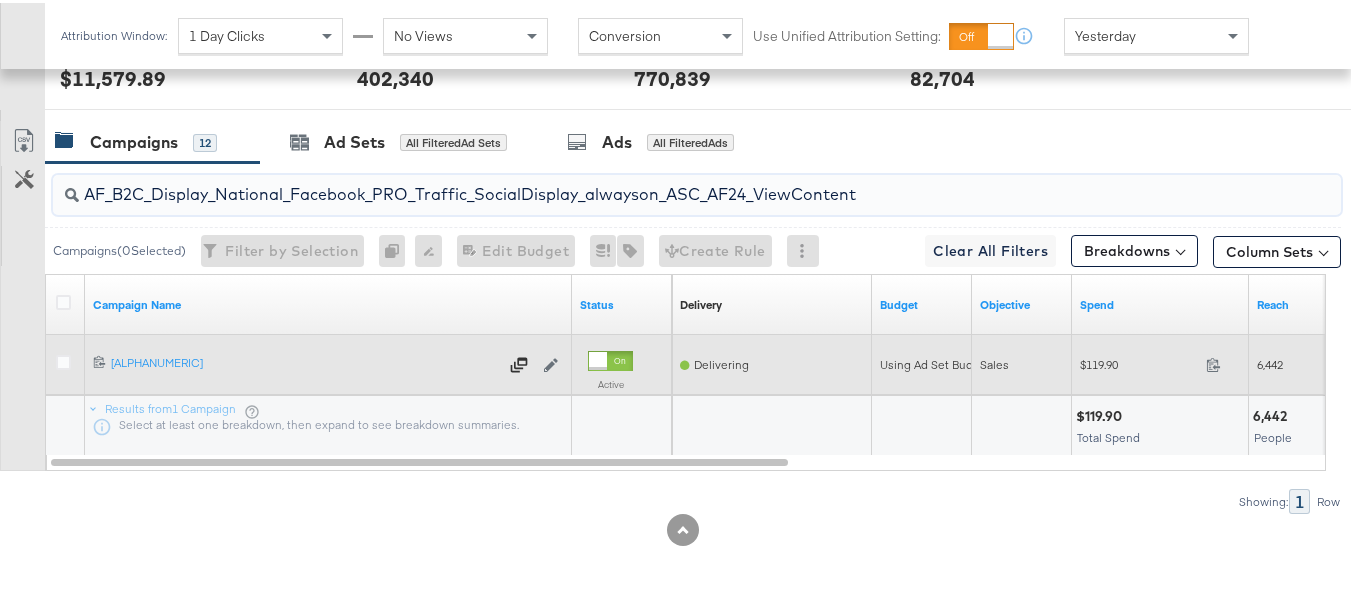 paste on "FR_B2C_Display_National_Facebook_PRO_Traffic_SocialDisplay_alwayson_ASC_FR" 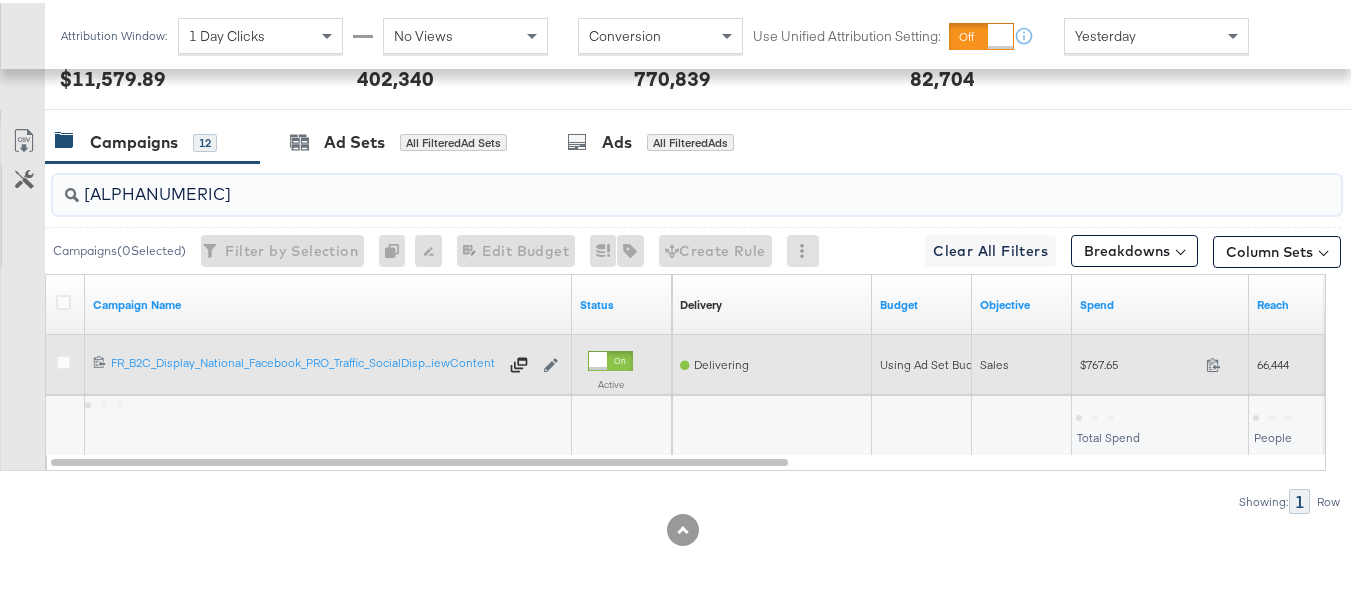 click on "$767.65" at bounding box center (1139, 361) 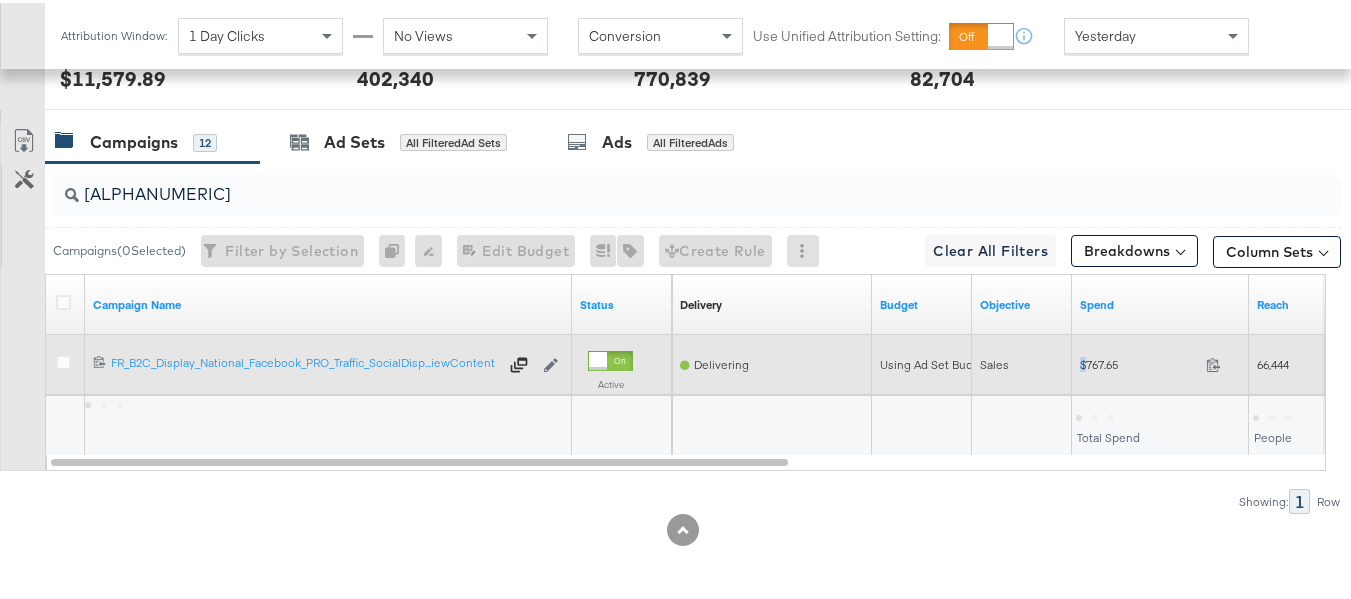click on "$767.65" at bounding box center [1139, 361] 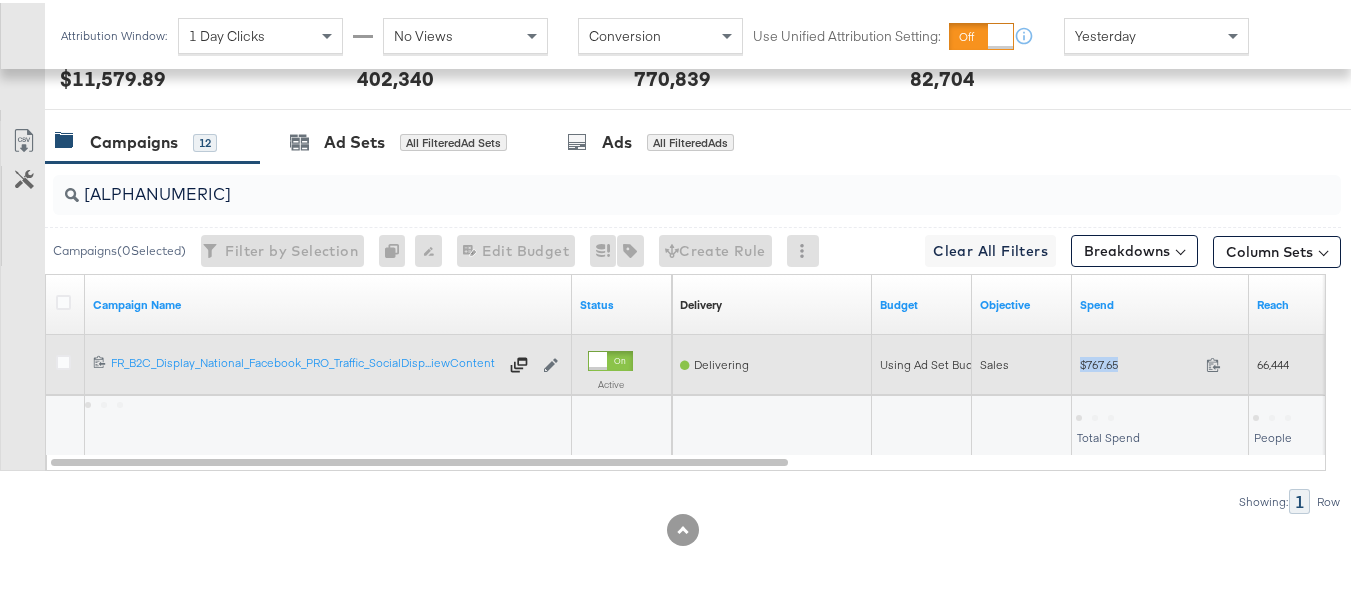 click on "$767.65" at bounding box center [1139, 361] 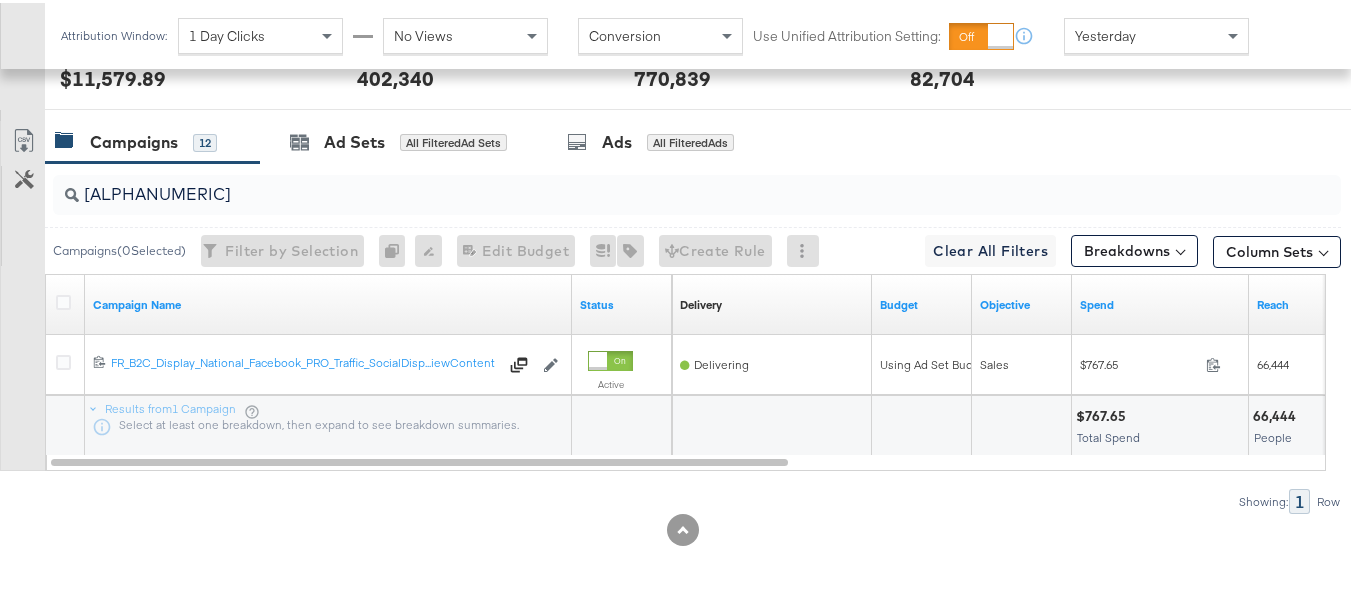 click on "FR_B2C_Display_National_Facebook_PRO_Traffic_SocialDisplay_alwayson_ASC_FR24_ViewContent" at bounding box center [653, 183] 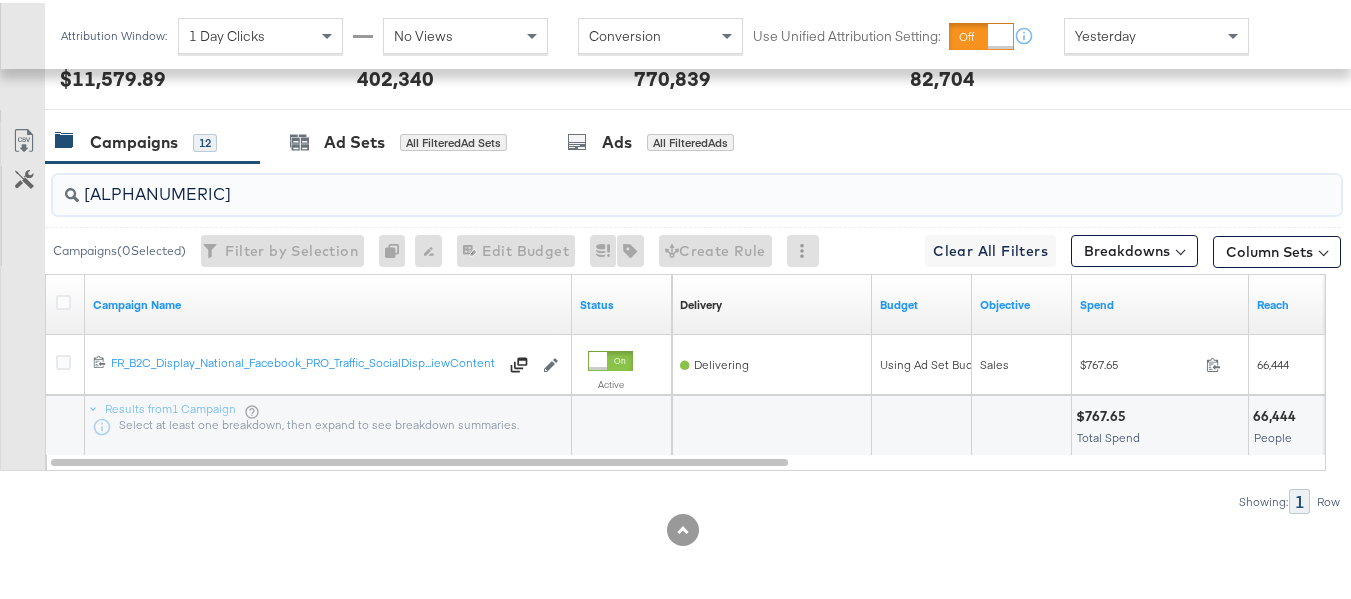 paste on "AHL_B2C_Display_National_Facebook_PRO_Traffic_SocialDisplay_alwayson_ASC_AHL" 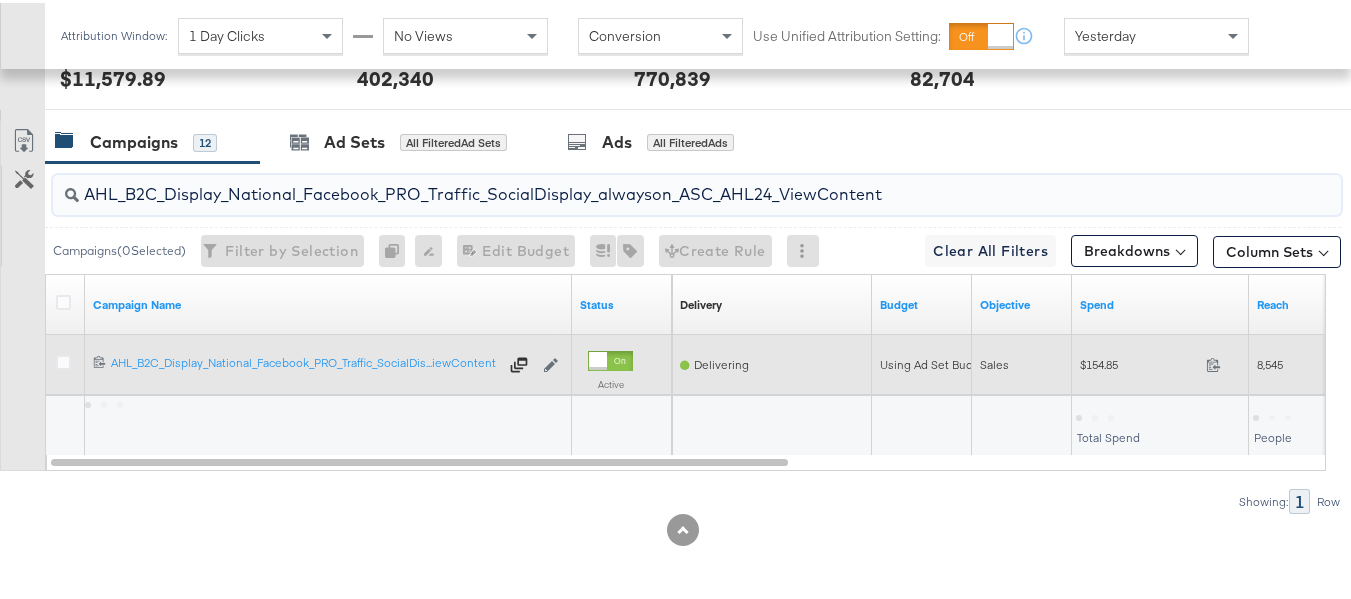 type on "AHL_B2C_Display_National_Facebook_PRO_Traffic_SocialDisplay_alwayson_ASC_AHL24_ViewContent" 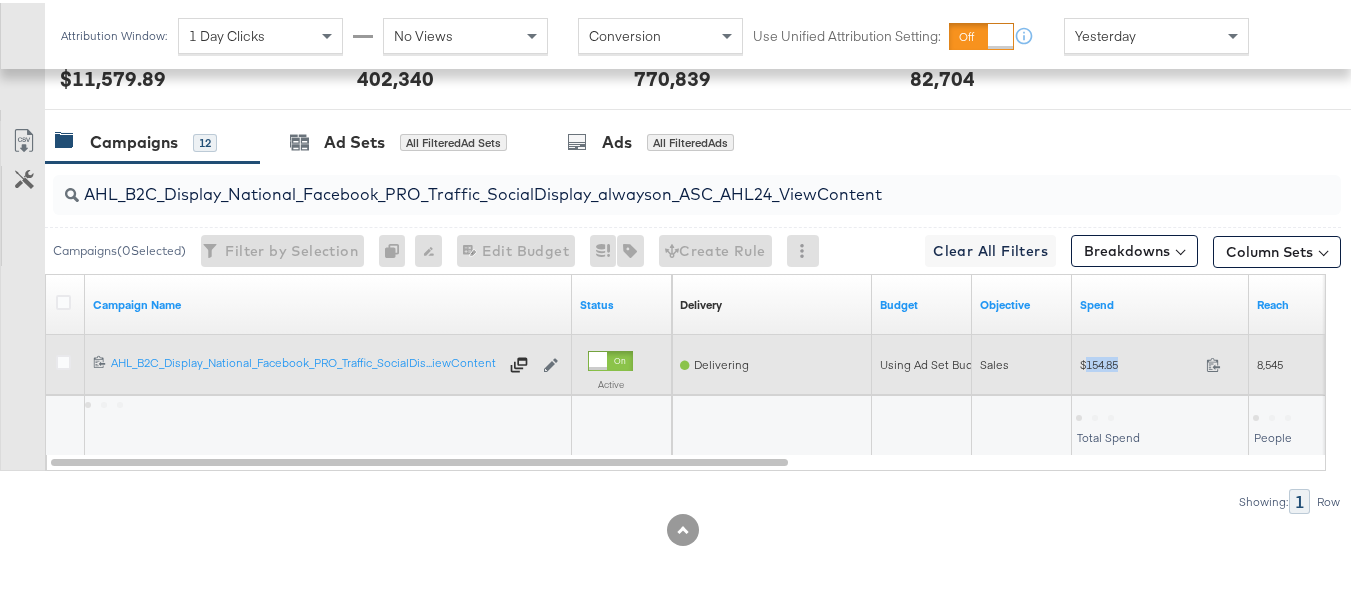 click on "$154.85   154.85" at bounding box center [1160, 361] 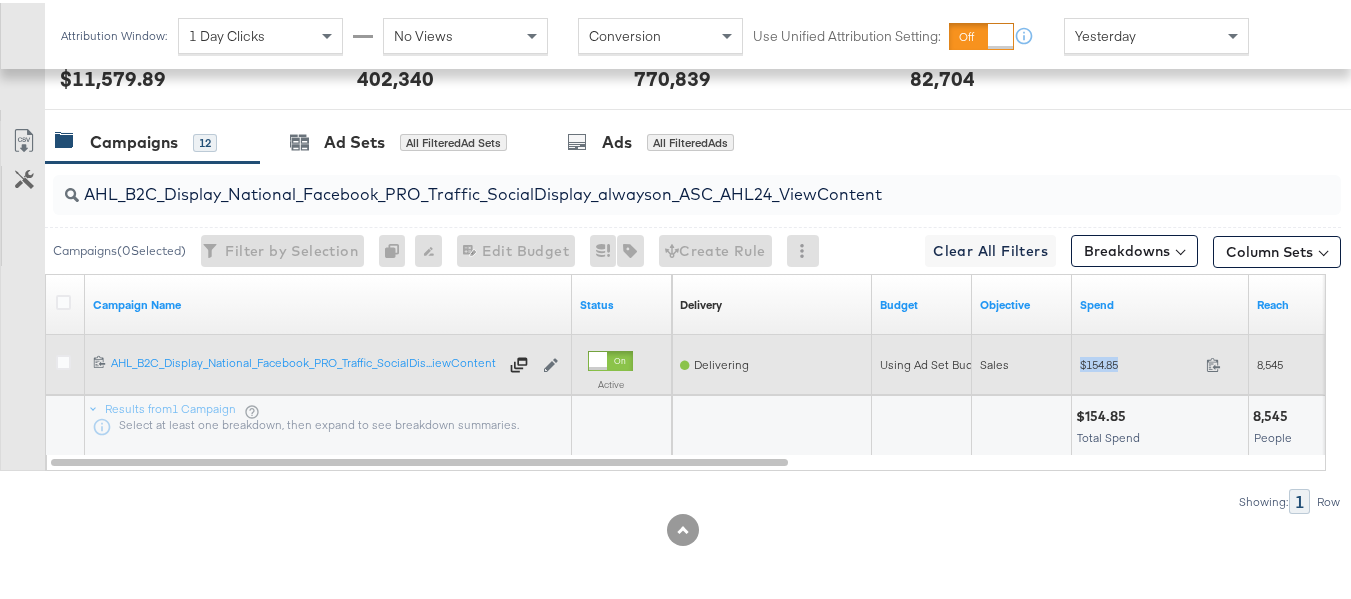 click on "$154.85   154.85" at bounding box center (1160, 361) 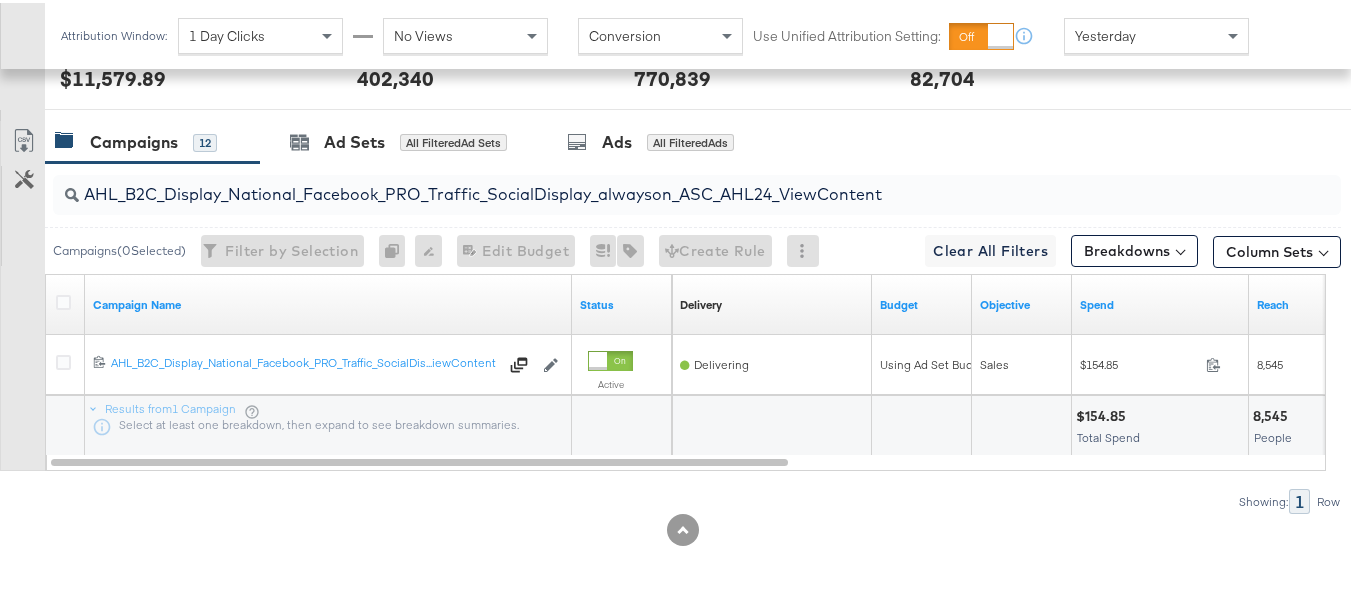 click at bounding box center (921, 423) 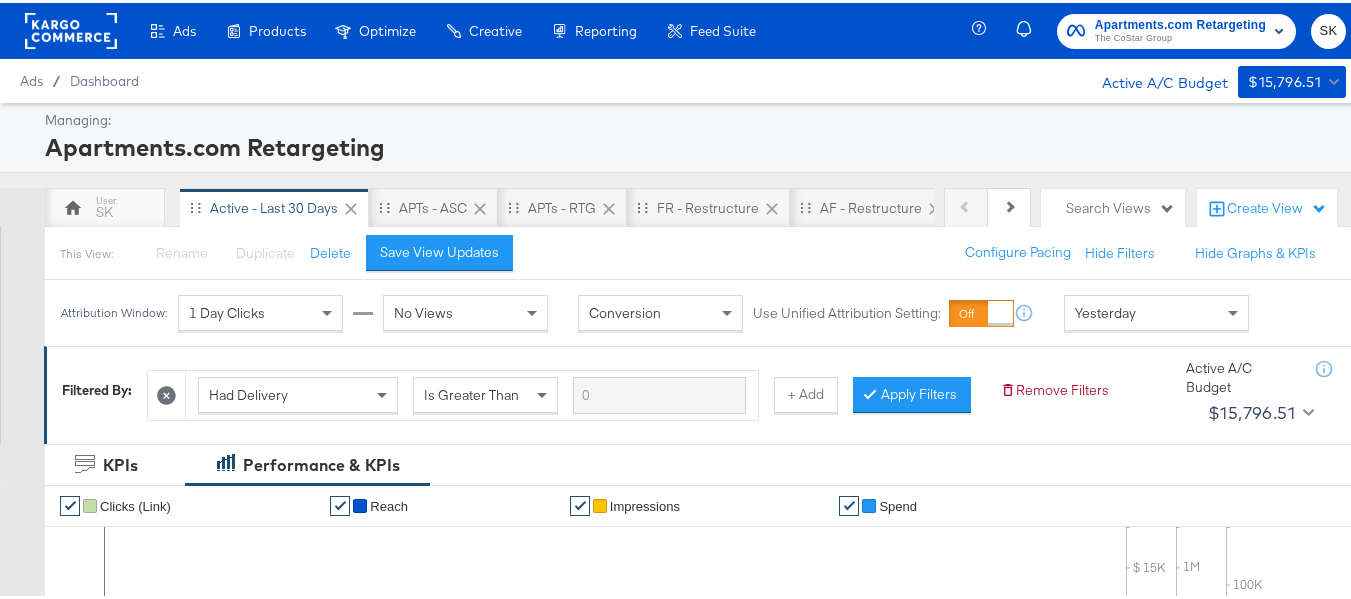 click on "Apartments.com Retargeting The CoStar Group SK" at bounding box center [1172, 28] 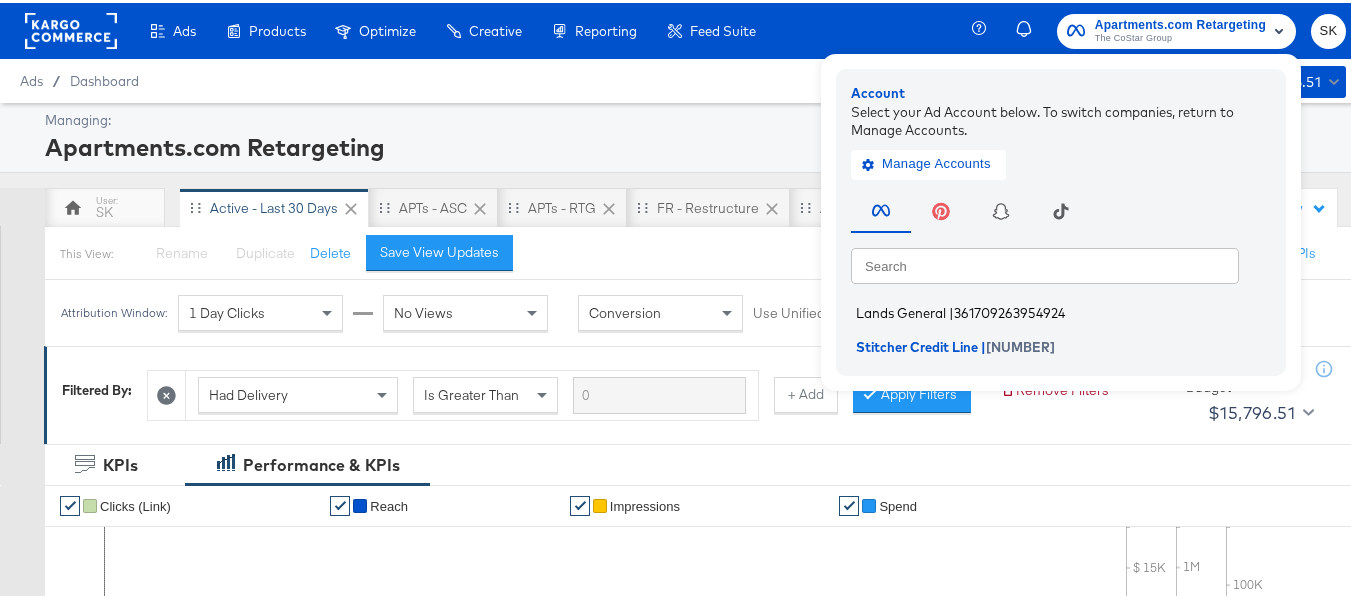 click on "Lands General" at bounding box center [901, 310] 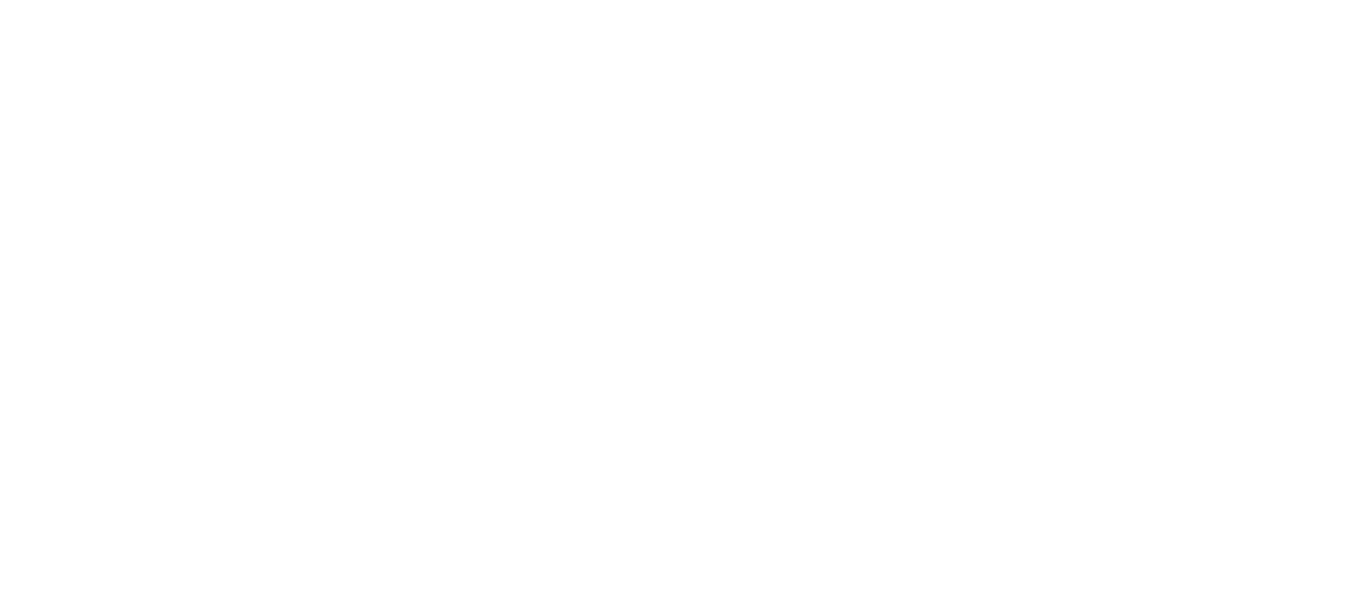scroll, scrollTop: 0, scrollLeft: 0, axis: both 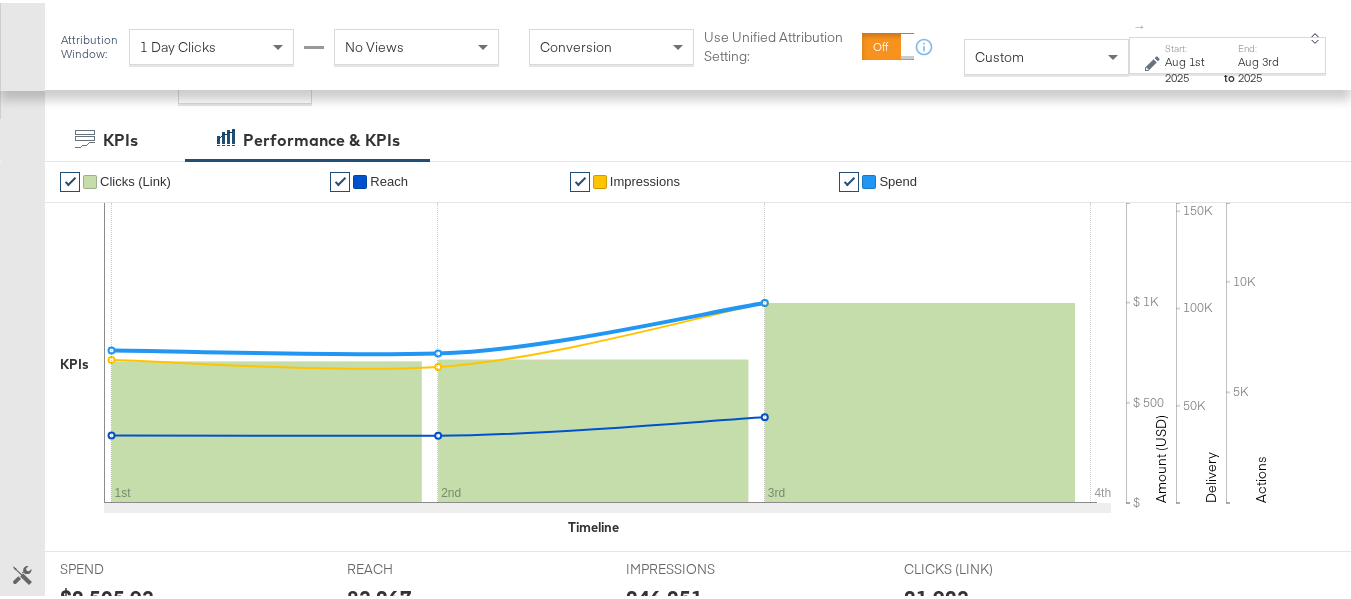 click on "Custom" at bounding box center [999, 54] 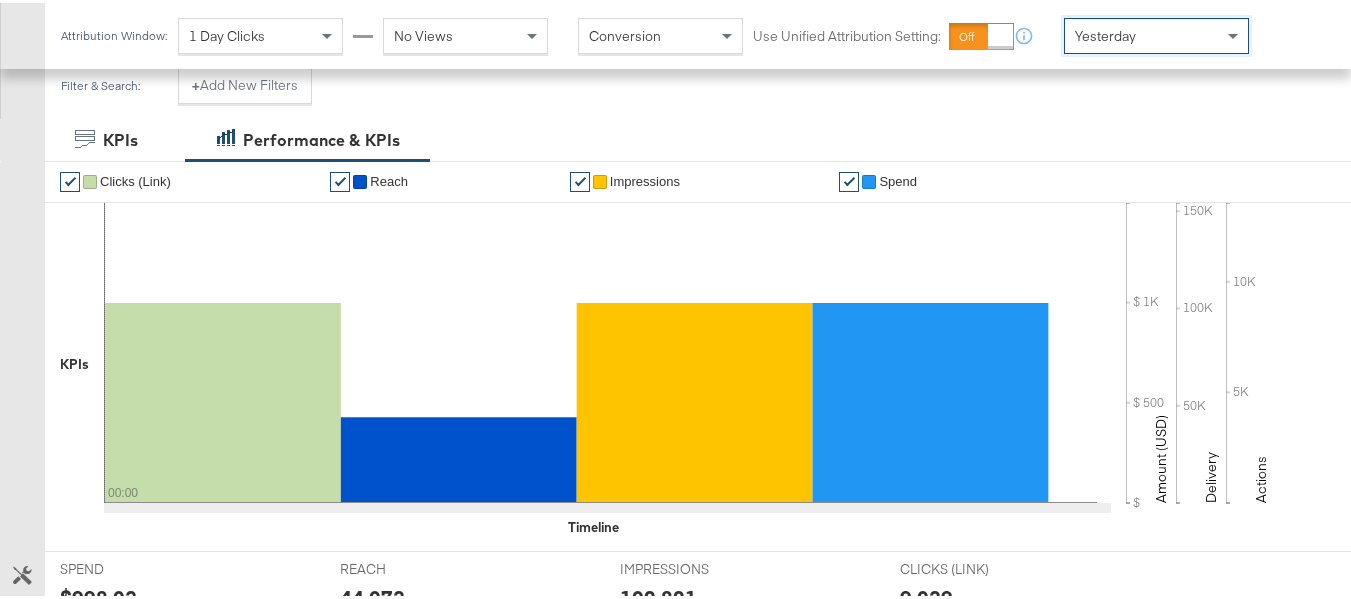 scroll, scrollTop: 858, scrollLeft: 0, axis: vertical 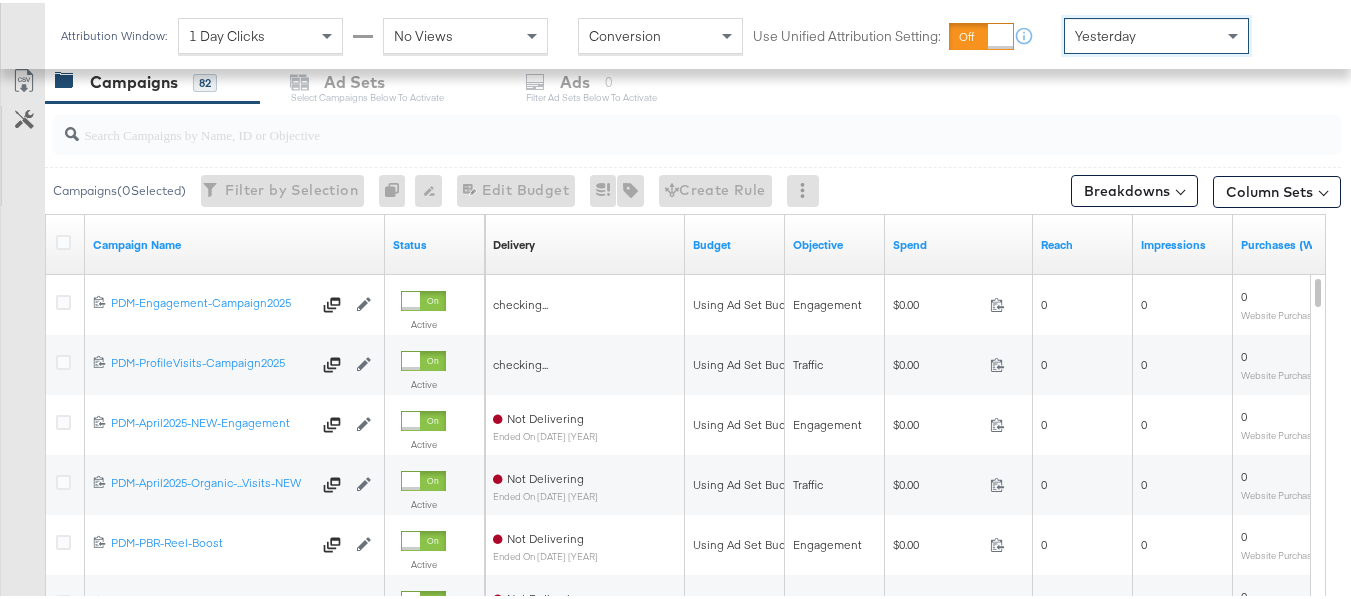 click at bounding box center (653, 123) 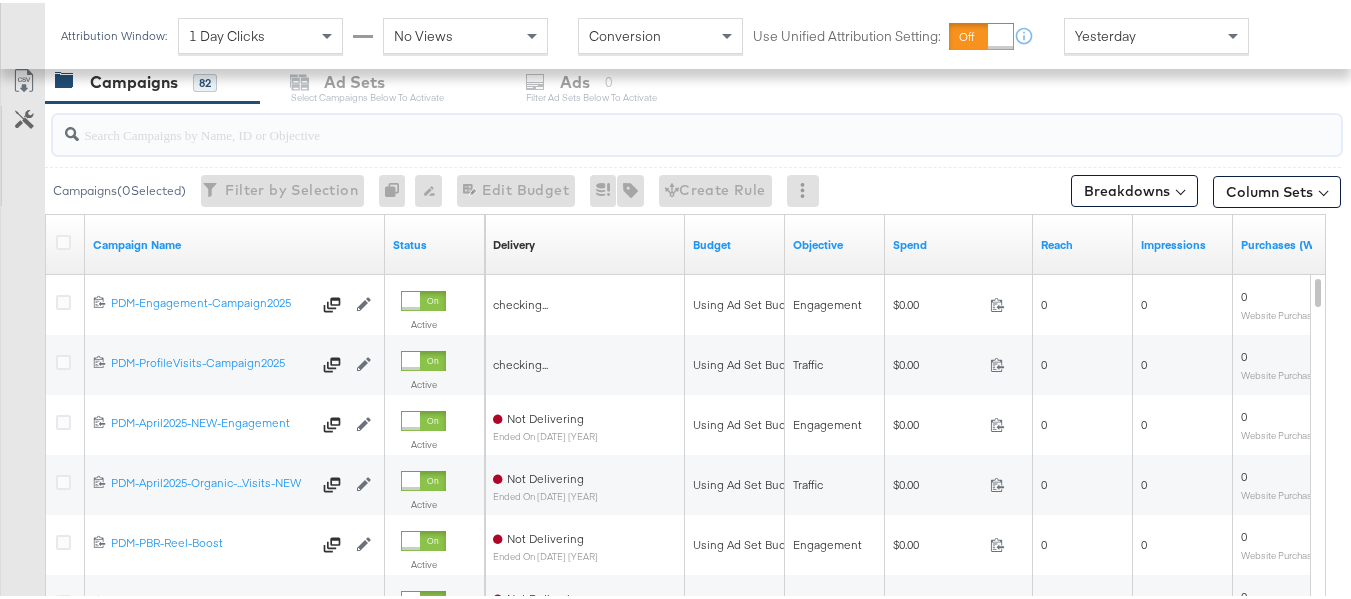 paste on "B2C_LAND_KC_RT_Sig_24" 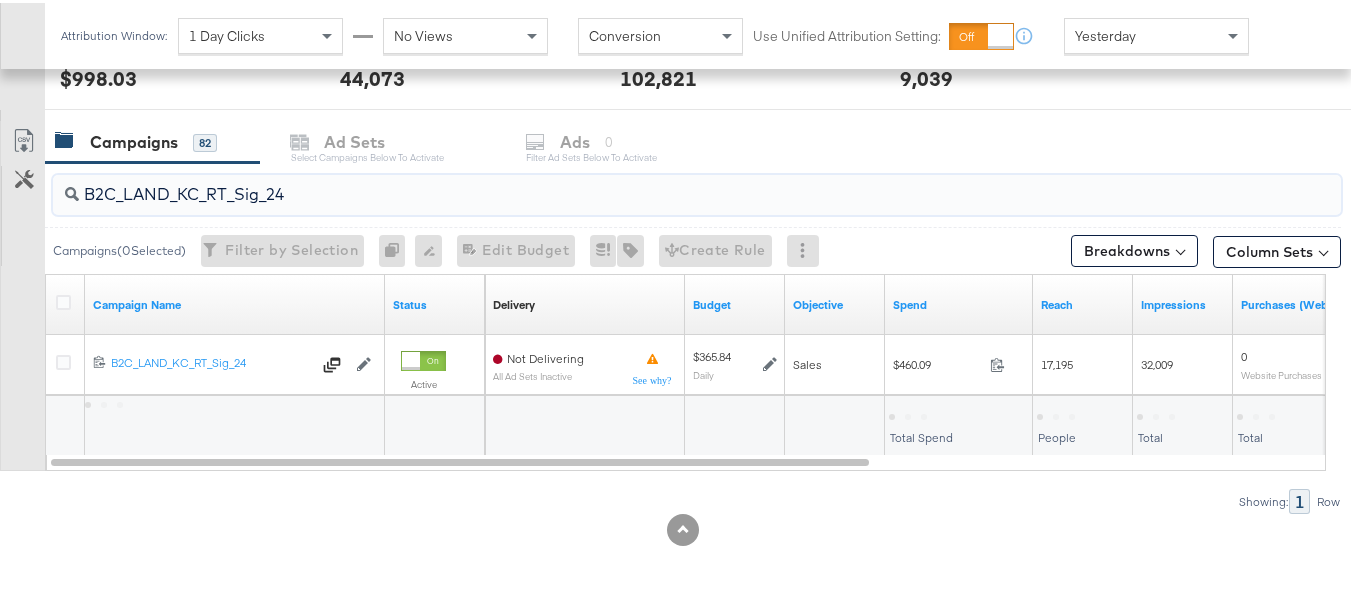 scroll, scrollTop: 798, scrollLeft: 0, axis: vertical 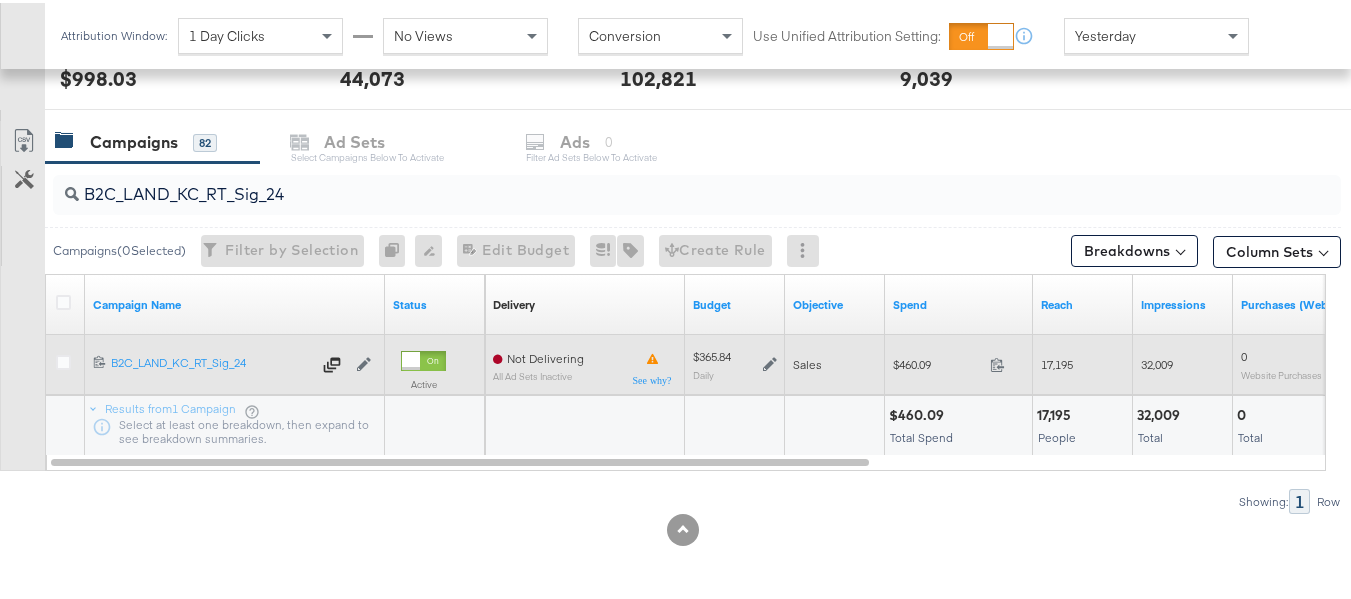 click on "Sales" at bounding box center [835, 362] 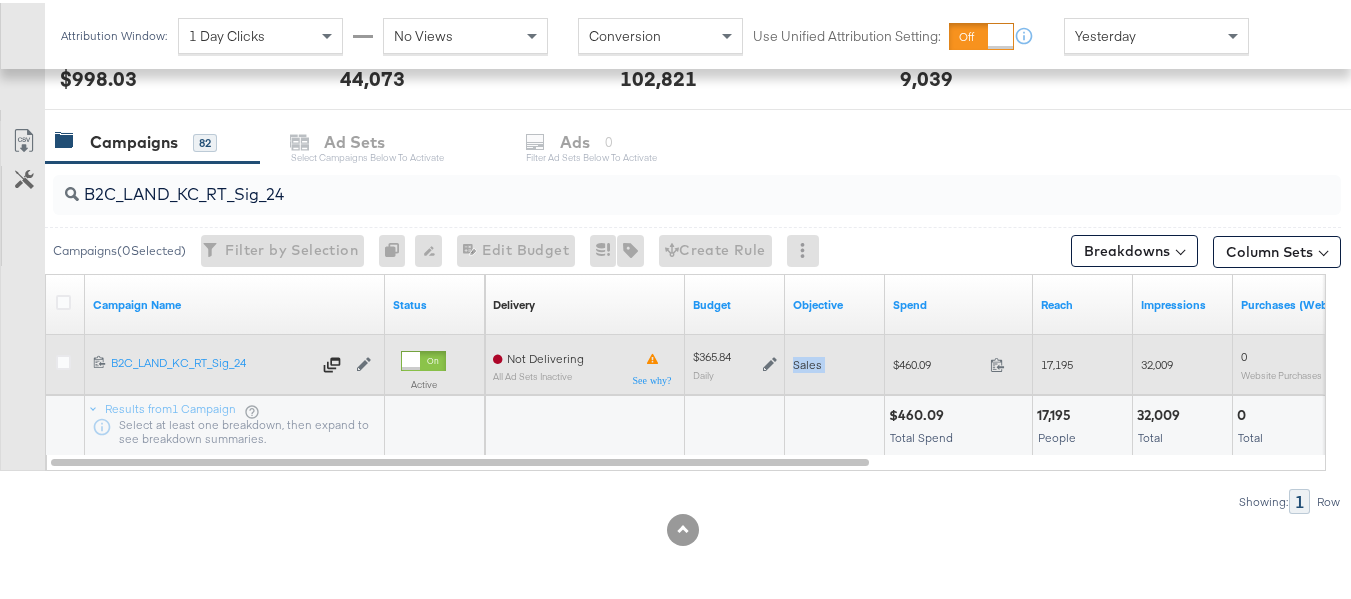 click on "Sales" at bounding box center (835, 362) 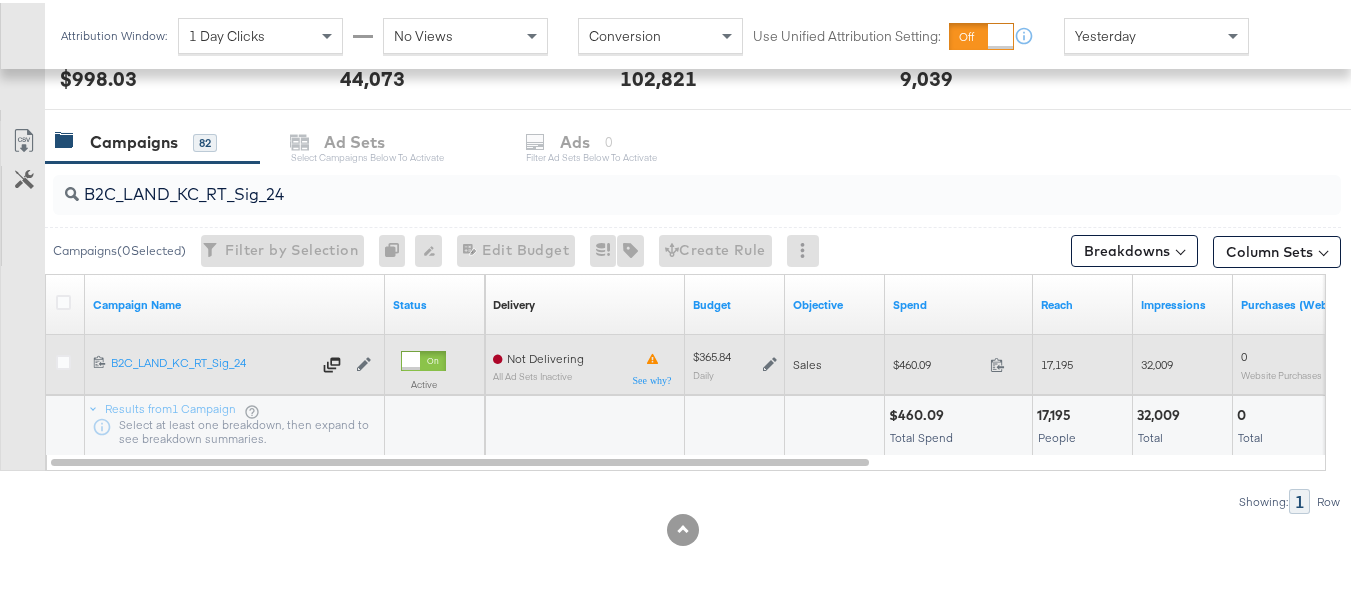 click on "$460.09" at bounding box center [937, 361] 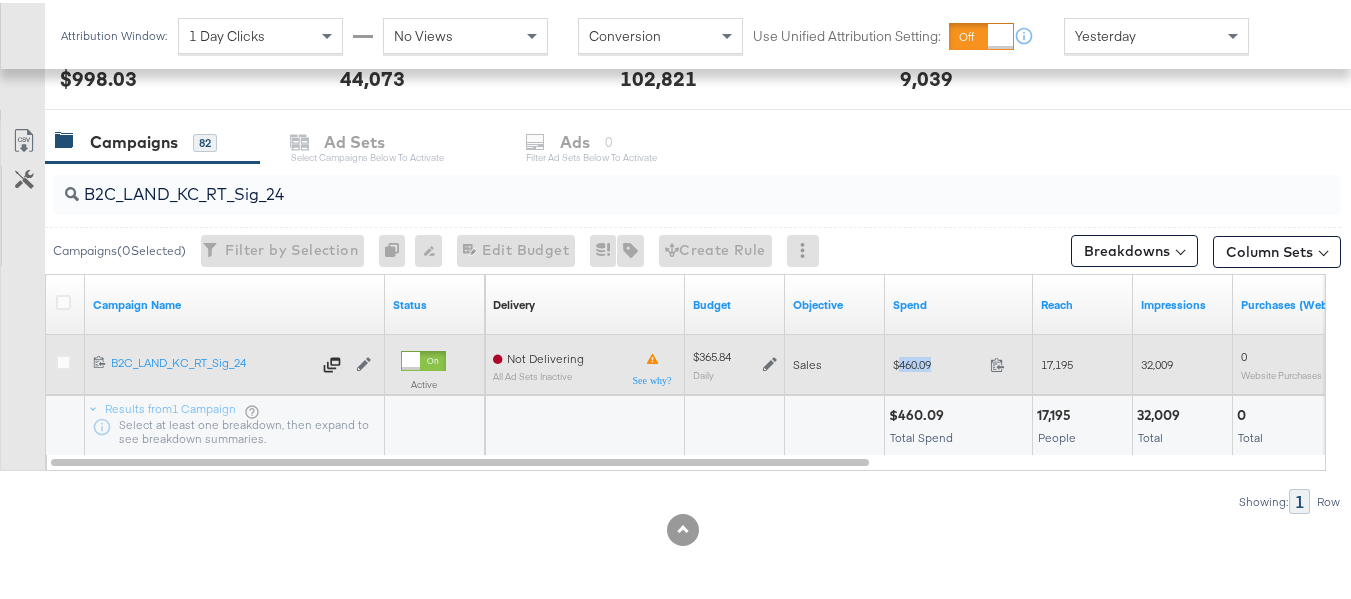 click on "$460.09" at bounding box center [937, 361] 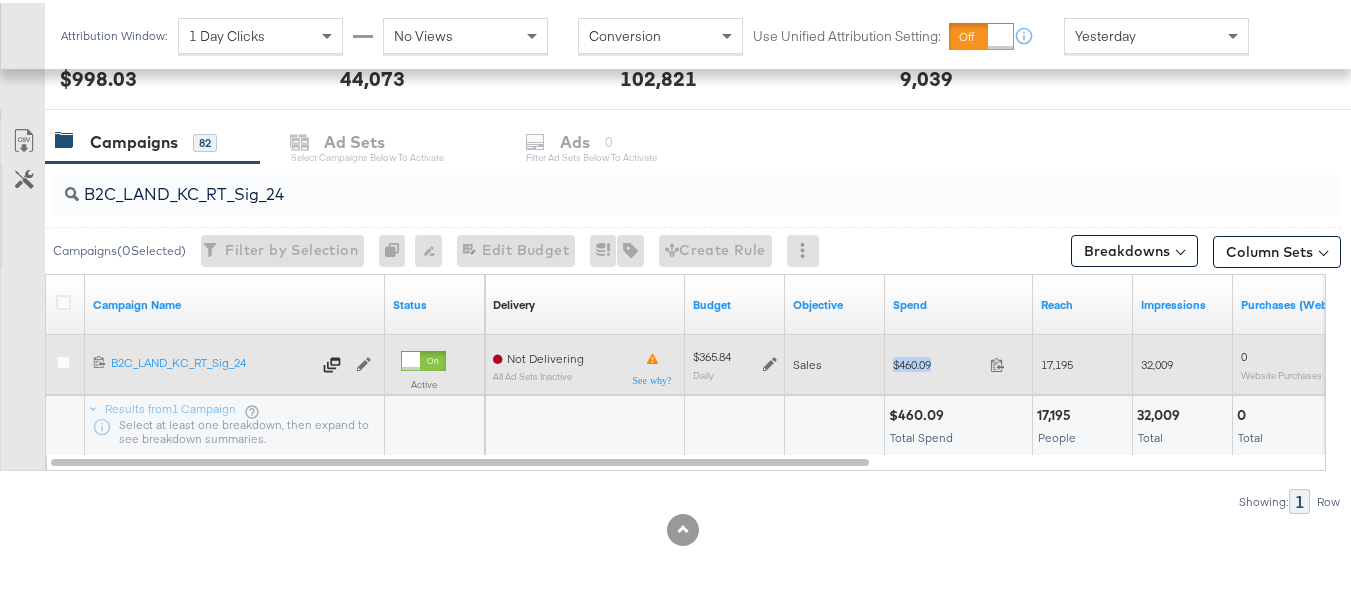 click on "$460.09" at bounding box center (937, 361) 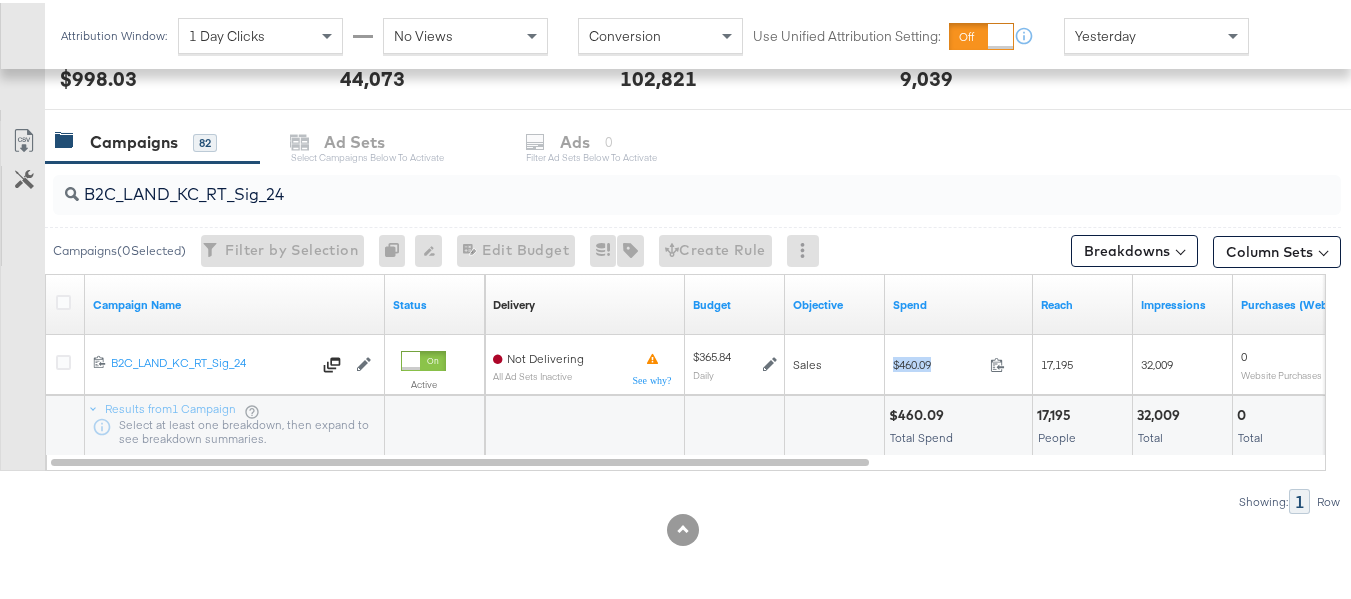 copy on "$460.09" 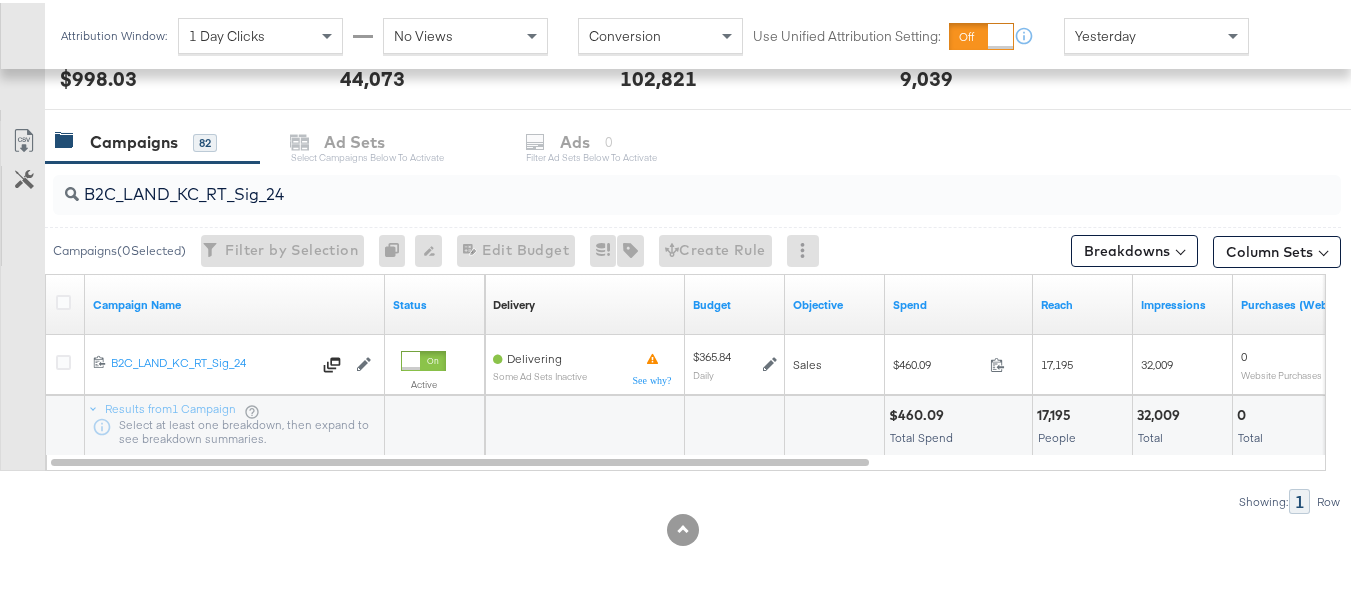 click on "B2C_LAND_KC_RT_Sig_24" at bounding box center (653, 183) 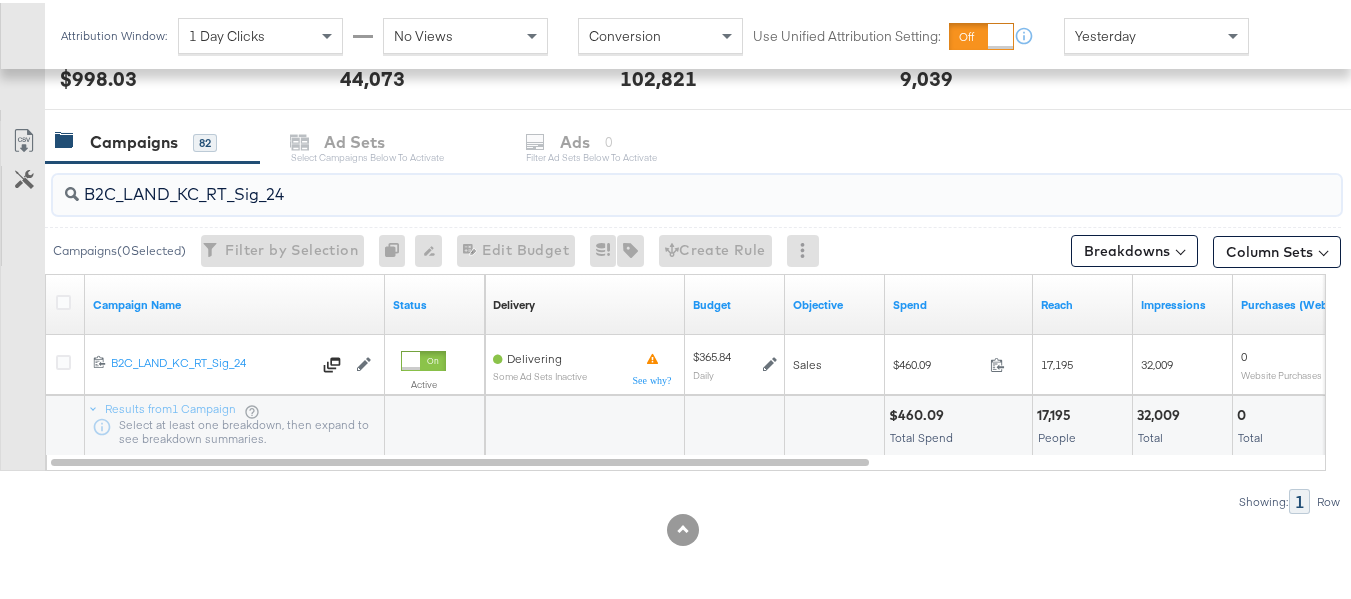 paste on "B_Ecommerce_KC_Retargeting_LW&LOA_Traffic" 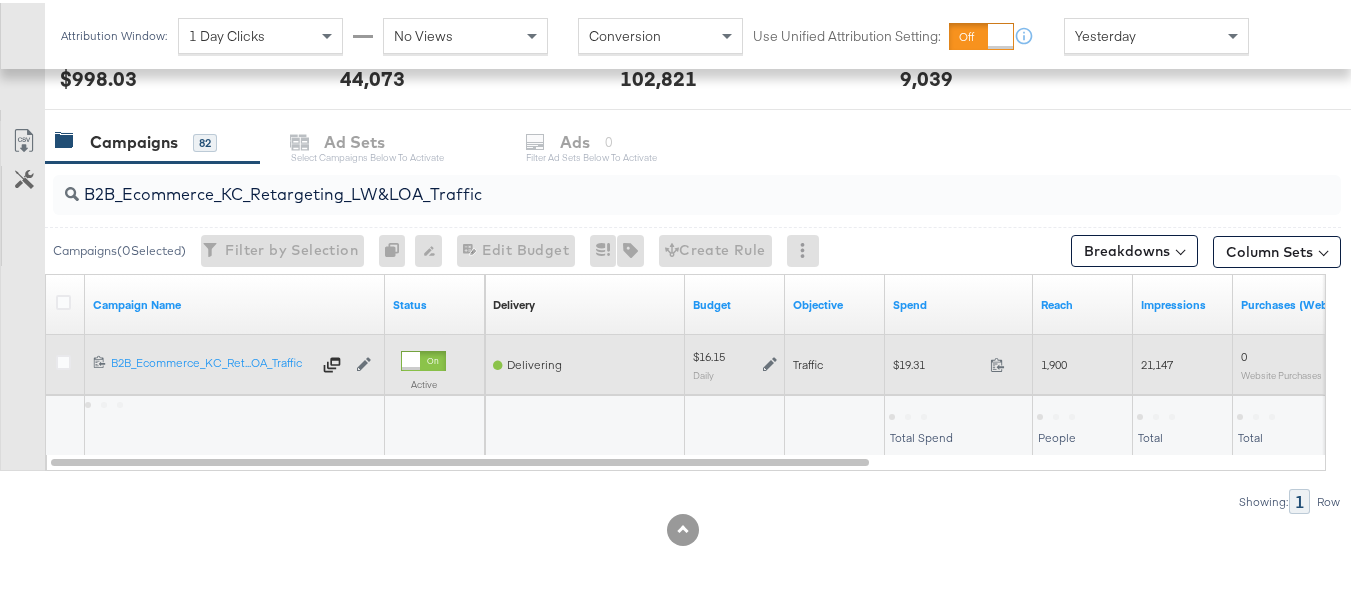 click on "$19.31" at bounding box center (937, 361) 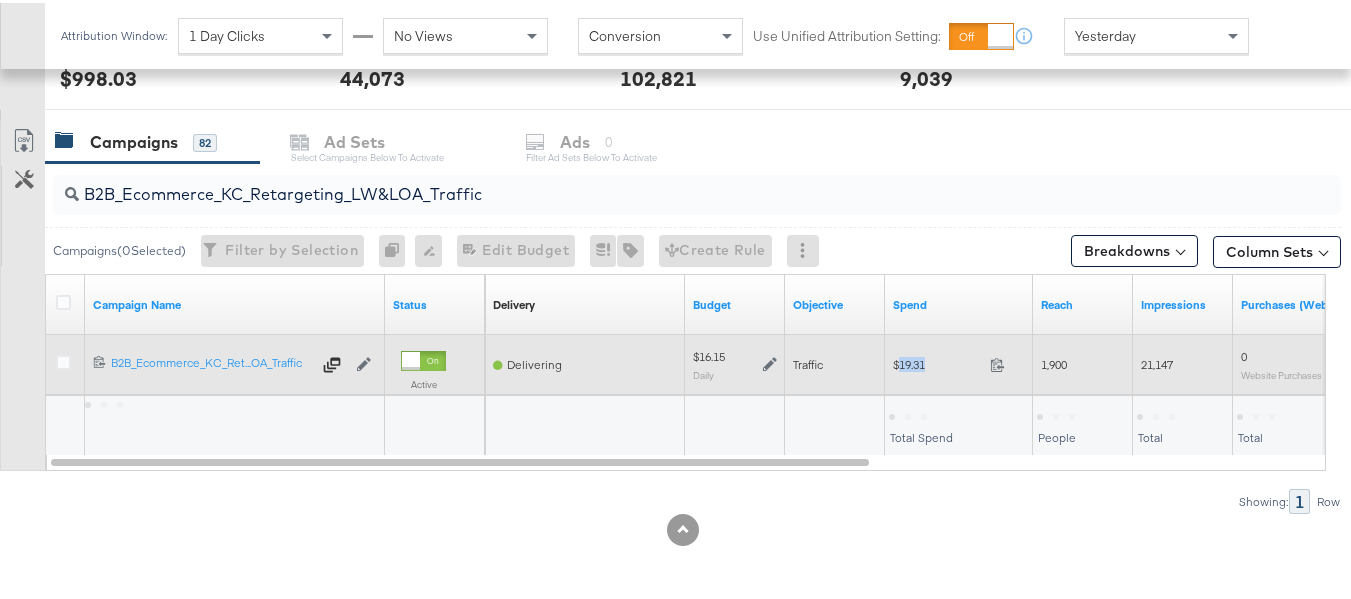 click on "$19.31" at bounding box center (937, 361) 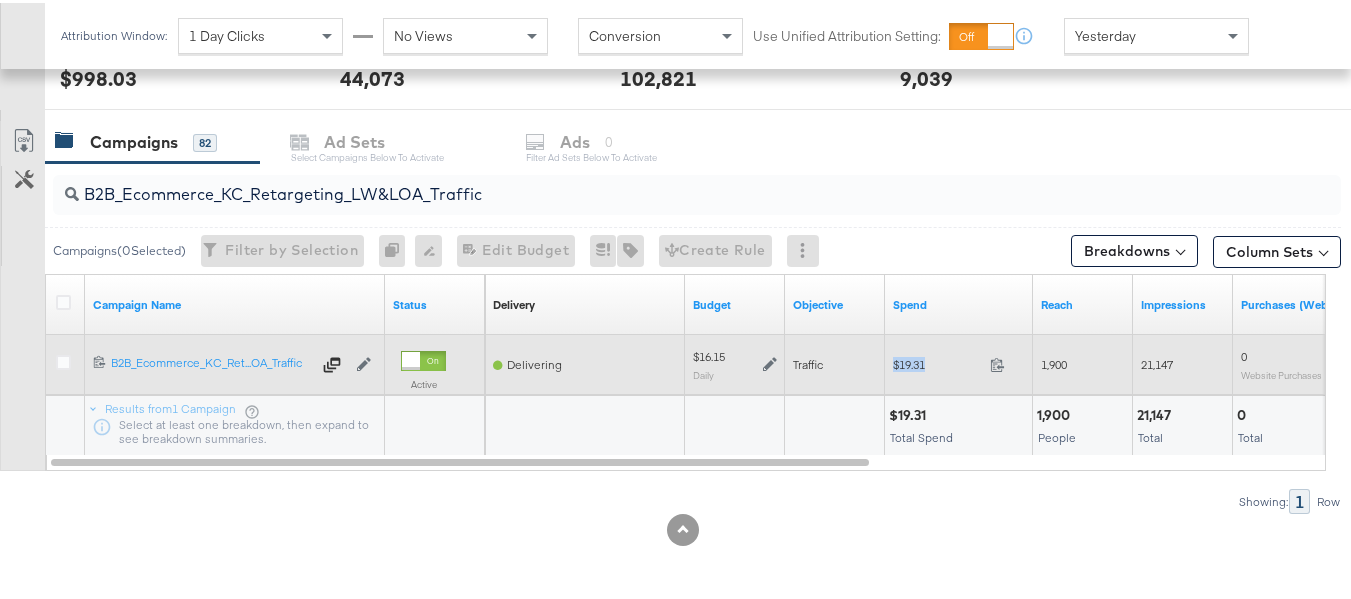 click on "$19.31" at bounding box center (937, 361) 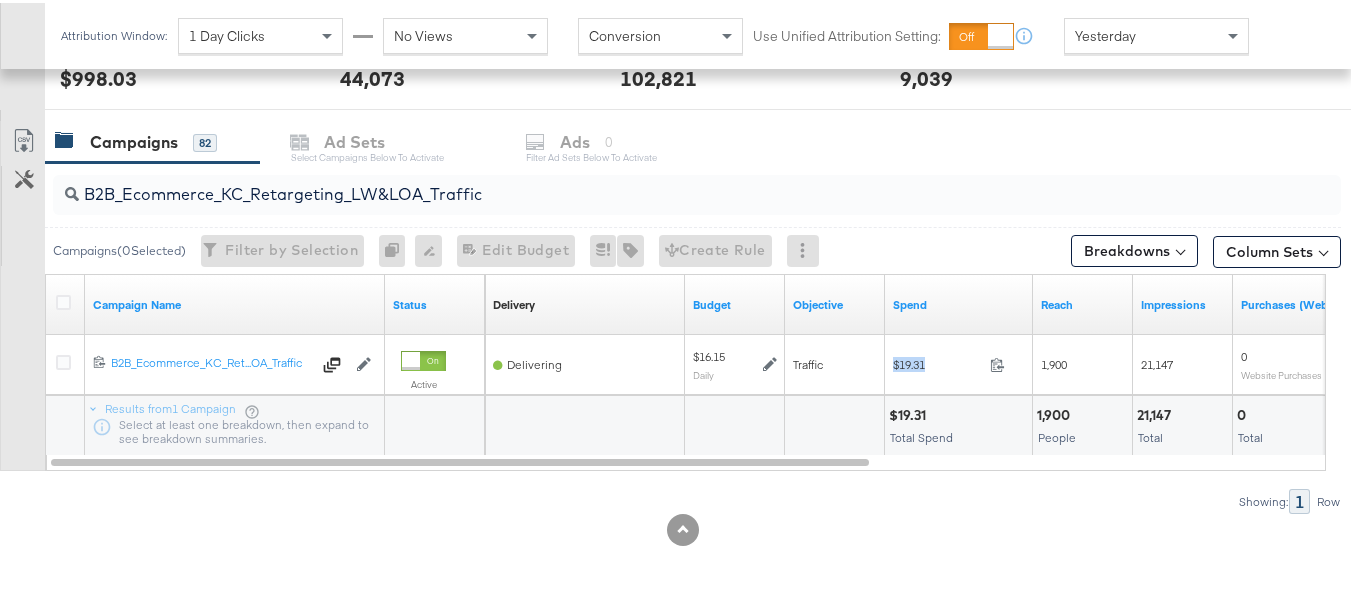 copy on "$19.31" 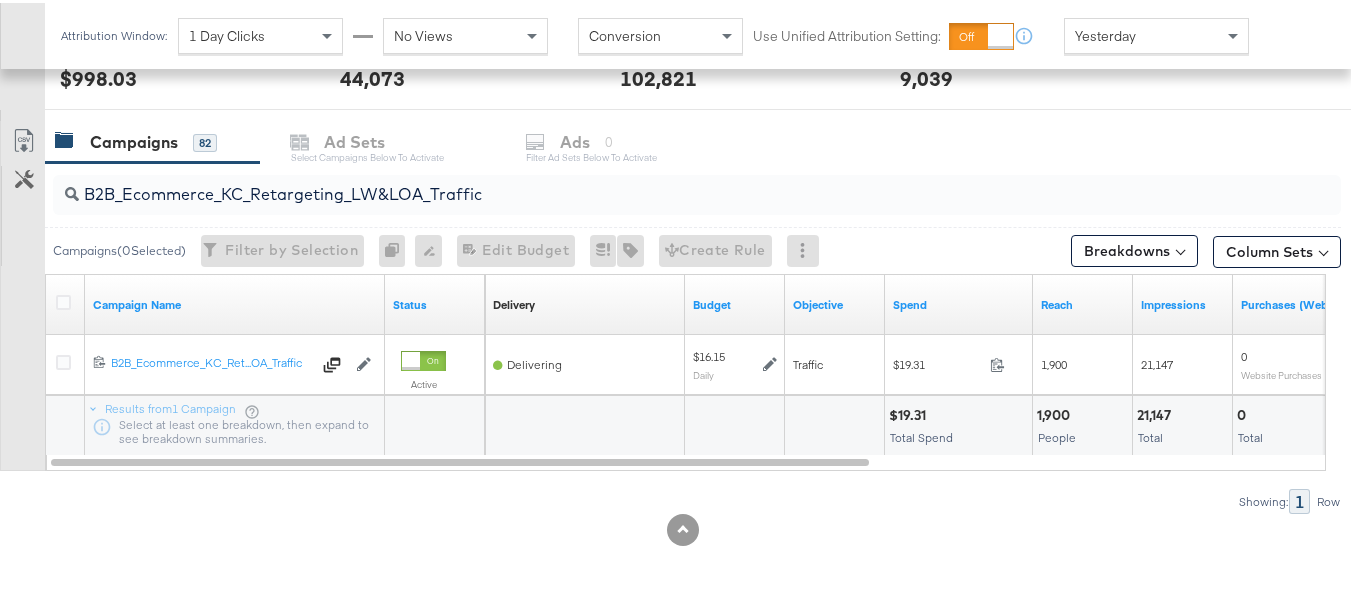 click on "B2B_Ecommerce_KC_Retargeting_LW&LOA_Traffic" at bounding box center [653, 183] 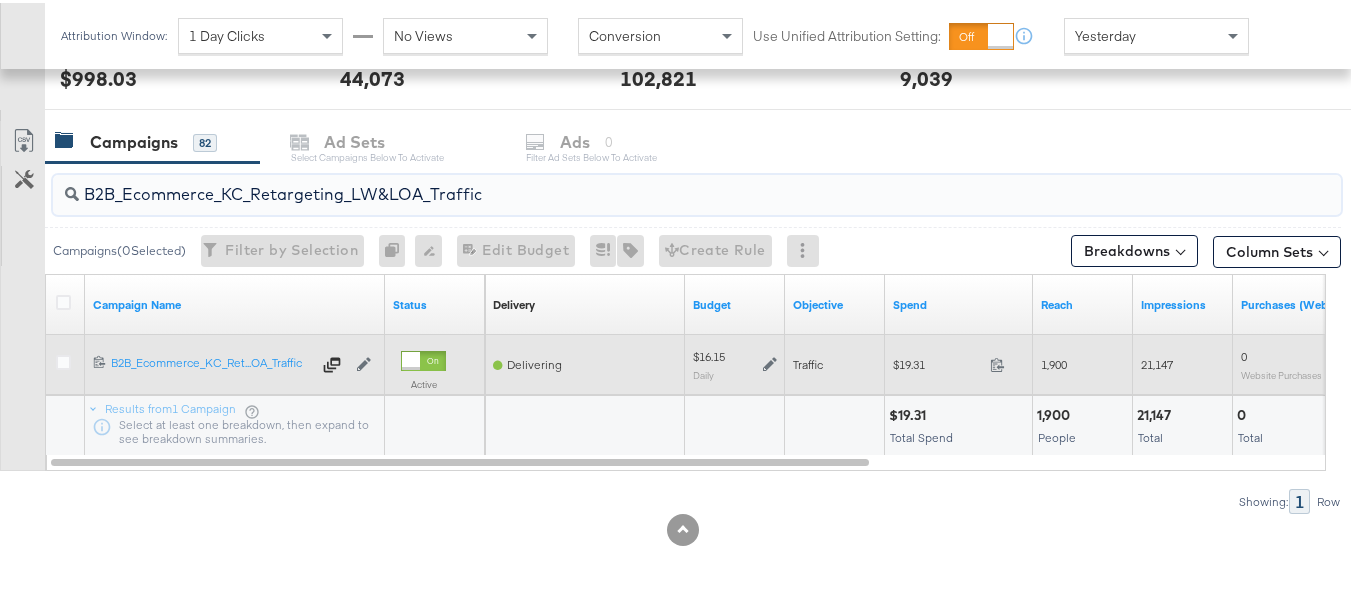 paste on "KC_Retargeting_Prospects & Clients_Conversions" 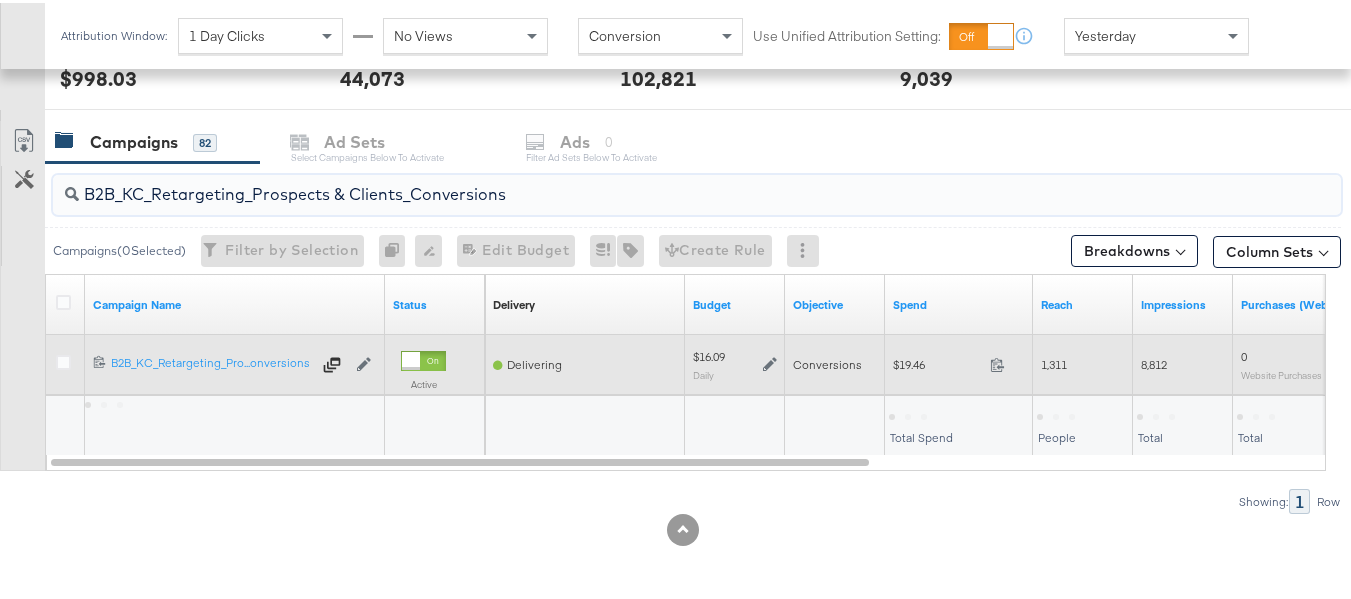 click on "$19.46" at bounding box center [937, 361] 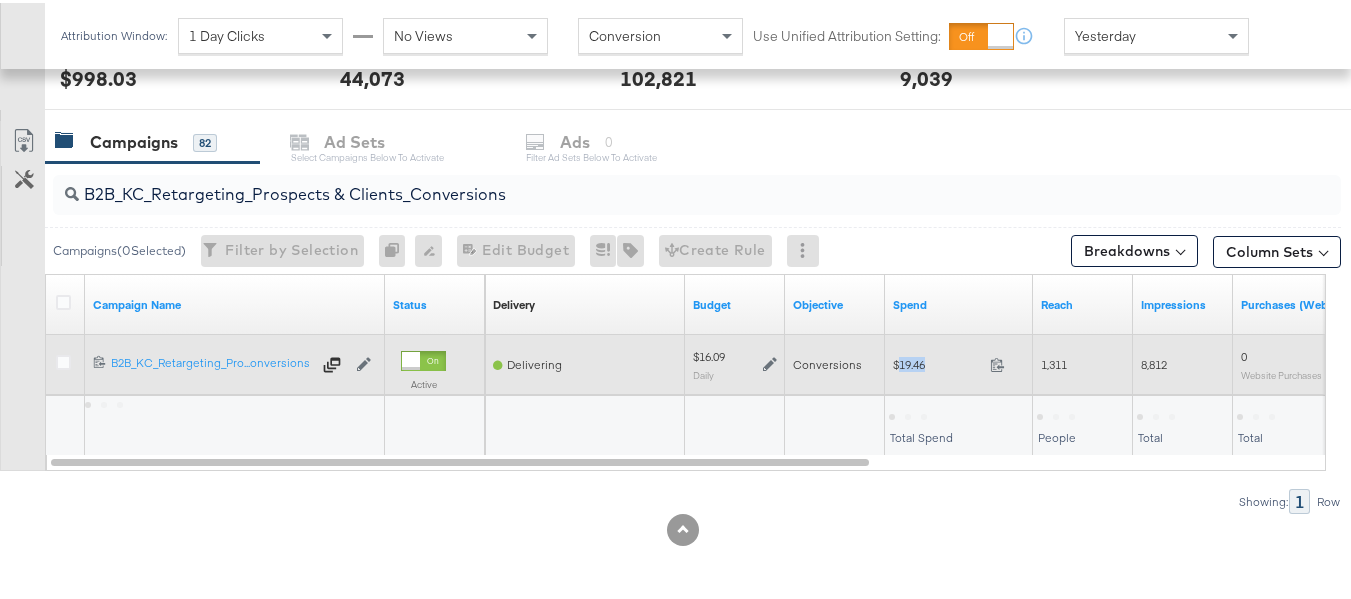 click on "$19.46" at bounding box center [937, 361] 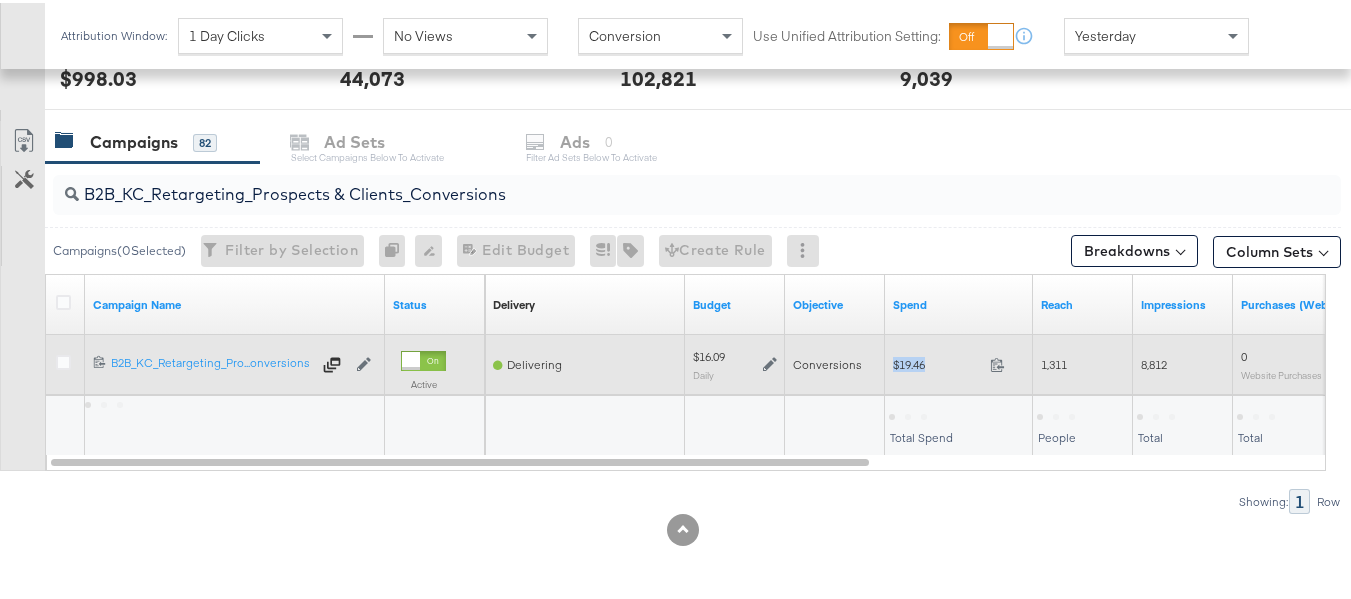 click on "$19.46" at bounding box center (937, 361) 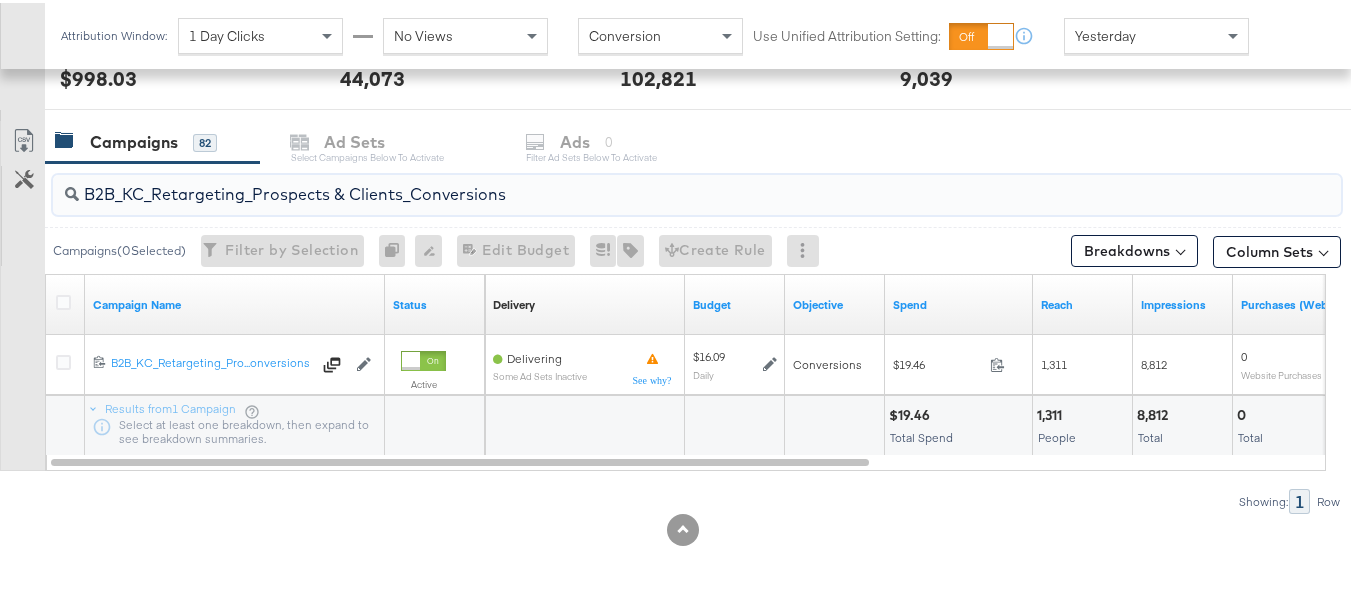 click on "B2B_KC_Retargeting_Prospects & Clients_Conversions" at bounding box center [653, 183] 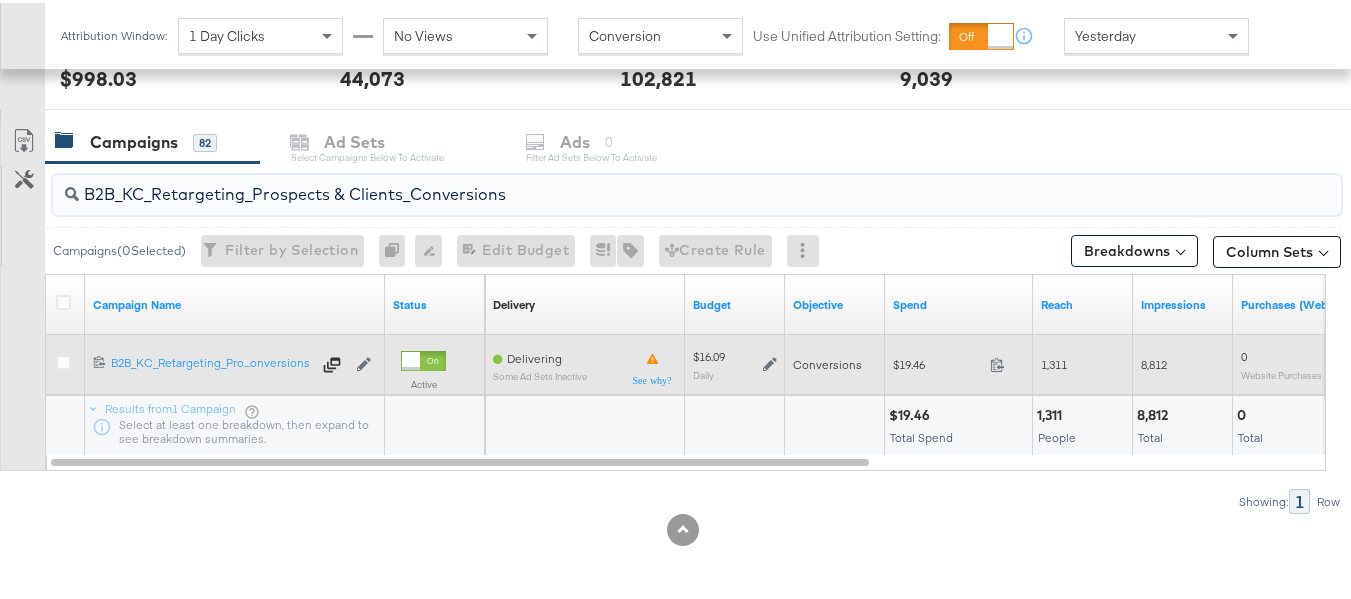 paste on "C_LAND_KC_Pros_Sig" 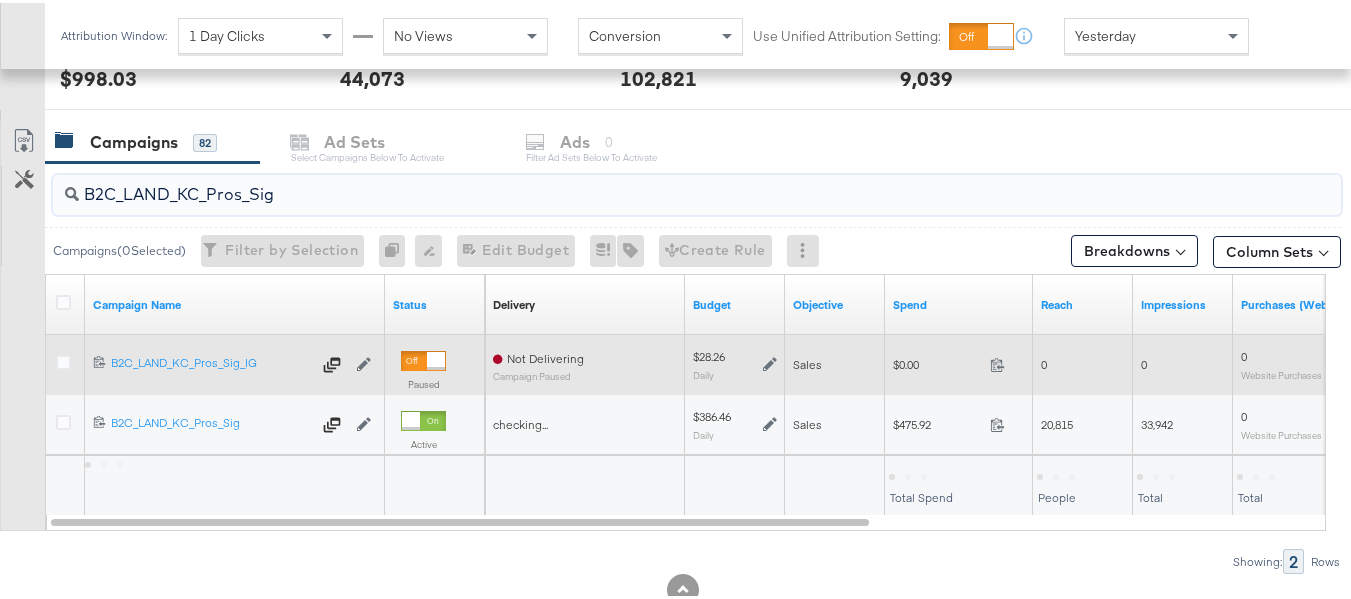 type on "B2C_LAND_KC_Pros_Sig" 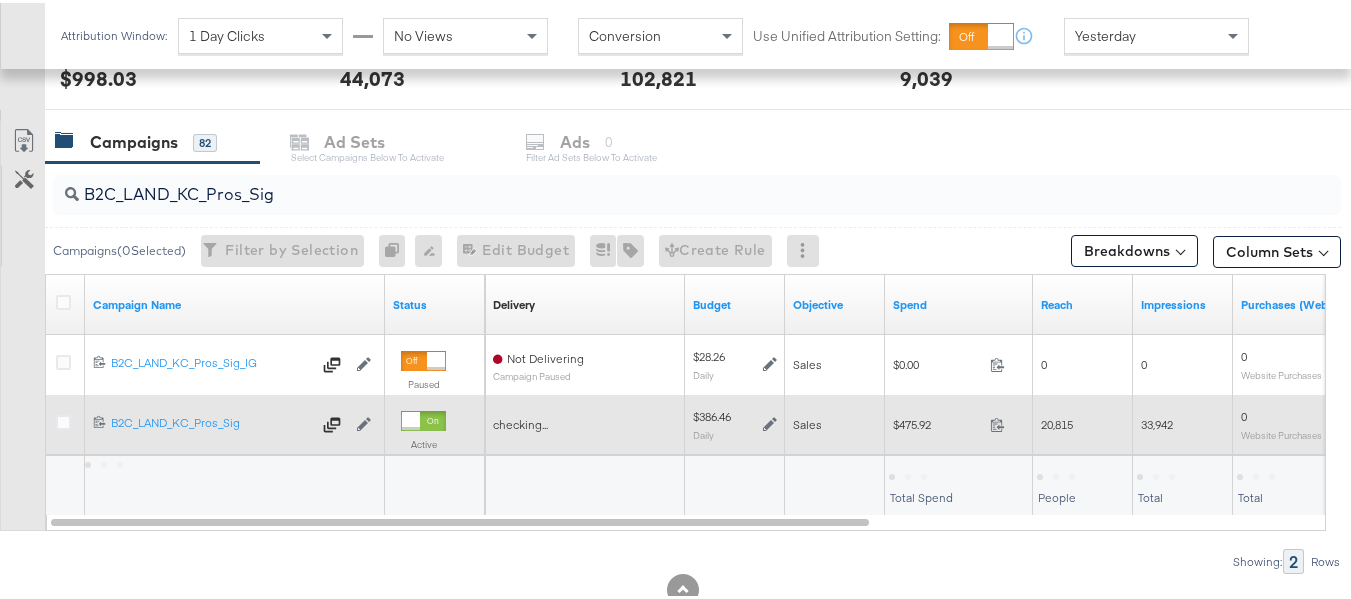 click on "$475.92" at bounding box center (937, 421) 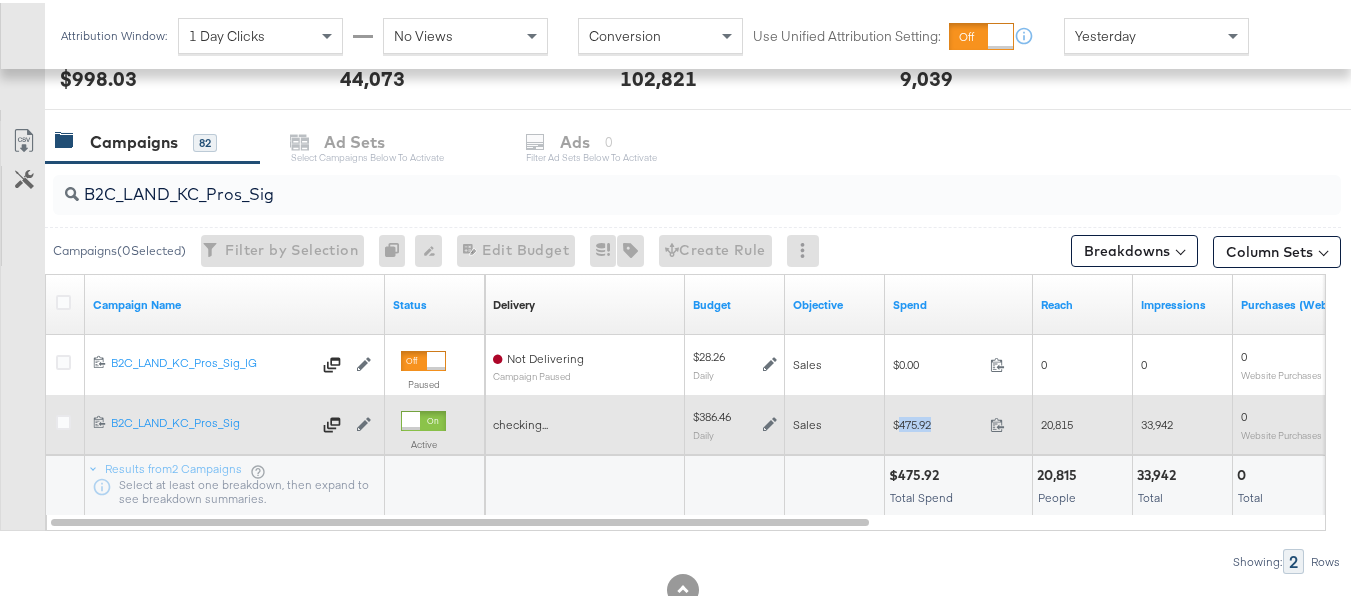 click on "$475.92" at bounding box center (937, 421) 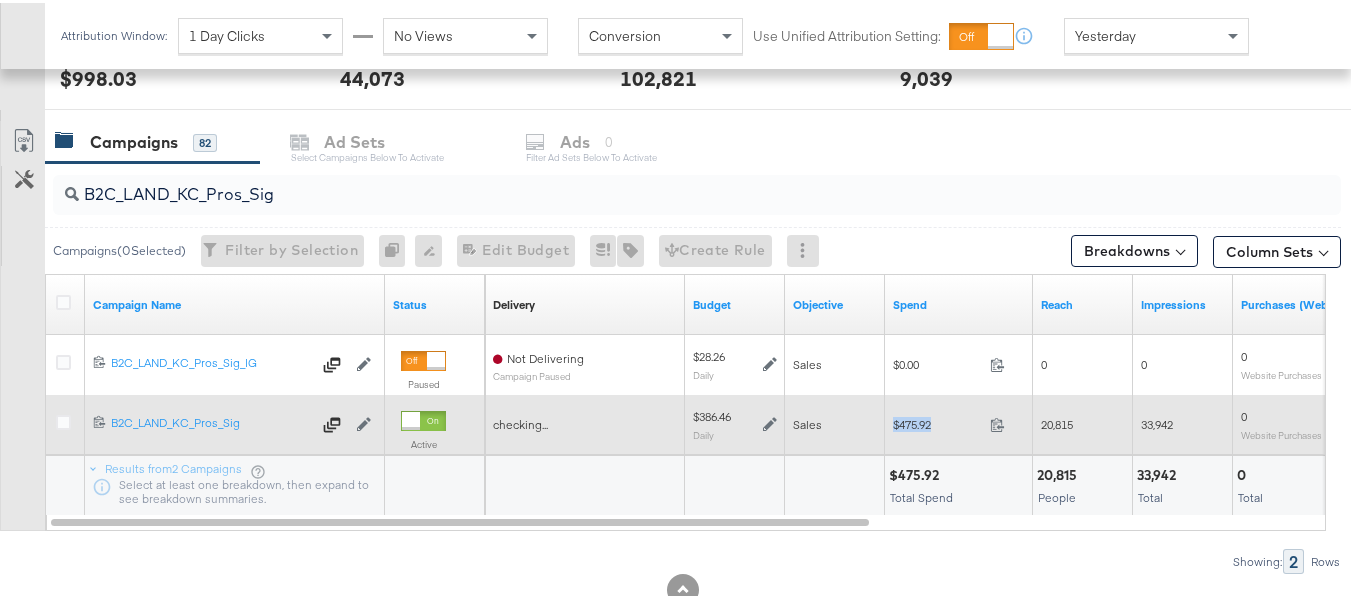 click on "$475.92" at bounding box center (937, 421) 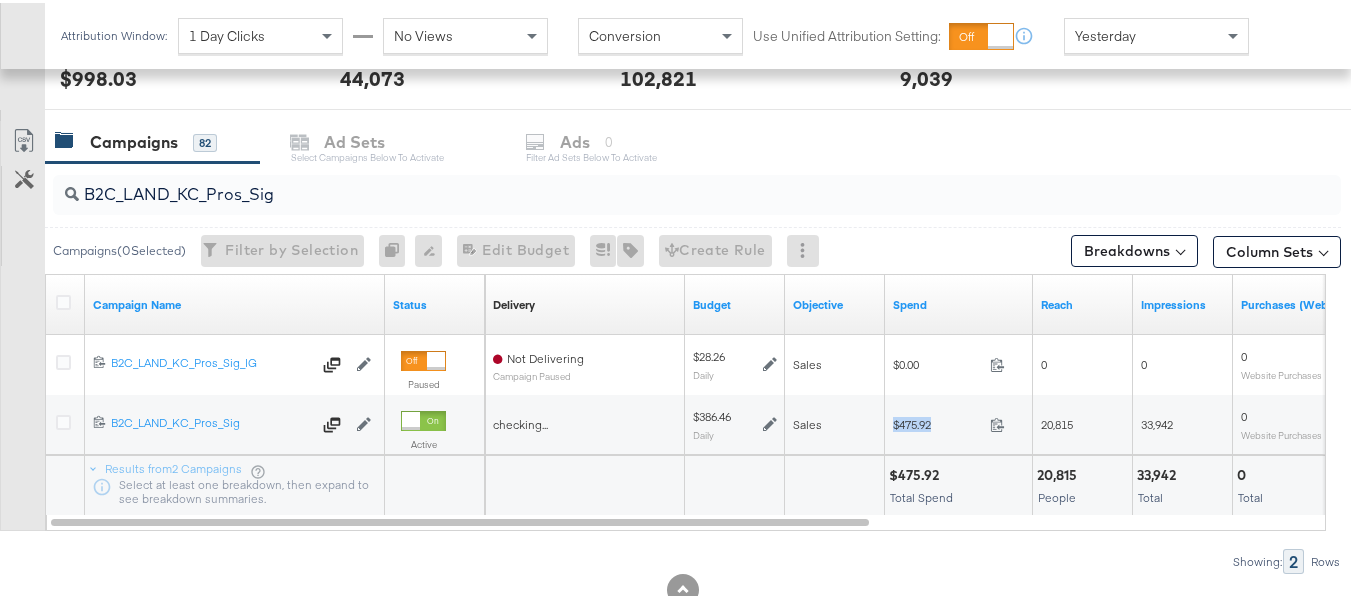 copy on "$475.92" 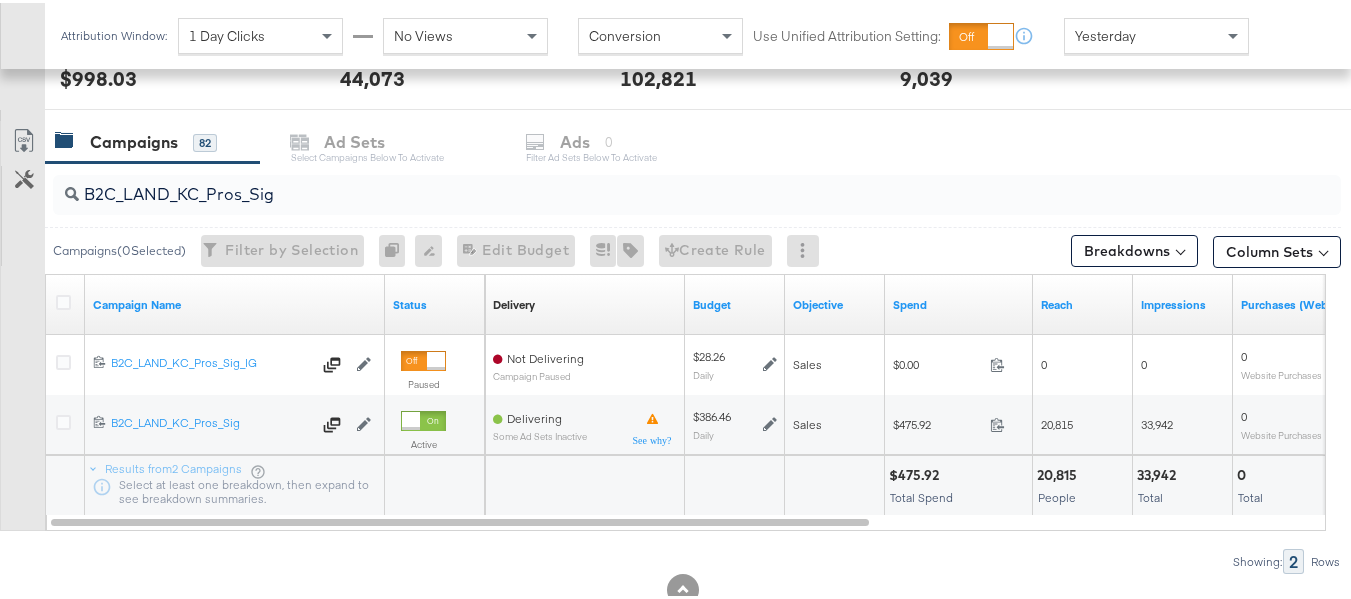 click on "$475.92    Total Spend" at bounding box center (958, 483) 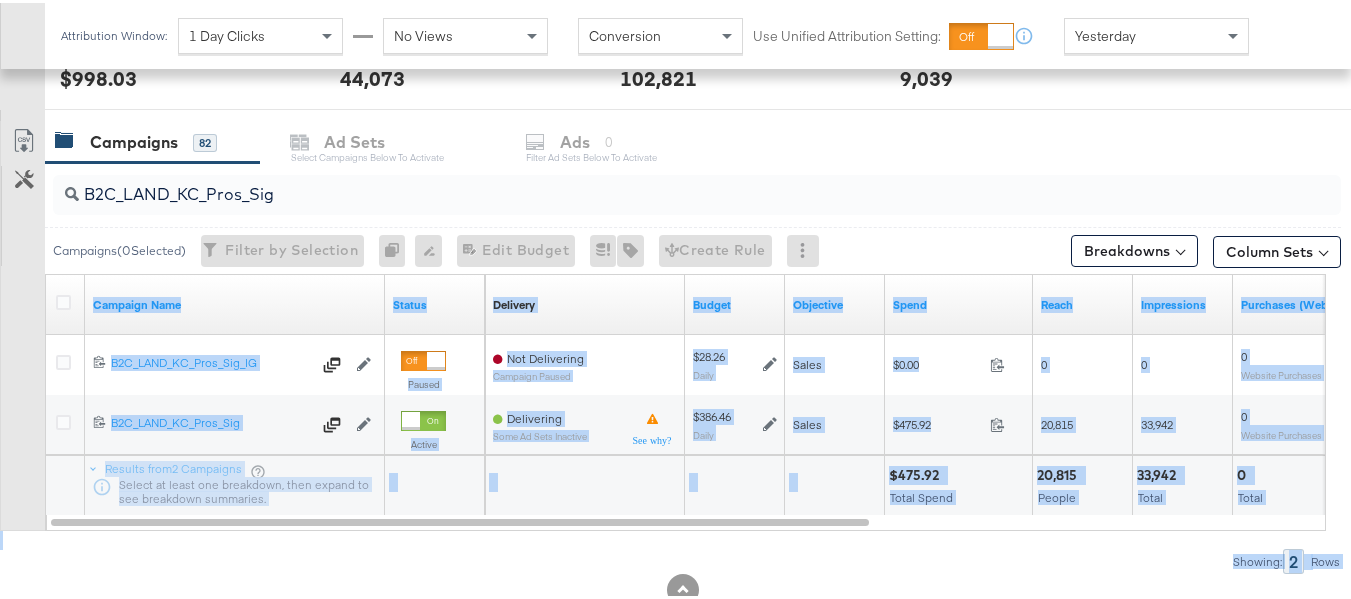 scroll, scrollTop: 858, scrollLeft: 0, axis: vertical 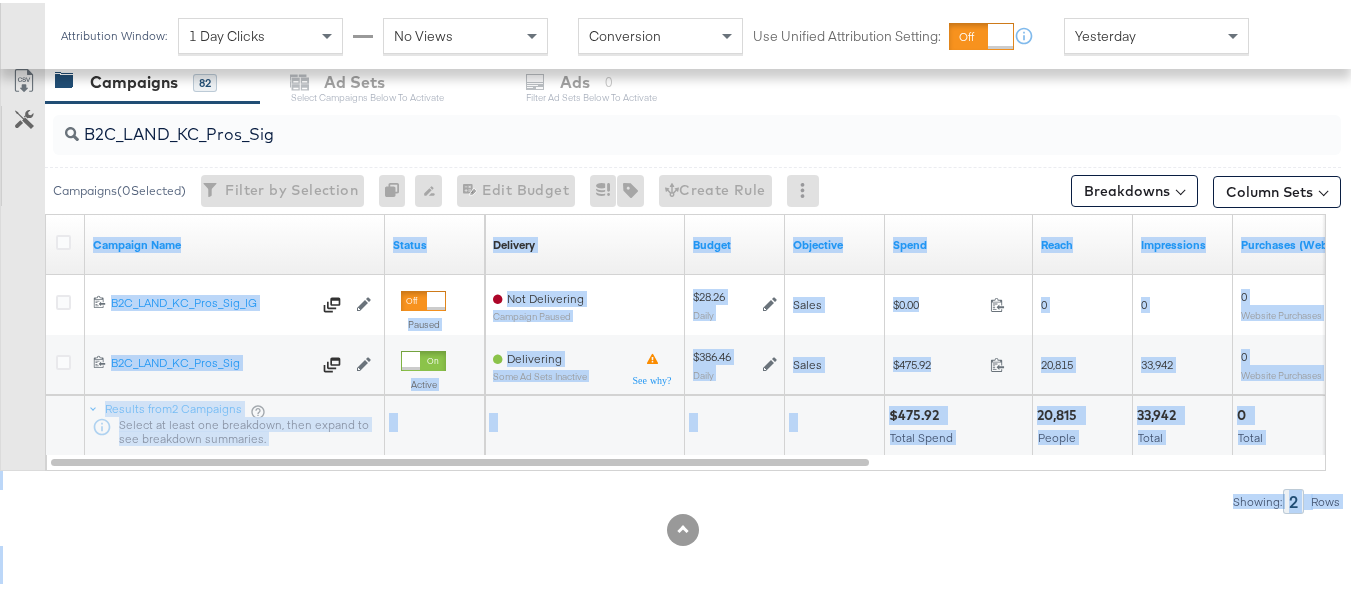 drag, startPoint x: 1335, startPoint y: 518, endPoint x: 1359, endPoint y: 638, distance: 122.376465 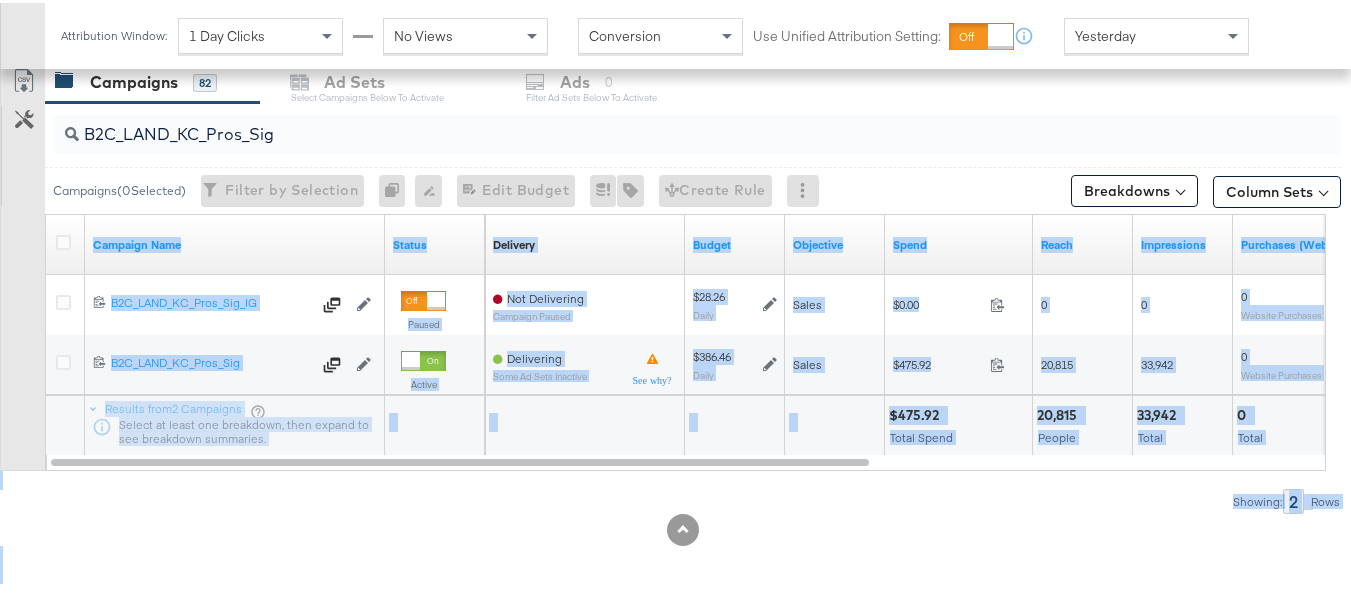 click on "KPIs Performance & KPIs Customize KPIs ✔ Clicks (Link) ✔ Reach ✔ Impressions ✔ Spend KPIs 00:00 $  $ 500 $ 1K Amount (USD) 50K 100K 150K Delivery 5K 10K Actions Timeline SPEND SPEND $998.03 REACH REACH 44,073 IMPRESSIONS IMPRESSIONS 102,821 CLICKS (LINK) CLICKS (LINK) 9,039 Campaigns 82 Ad Sets Select Campaigns below to activate Ads 0 Filter Ad Sets below to activate B2C_LAND_KC_Pros_Sig Campaigns  ( 0  Selected) Filter by Selection Filter  0 campaigns 0 Rename  0 campaigns   Edit  0  Campaign  Budgets Edit Budget Edit Spending Limit For  0 campaigns Tags for  0 campaigns   Create Rule Breakdowns Column Sets Customize KPIs Export as CSV Campaign Name Status Delivery Sorting Unavailable Budget Objective Spend Reach Impressions Purchases (Website Events) 6277457517879 B2C_LAND_KC_Pros_Sig_IG B2C_LAND_KC_Pros_Sig_IG Edit Campaign   Paused   Not Delivering Campaign Paused   $28.26 Daily   Sales   $0.00   0 0   0   0 Website Purchases   6256247380279 B2C_LAND_KC_Pros_Sig B2C_LAND_KC_Pros_Sig   Active" at bounding box center [683, 67] 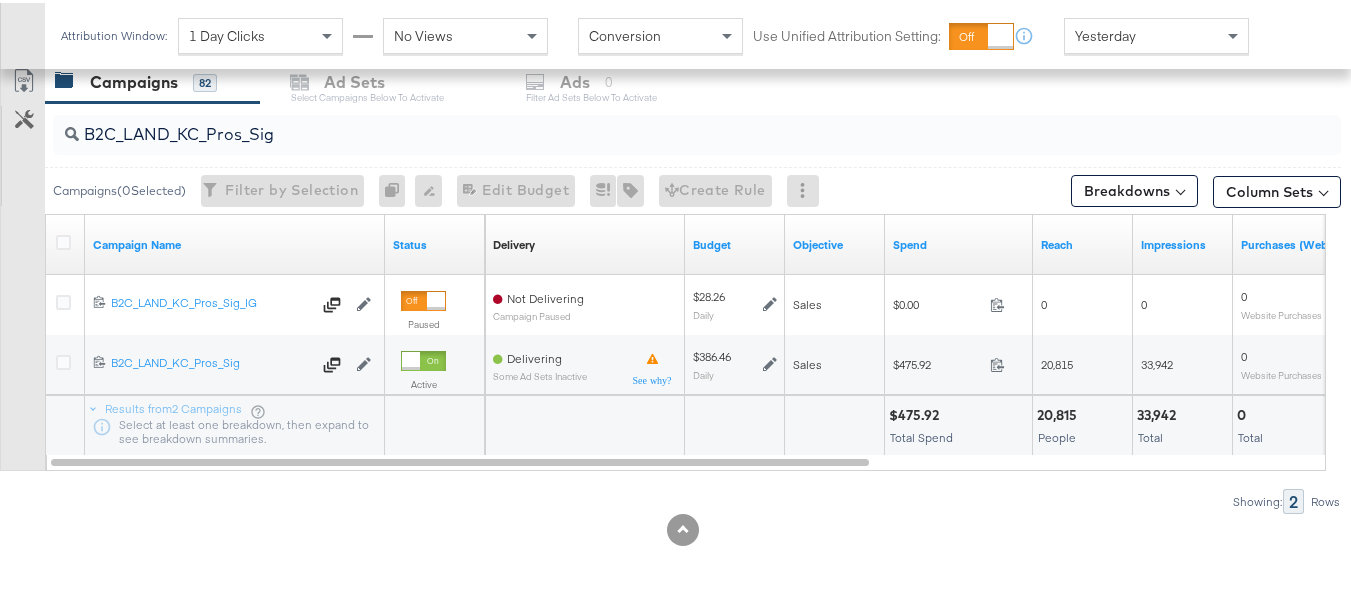 scroll, scrollTop: 0, scrollLeft: 0, axis: both 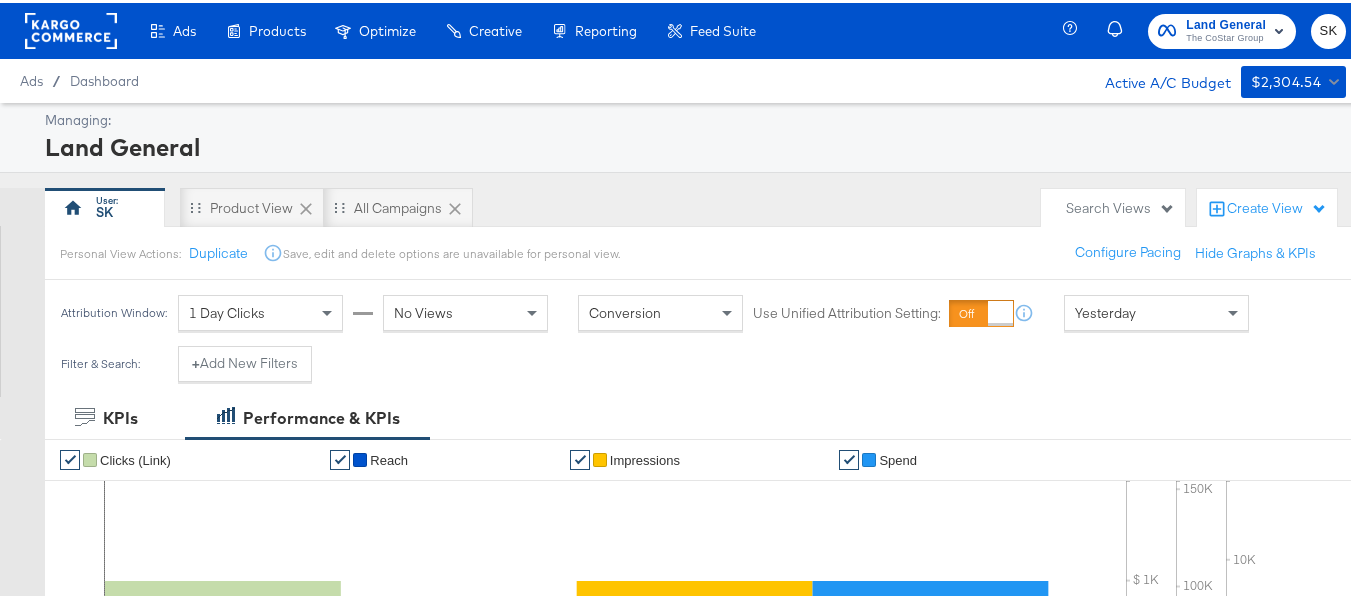 click on "Land General The CoStar Group" at bounding box center [1227, 28] 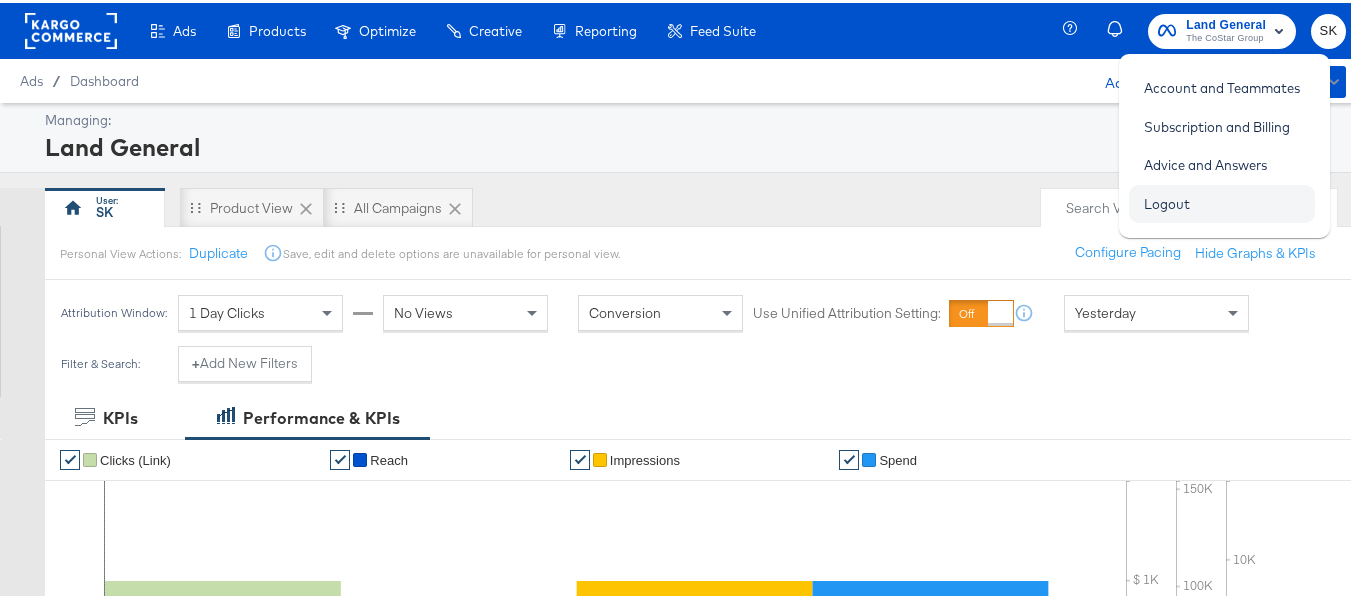 click on "Logout" at bounding box center [1167, 201] 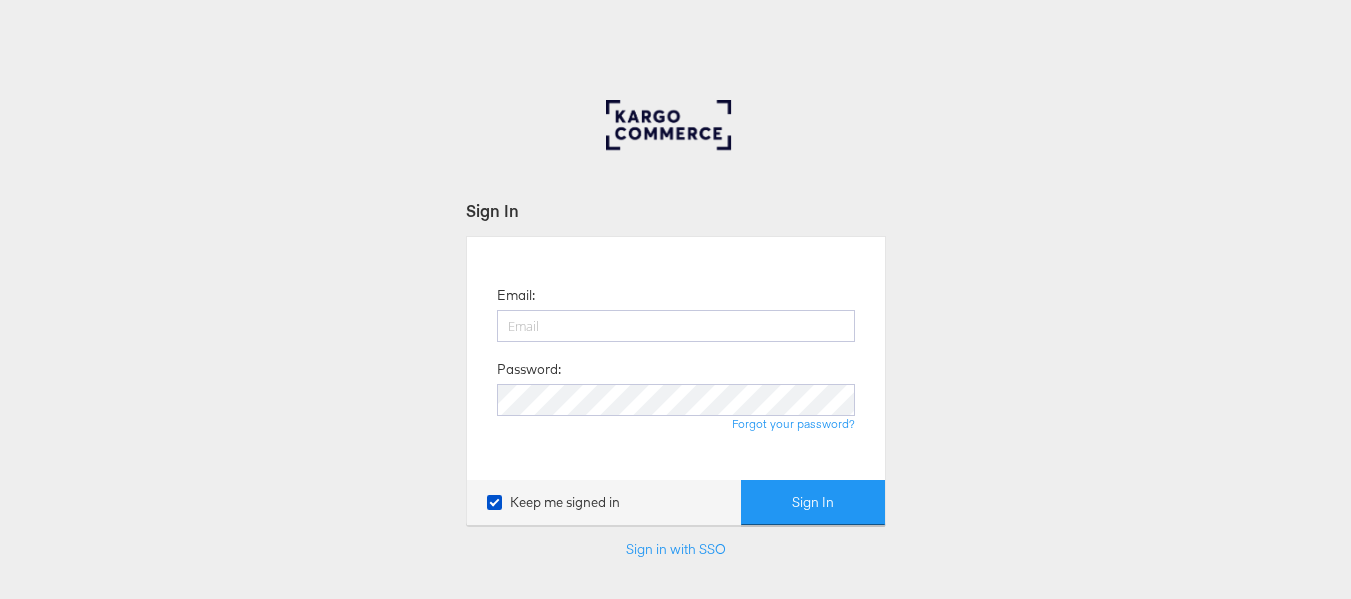 scroll, scrollTop: 0, scrollLeft: 0, axis: both 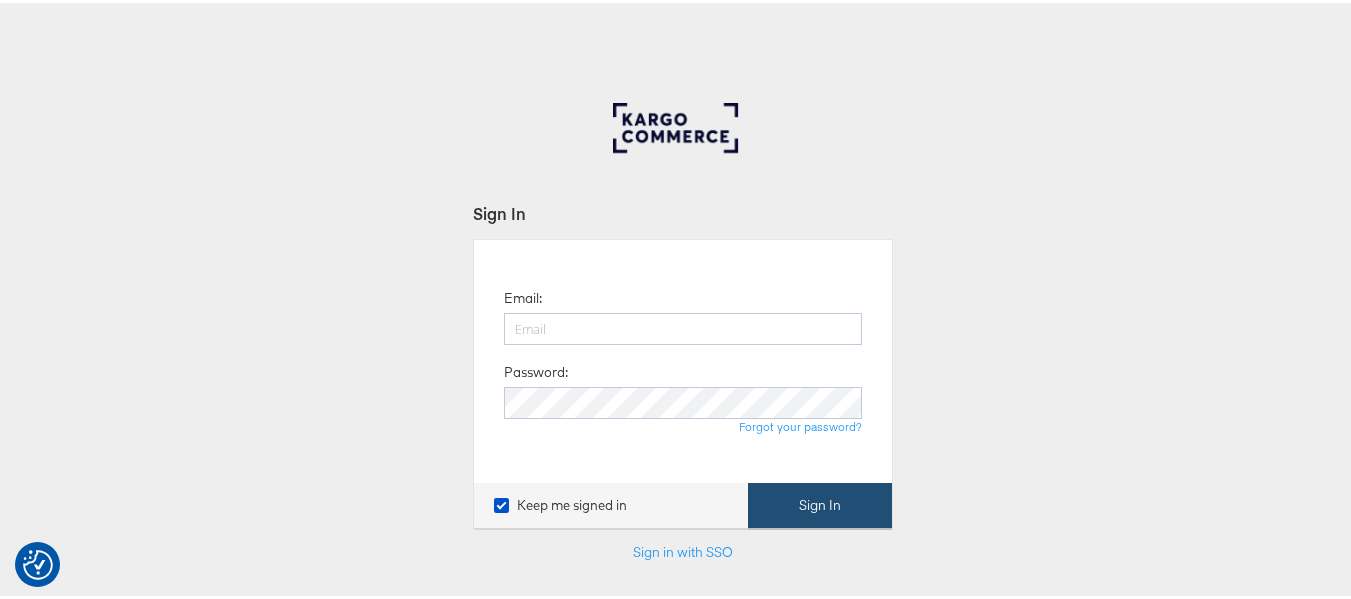 type on "[USERNAME]@example.com" 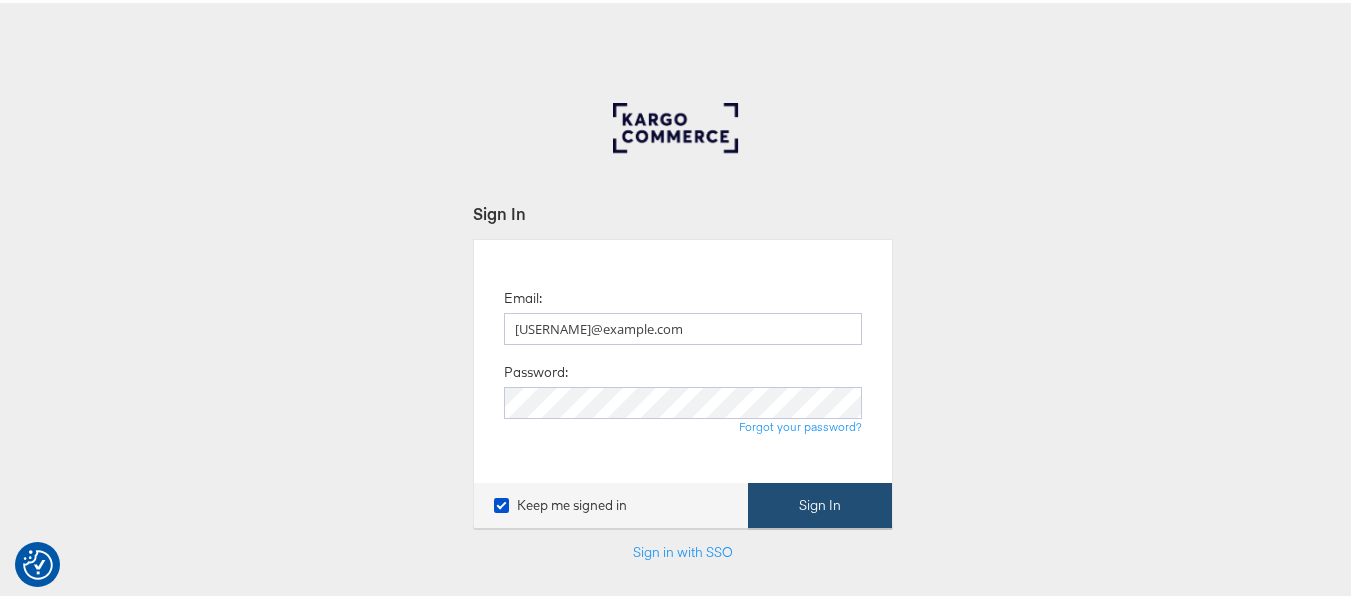 click on "Sign In" at bounding box center (820, 502) 